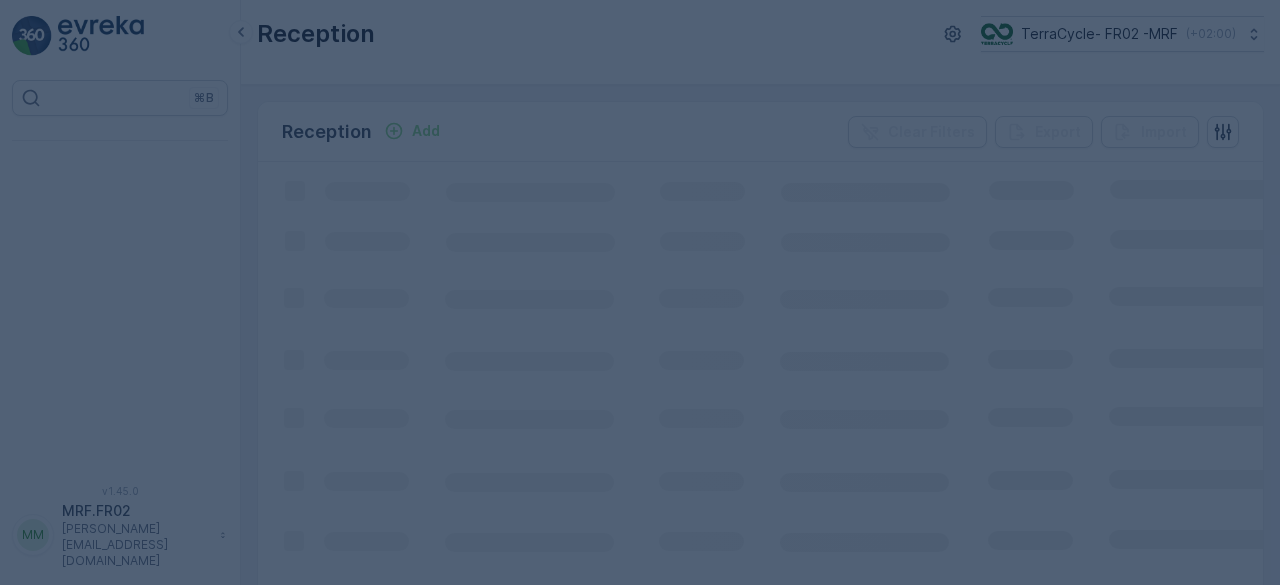 scroll, scrollTop: 0, scrollLeft: 0, axis: both 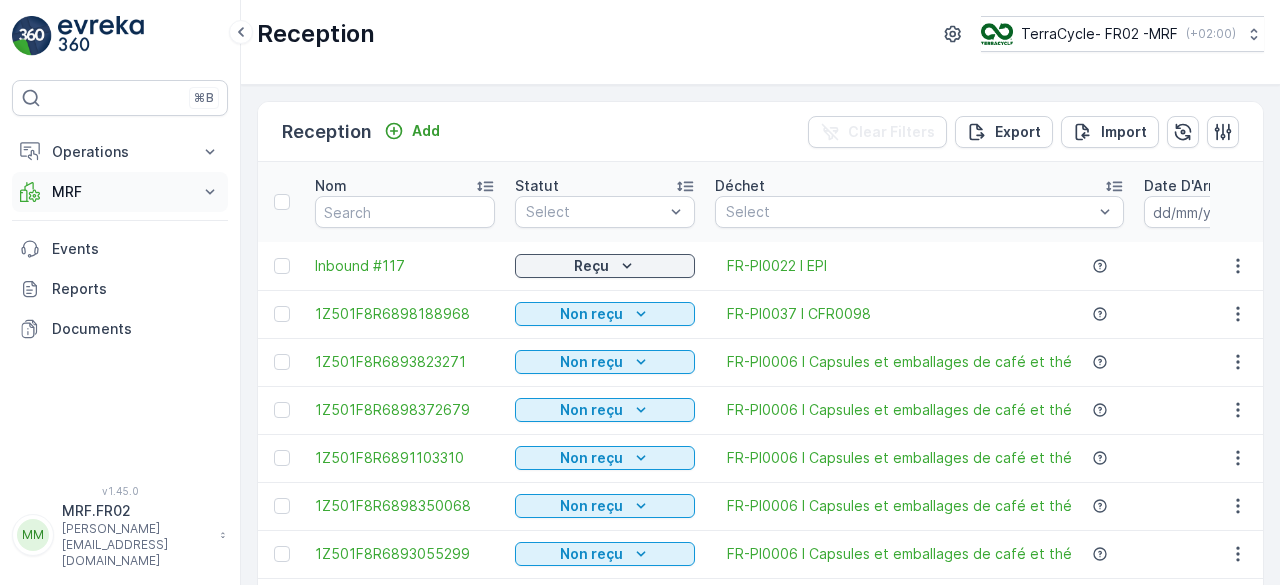 click 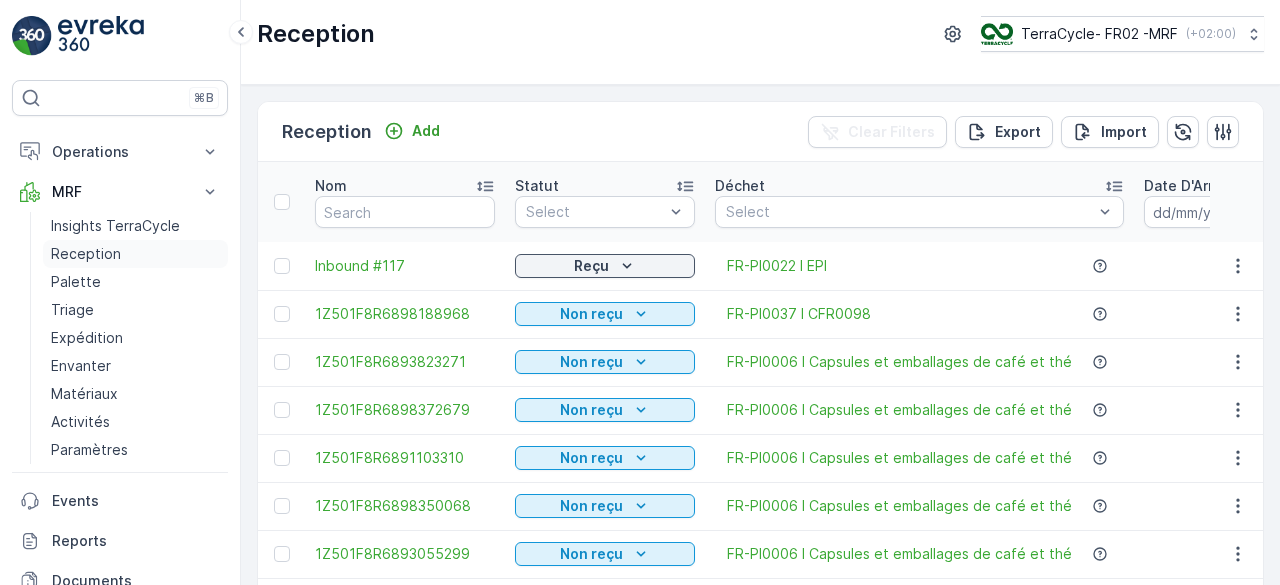 click on "Reception" at bounding box center (86, 254) 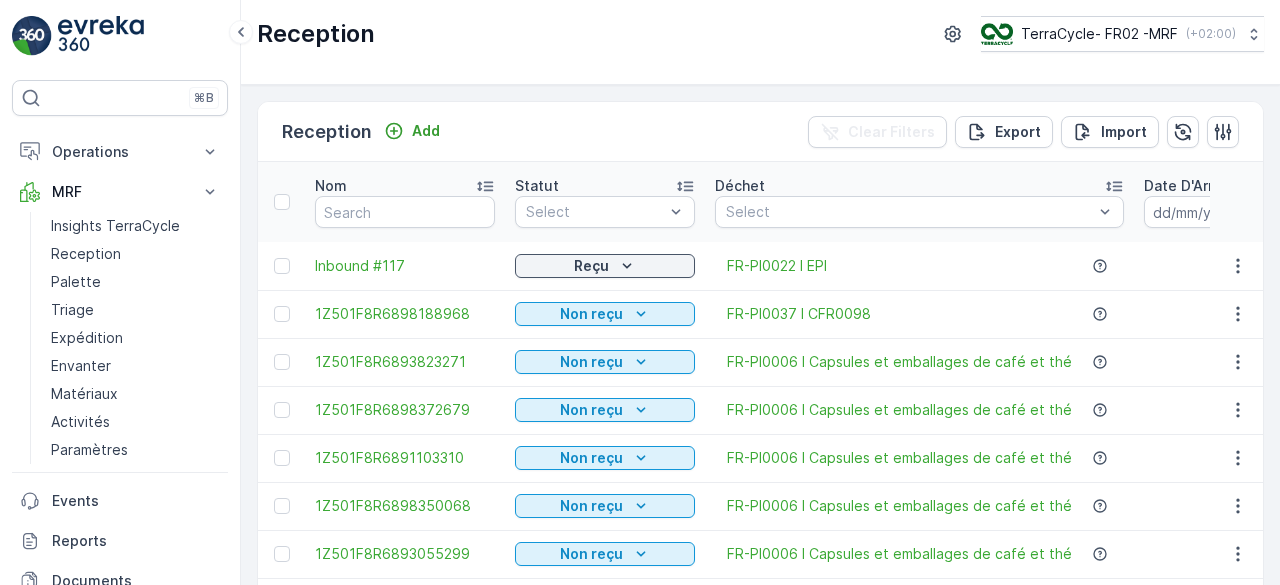 click on "Nom" at bounding box center (405, 202) 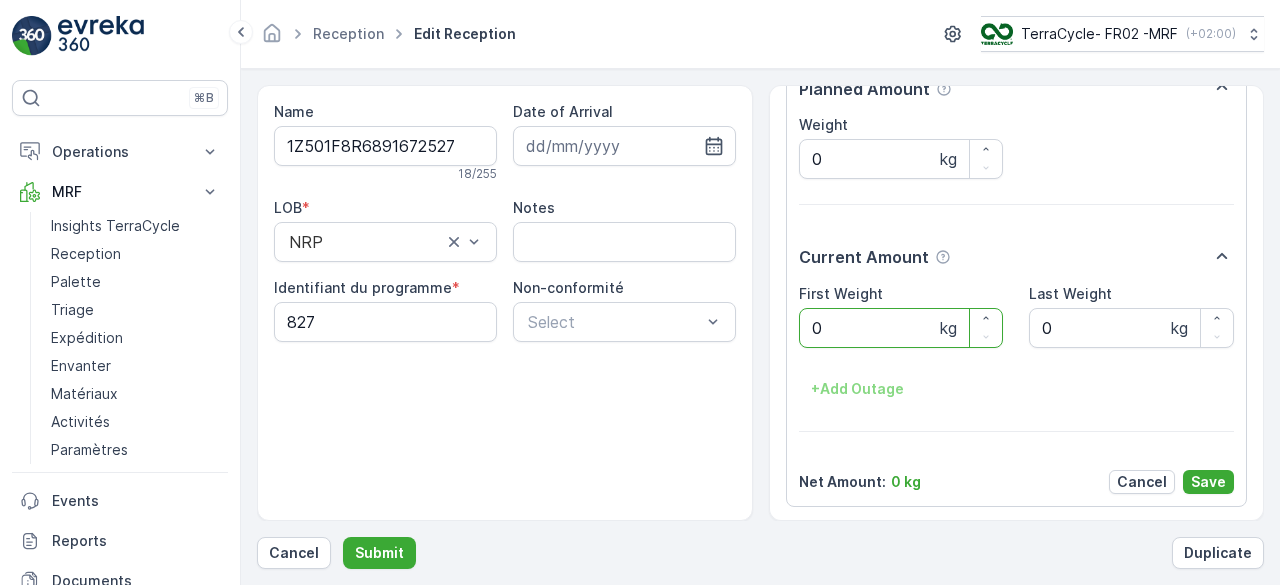 scroll, scrollTop: 0, scrollLeft: 0, axis: both 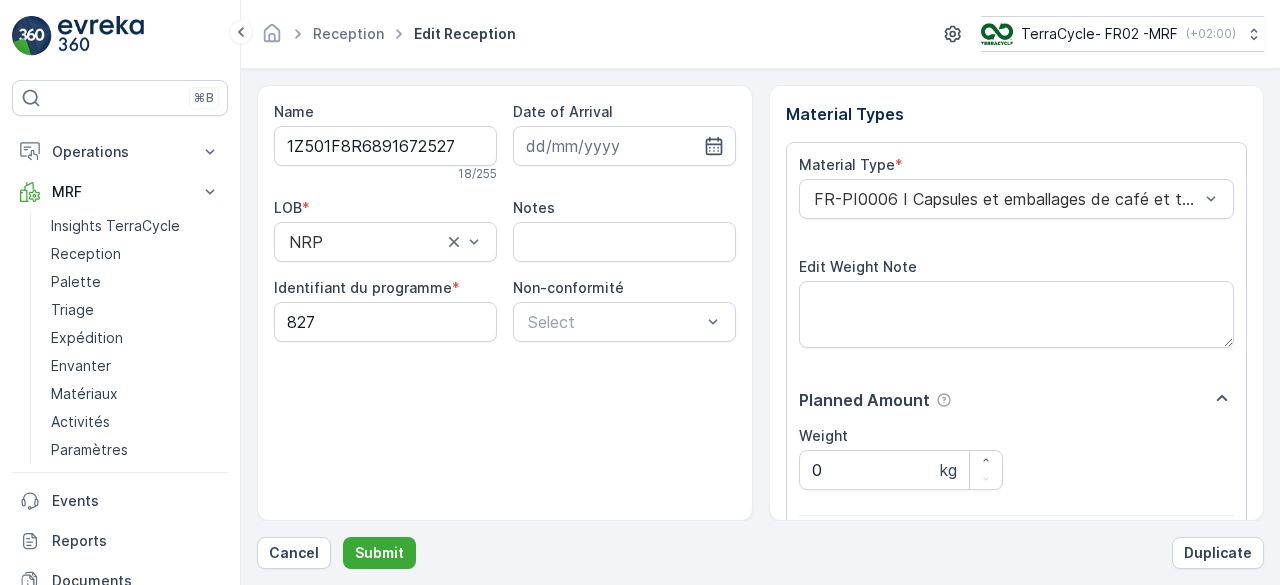 click on "Submit" at bounding box center [379, 553] 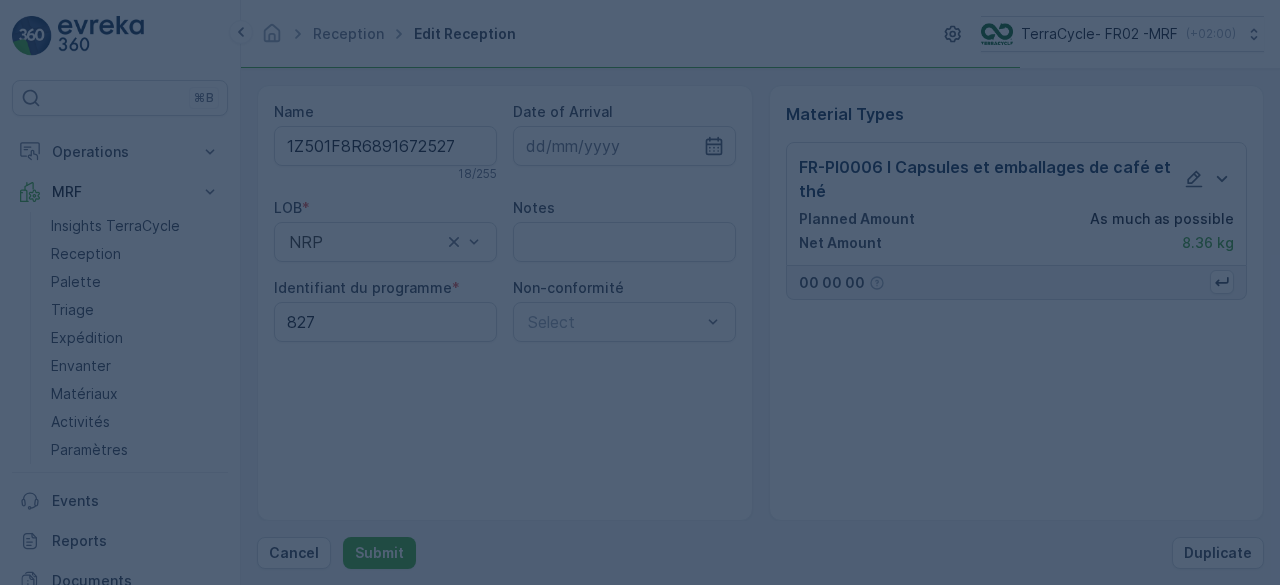 scroll, scrollTop: 0, scrollLeft: 0, axis: both 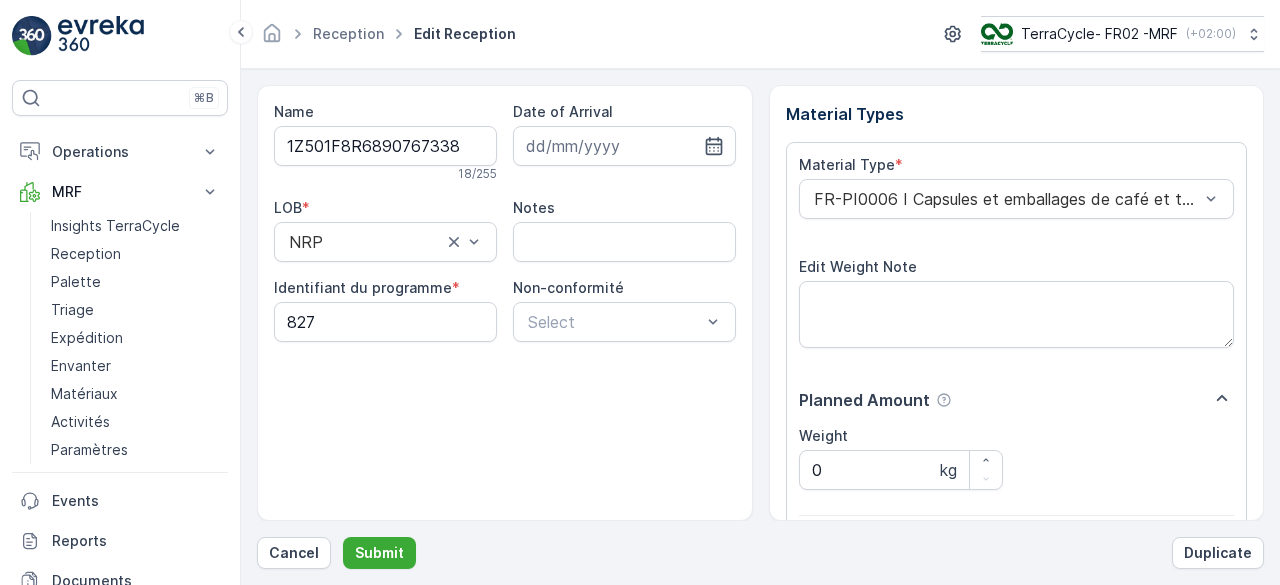 click on "Submit" at bounding box center (379, 553) 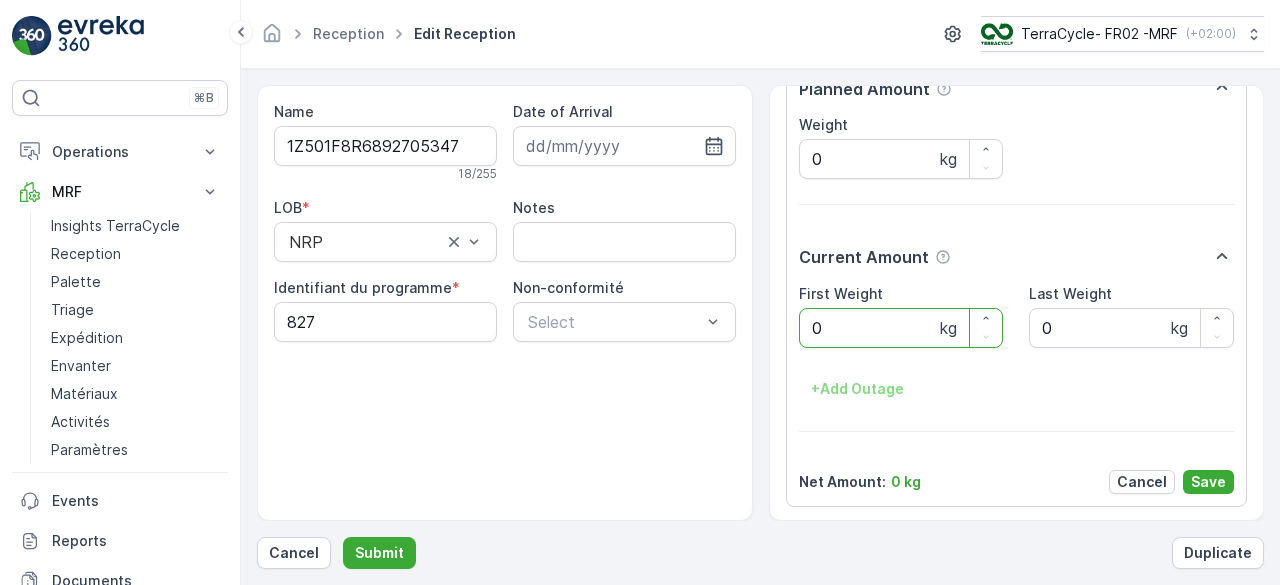 scroll, scrollTop: 0, scrollLeft: 0, axis: both 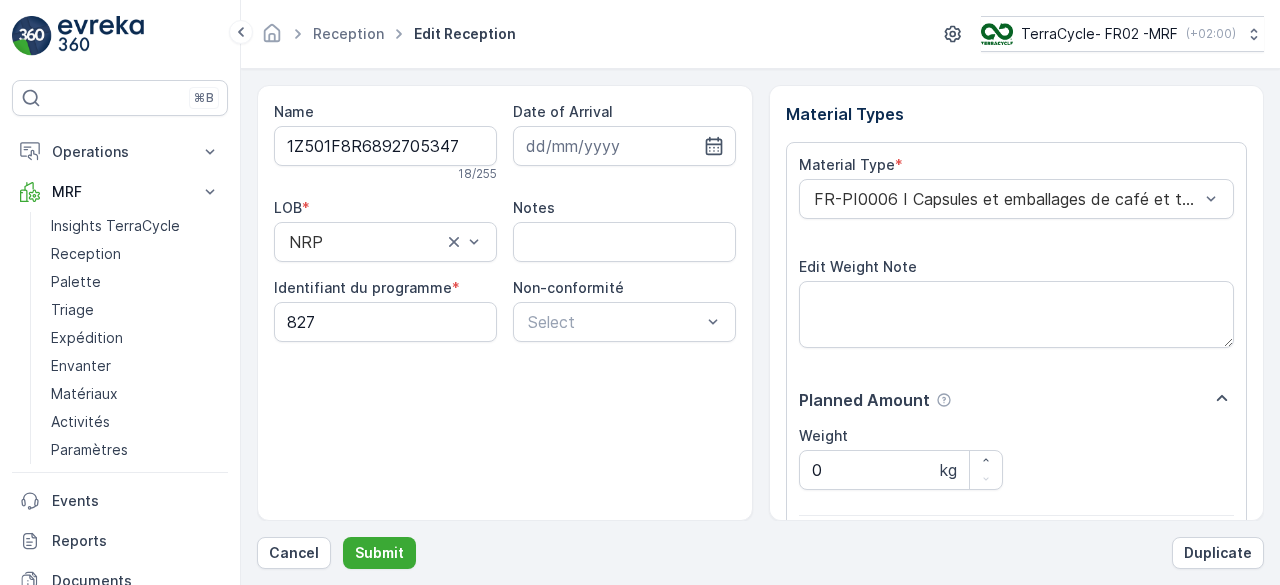 click on "Submit" at bounding box center [379, 553] 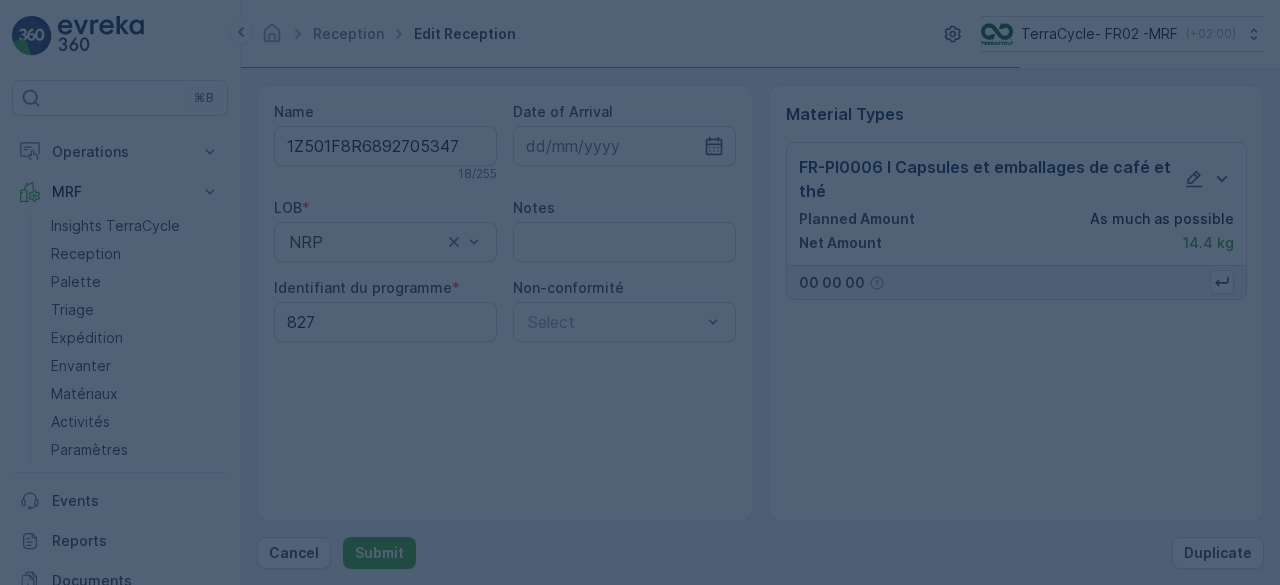 scroll, scrollTop: 0, scrollLeft: 0, axis: both 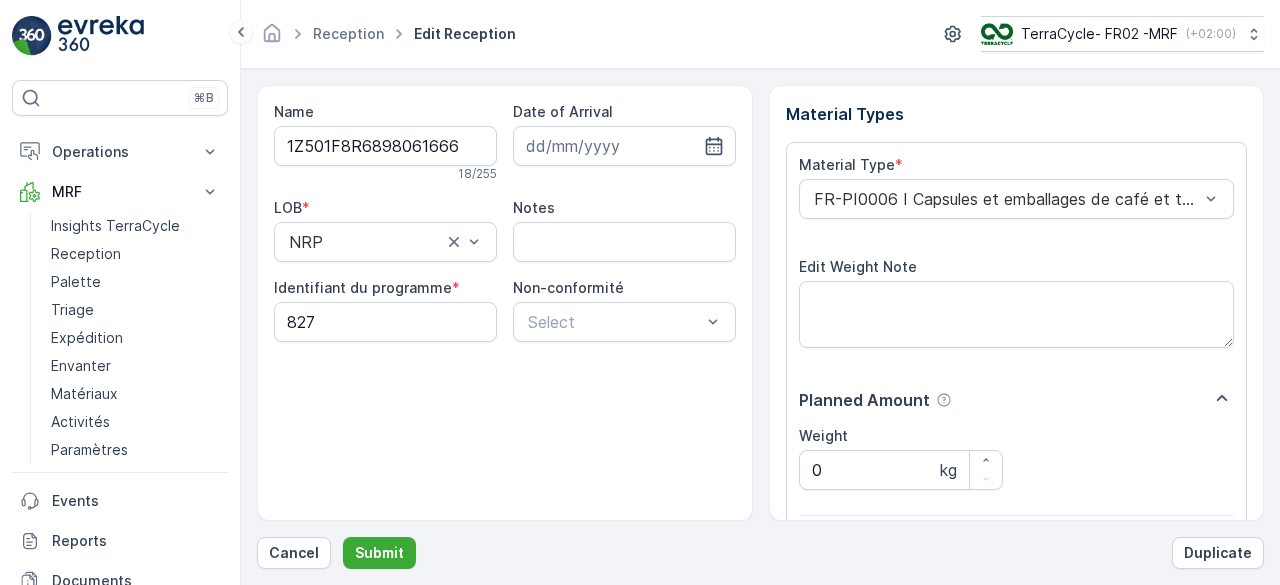 click on "Submit" at bounding box center (379, 553) 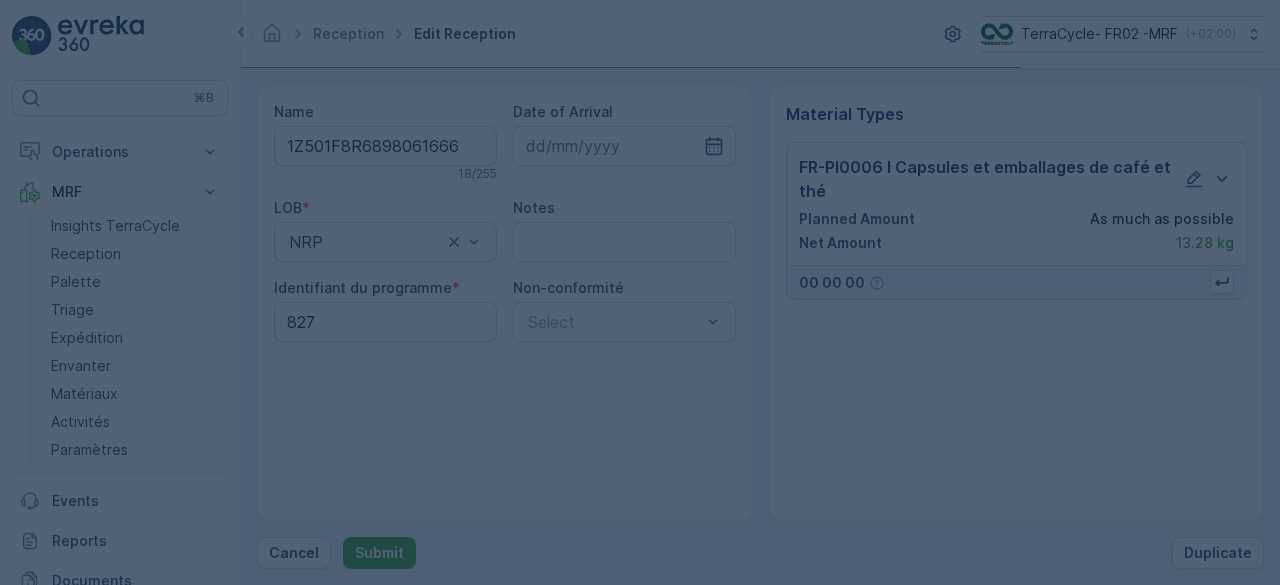 scroll, scrollTop: 0, scrollLeft: 0, axis: both 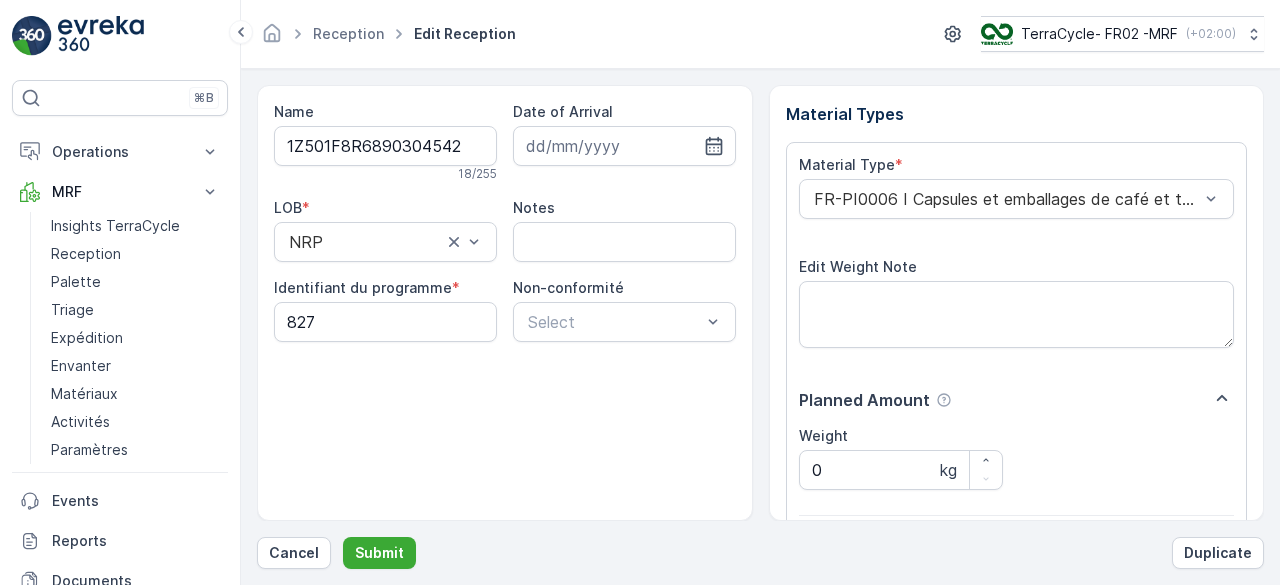click on "Submit" at bounding box center (379, 553) 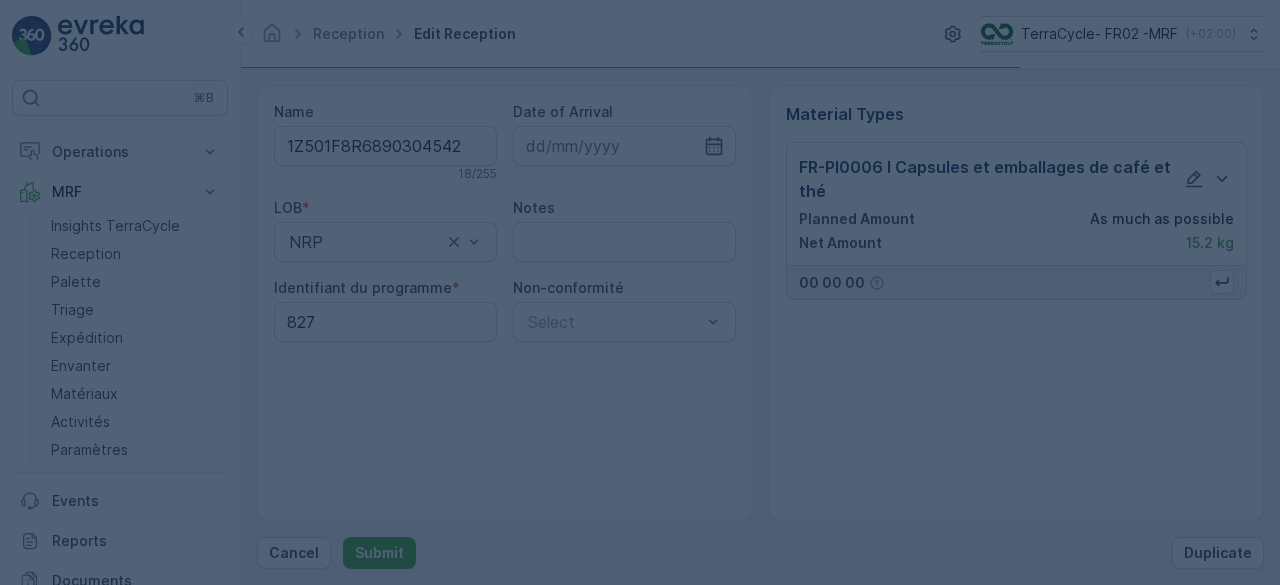 scroll, scrollTop: 0, scrollLeft: 0, axis: both 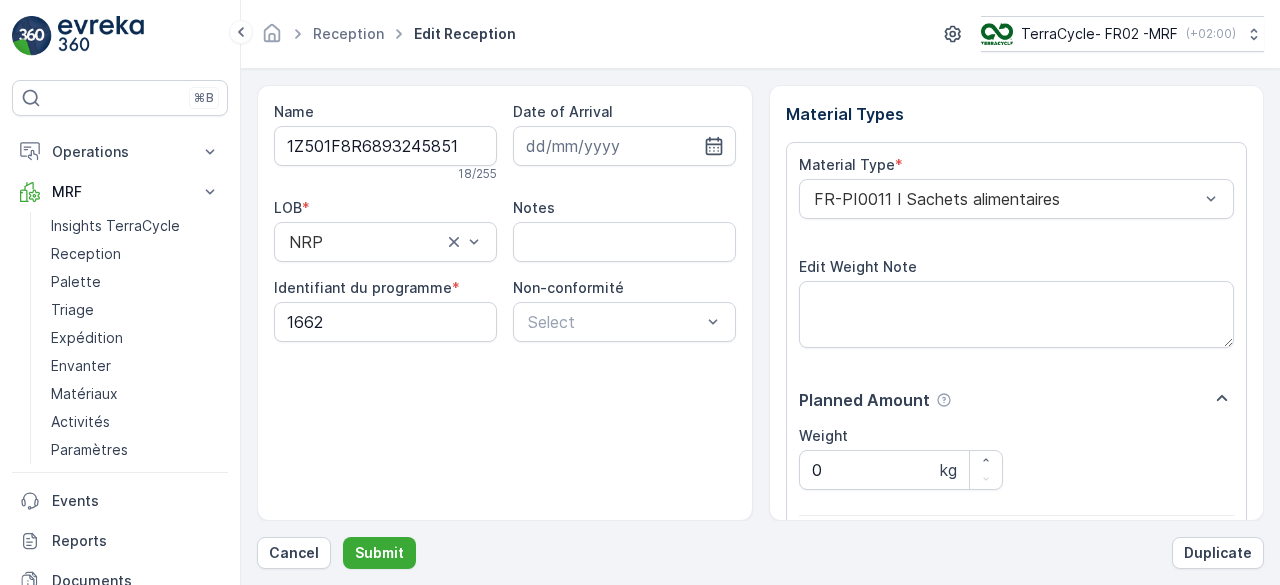 click on "Submit" at bounding box center (379, 553) 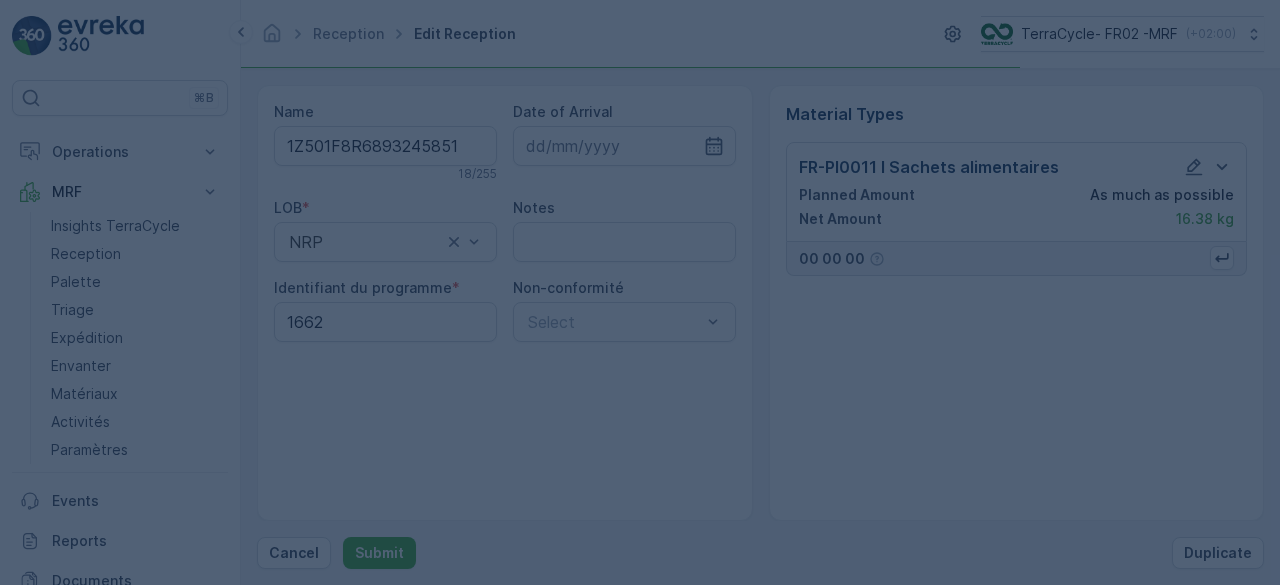scroll, scrollTop: 0, scrollLeft: 0, axis: both 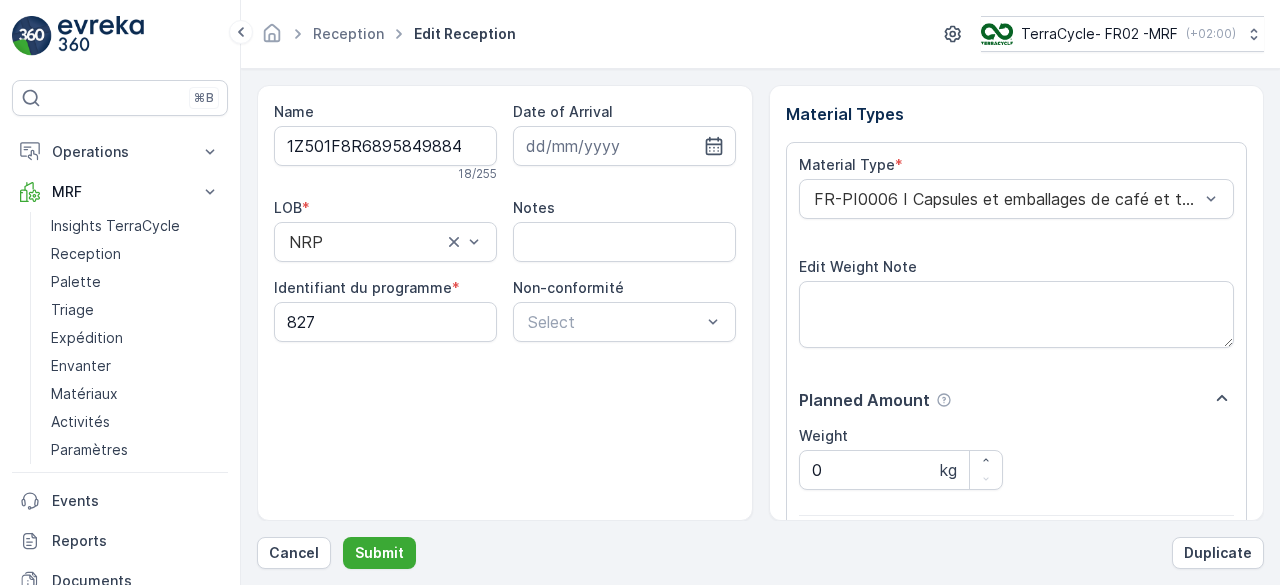 click on "Submit" at bounding box center [379, 553] 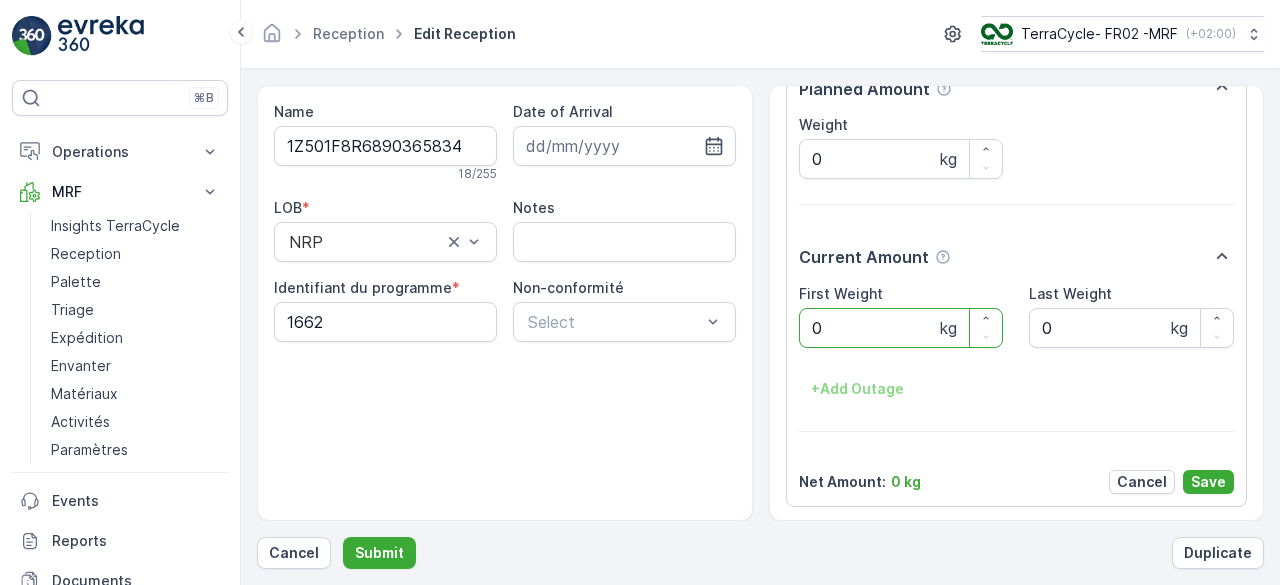 scroll, scrollTop: 0, scrollLeft: 0, axis: both 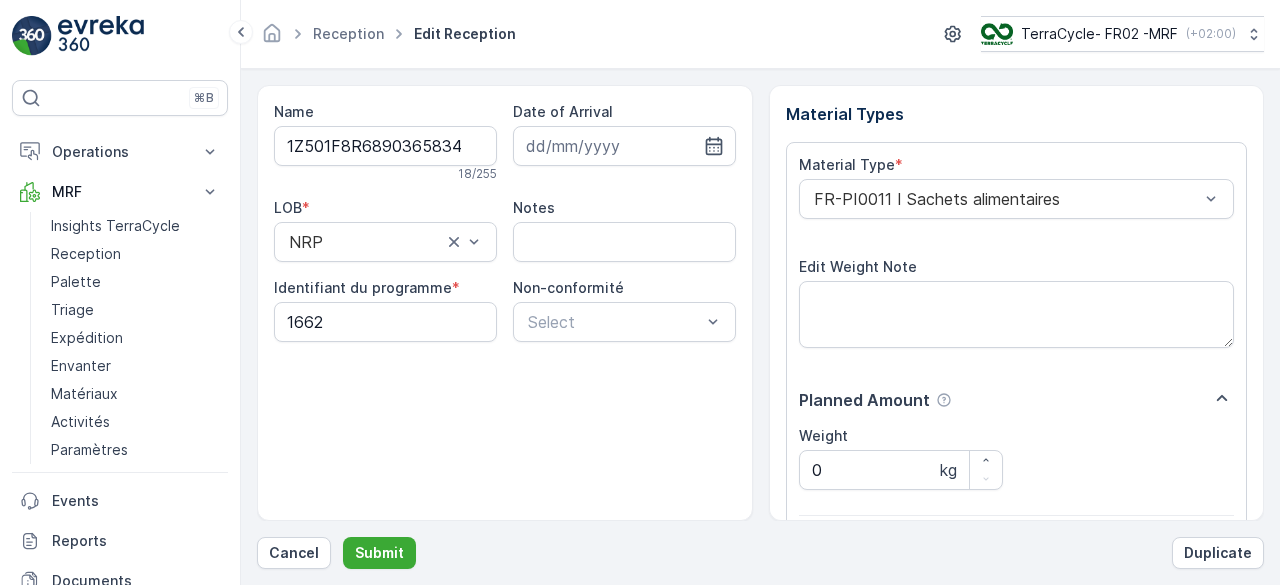 click on "Submit" at bounding box center (379, 553) 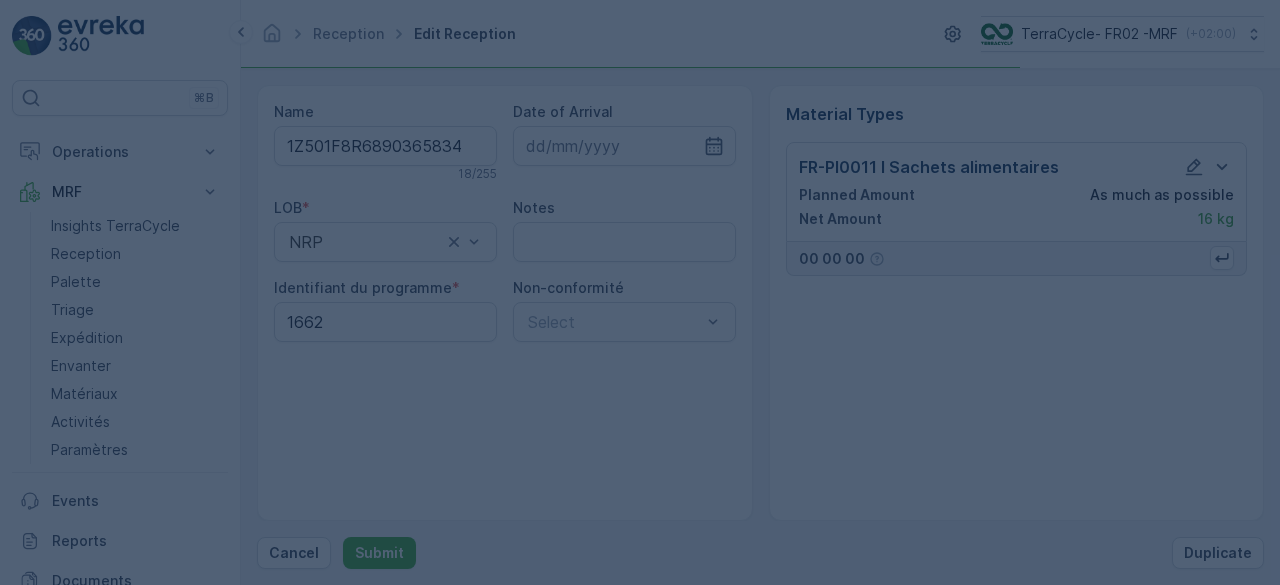 scroll, scrollTop: 0, scrollLeft: 0, axis: both 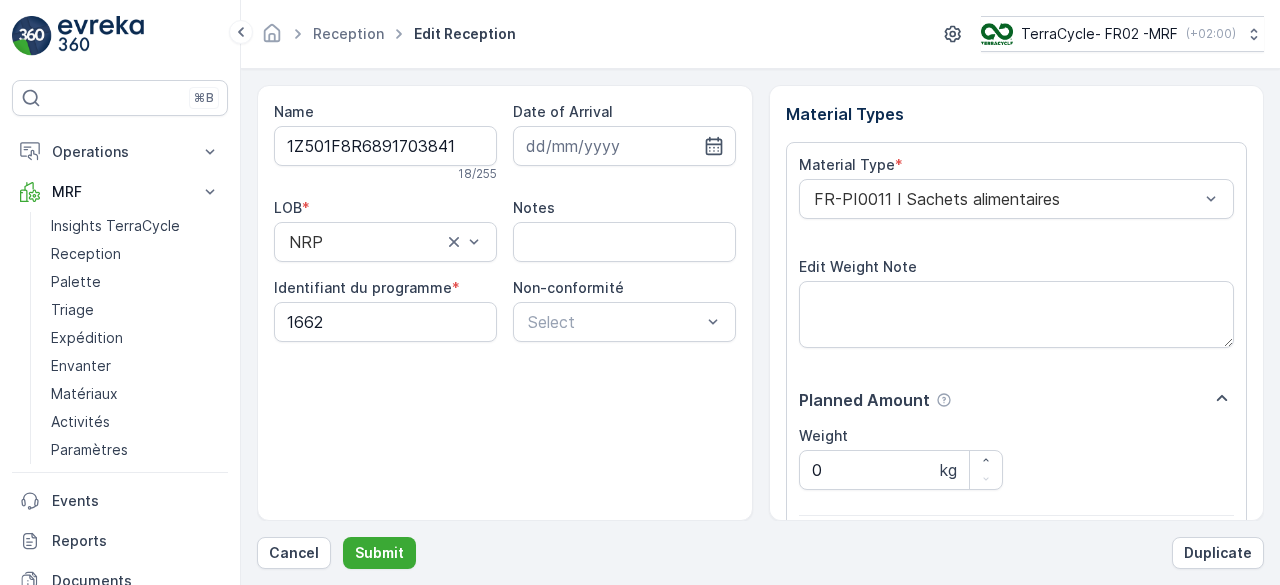 click on "Submit" at bounding box center (379, 553) 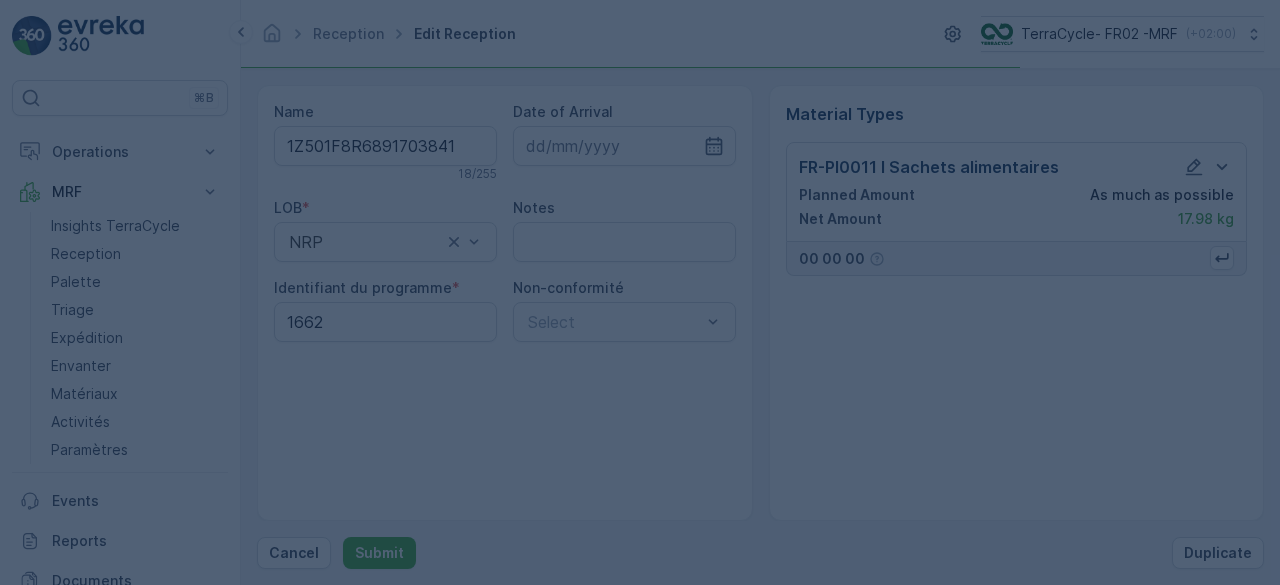 scroll, scrollTop: 0, scrollLeft: 0, axis: both 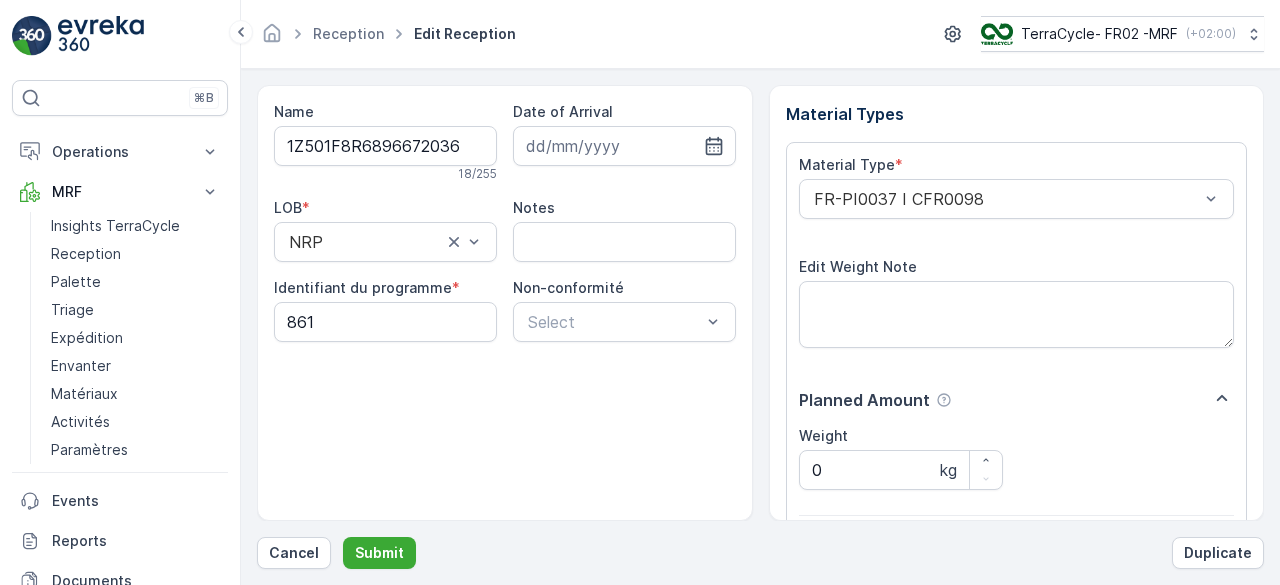 click on "Submit" at bounding box center (379, 553) 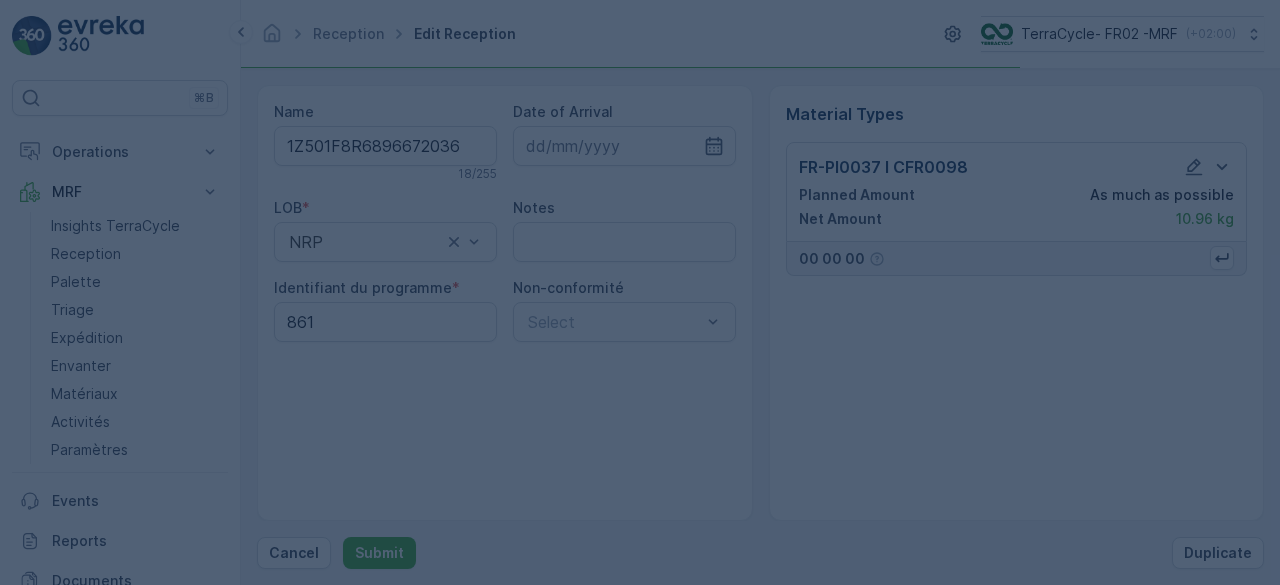 scroll, scrollTop: 0, scrollLeft: 0, axis: both 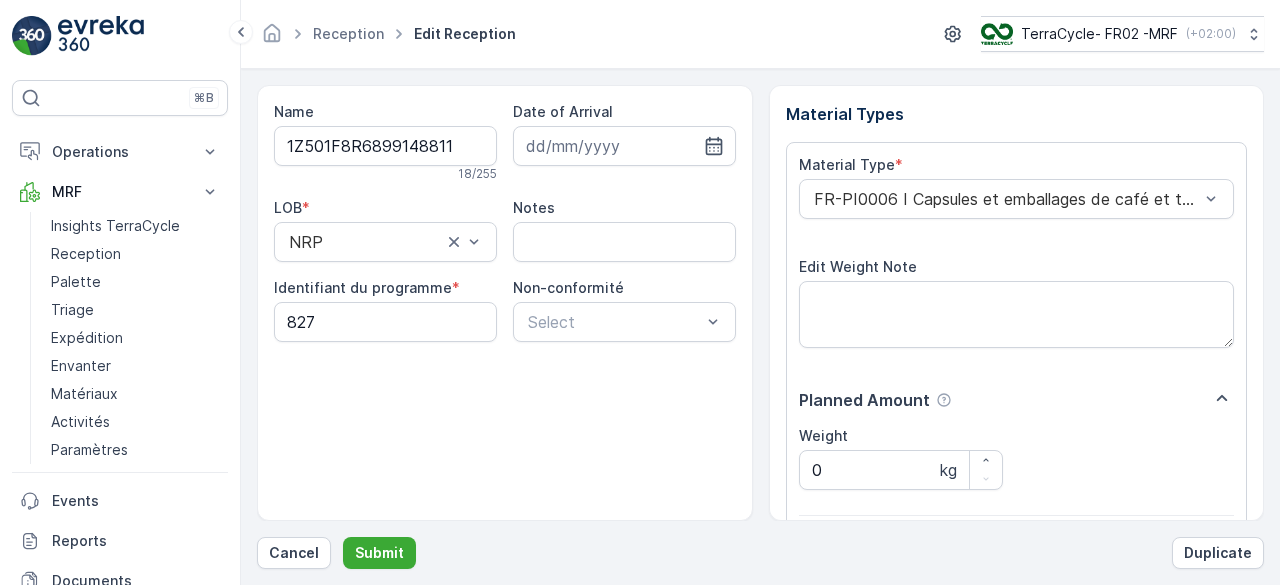 click on "Submit" at bounding box center [379, 553] 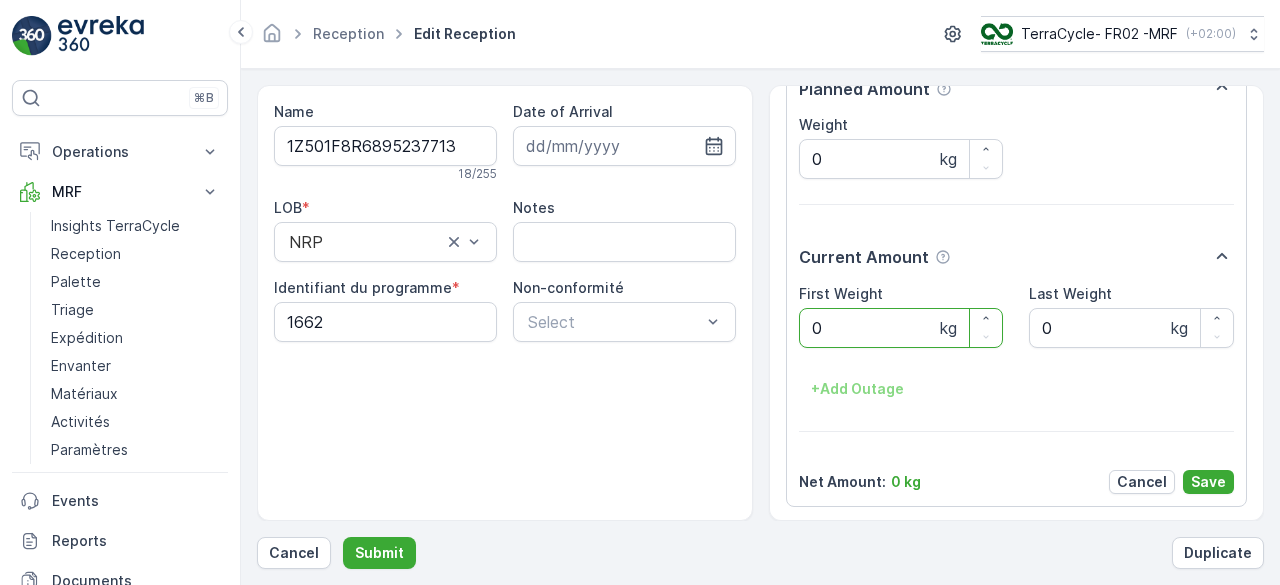 scroll, scrollTop: 0, scrollLeft: 0, axis: both 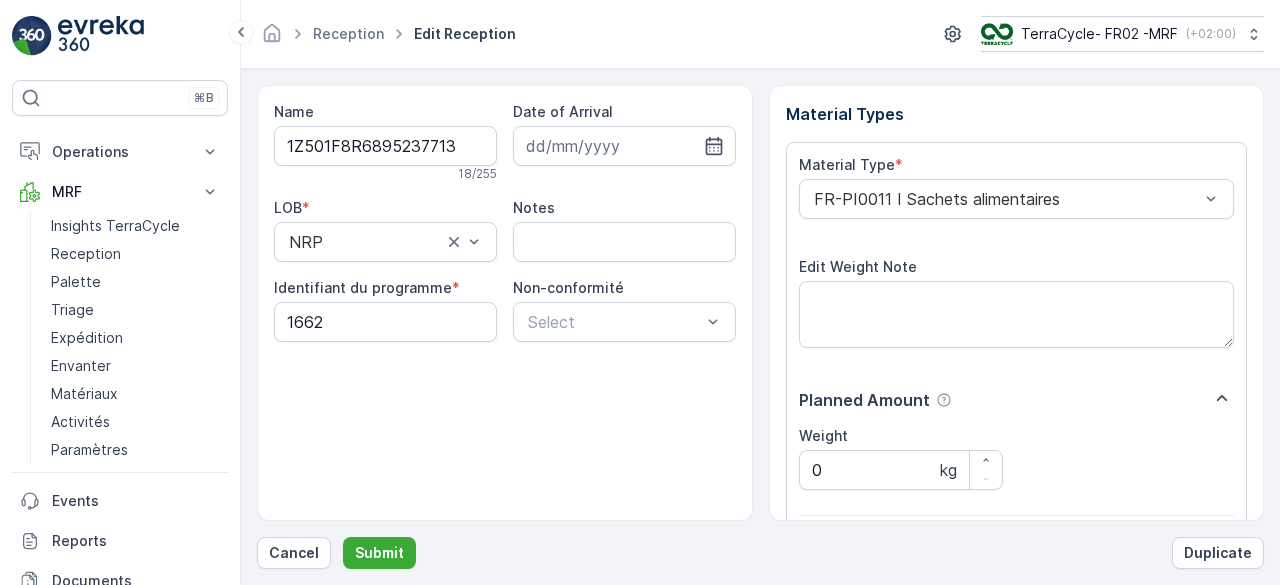 click on "Submit" at bounding box center (379, 553) 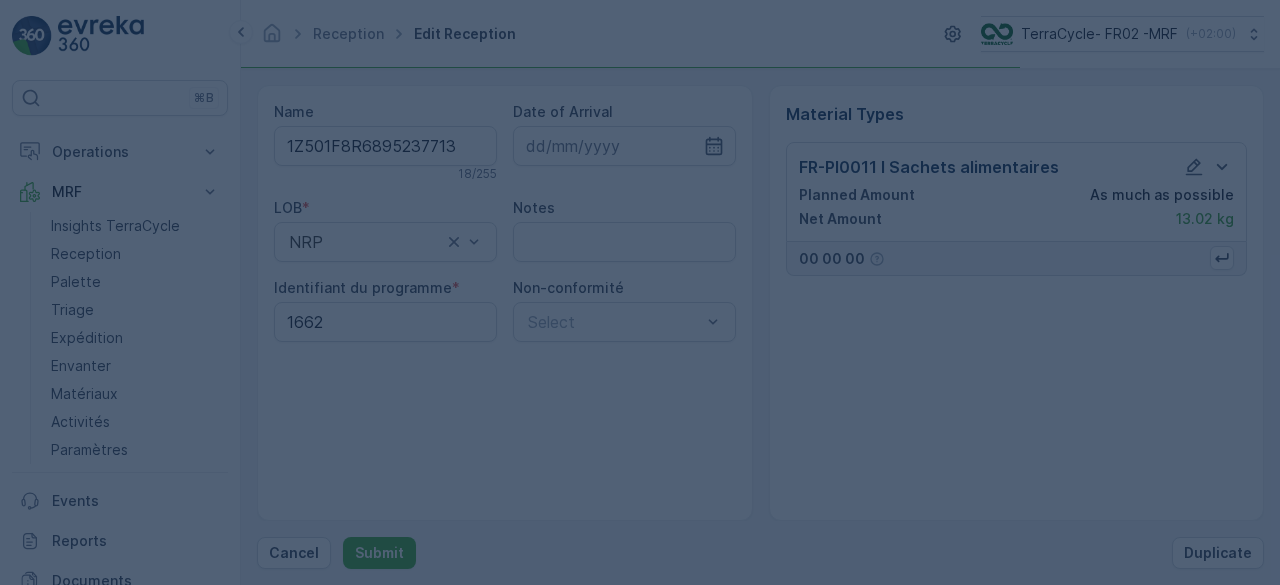scroll, scrollTop: 0, scrollLeft: 0, axis: both 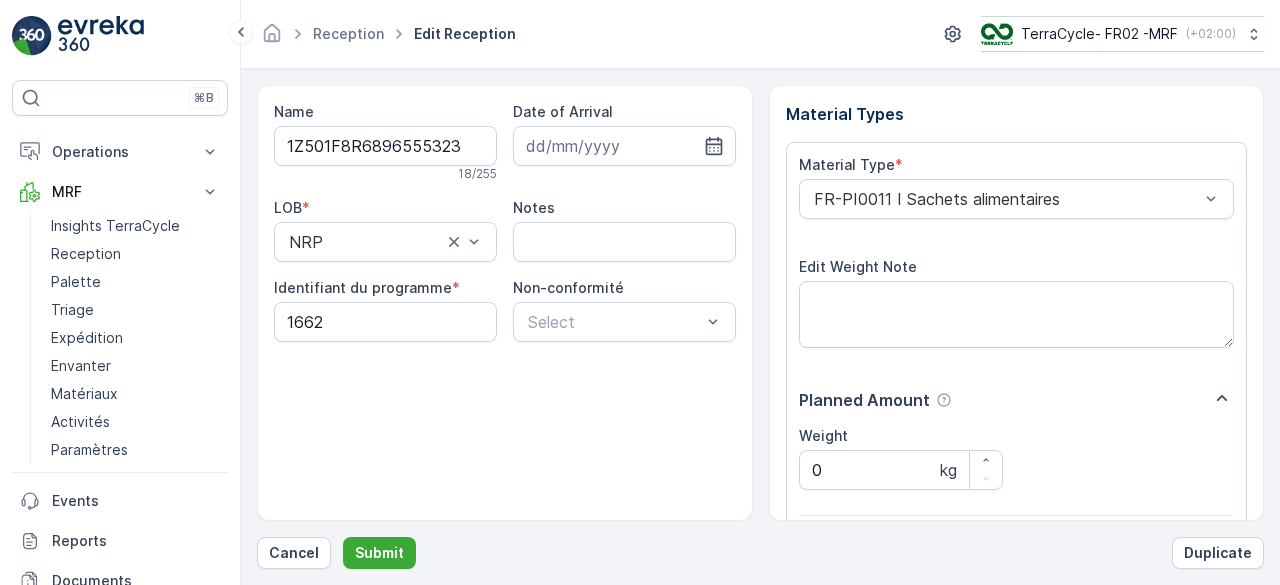 click on "Submit" at bounding box center [379, 553] 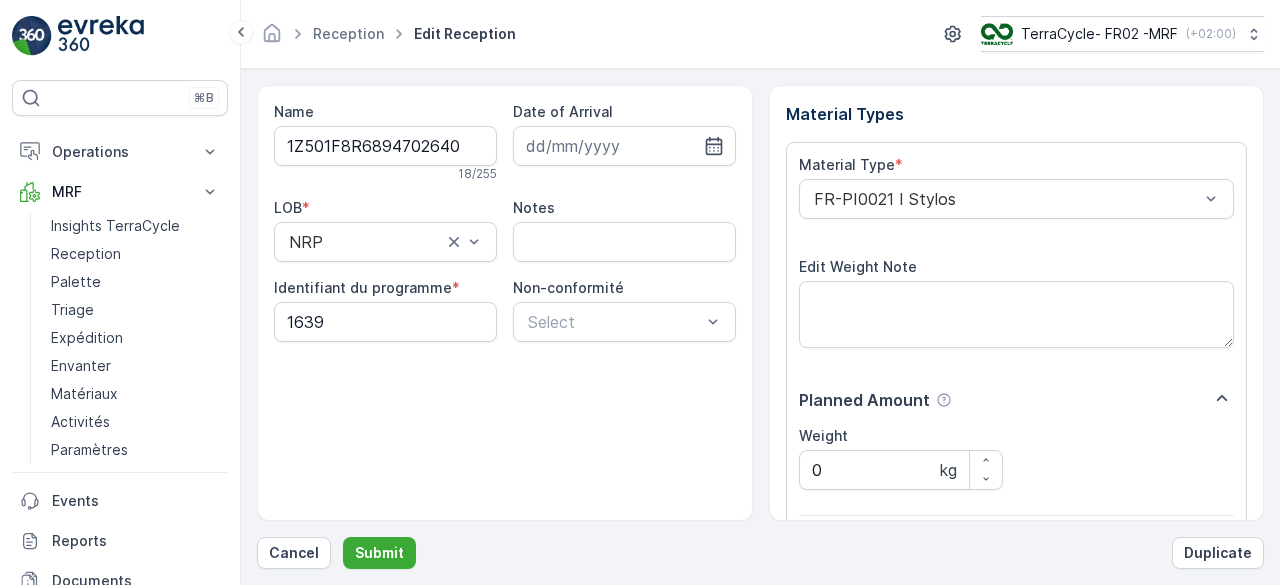 scroll, scrollTop: 311, scrollLeft: 0, axis: vertical 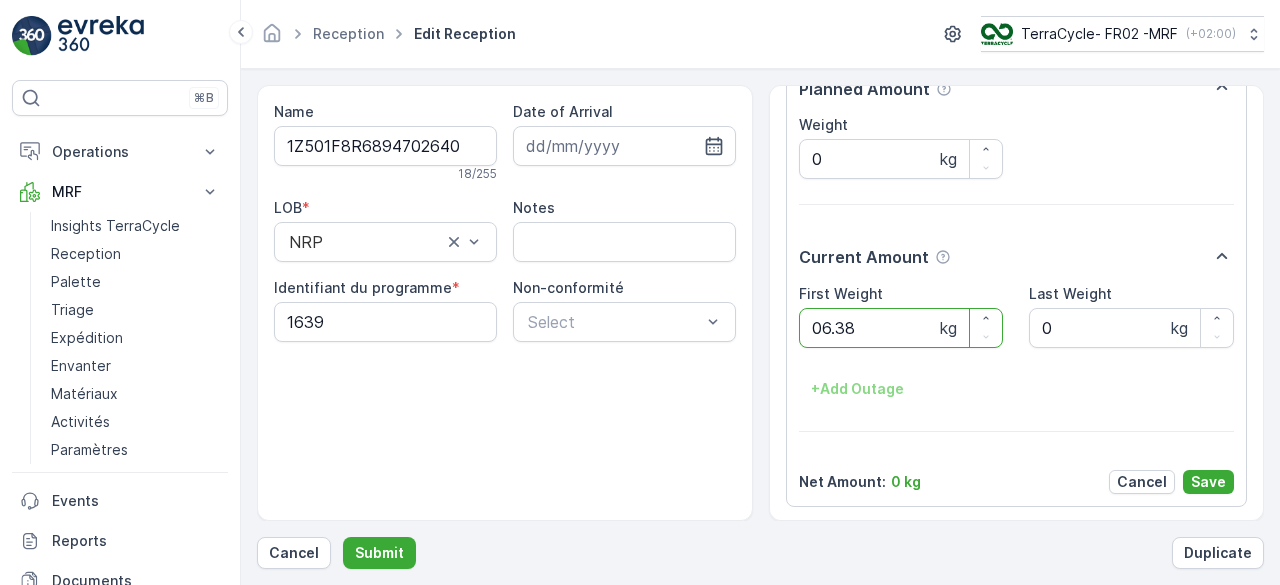click on "Submit" at bounding box center [379, 553] 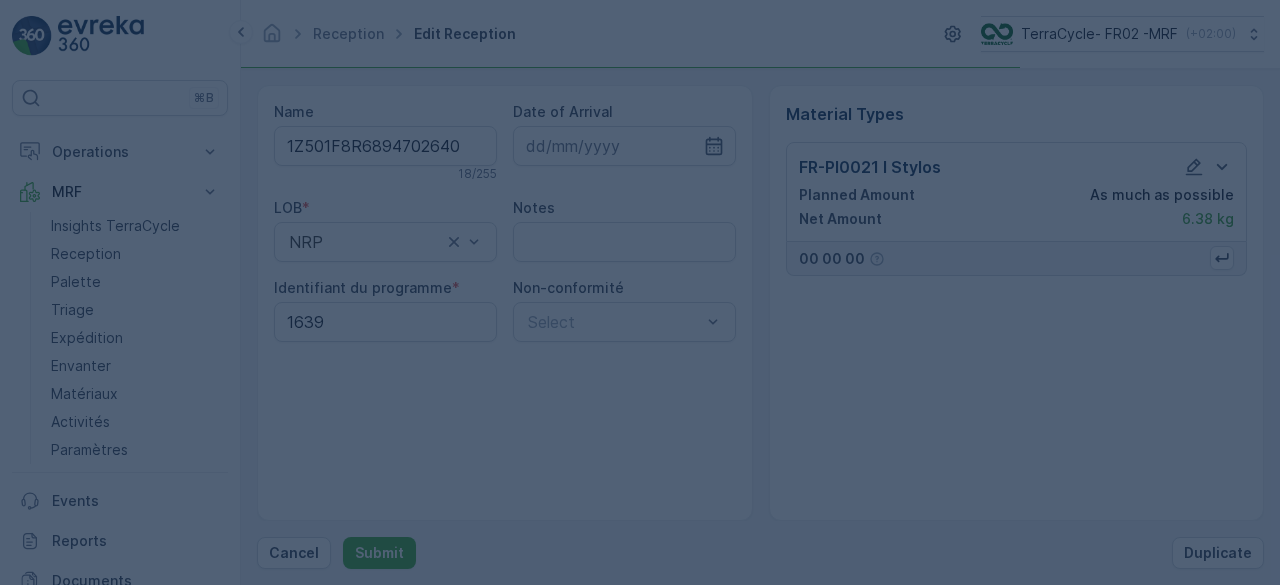 scroll, scrollTop: 0, scrollLeft: 0, axis: both 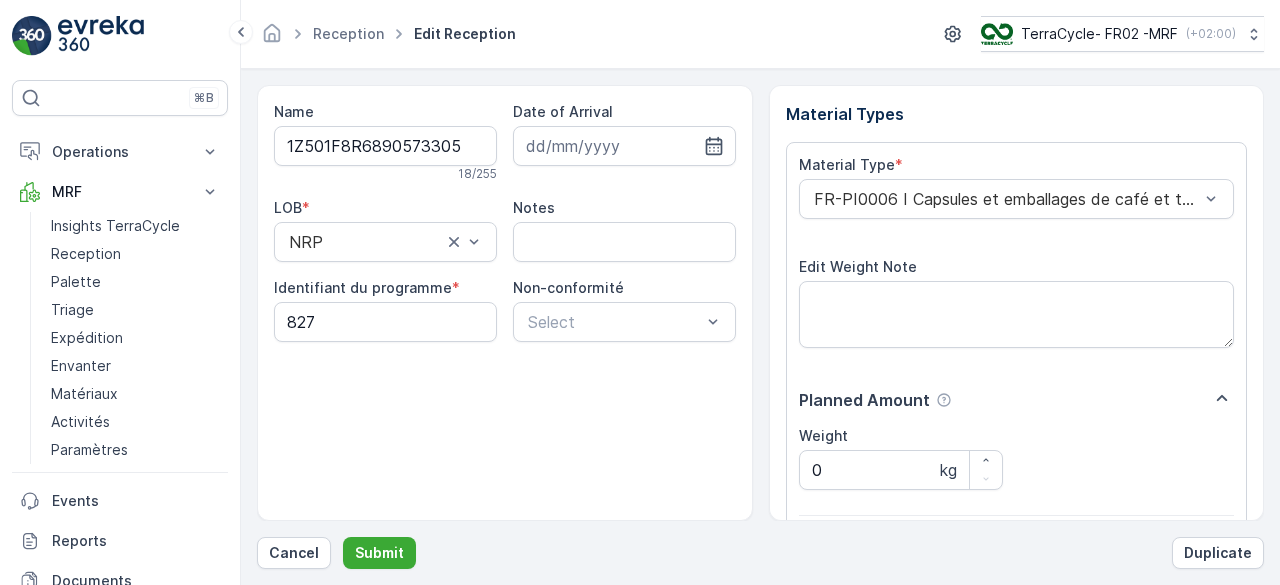 click on "Submit" at bounding box center (379, 553) 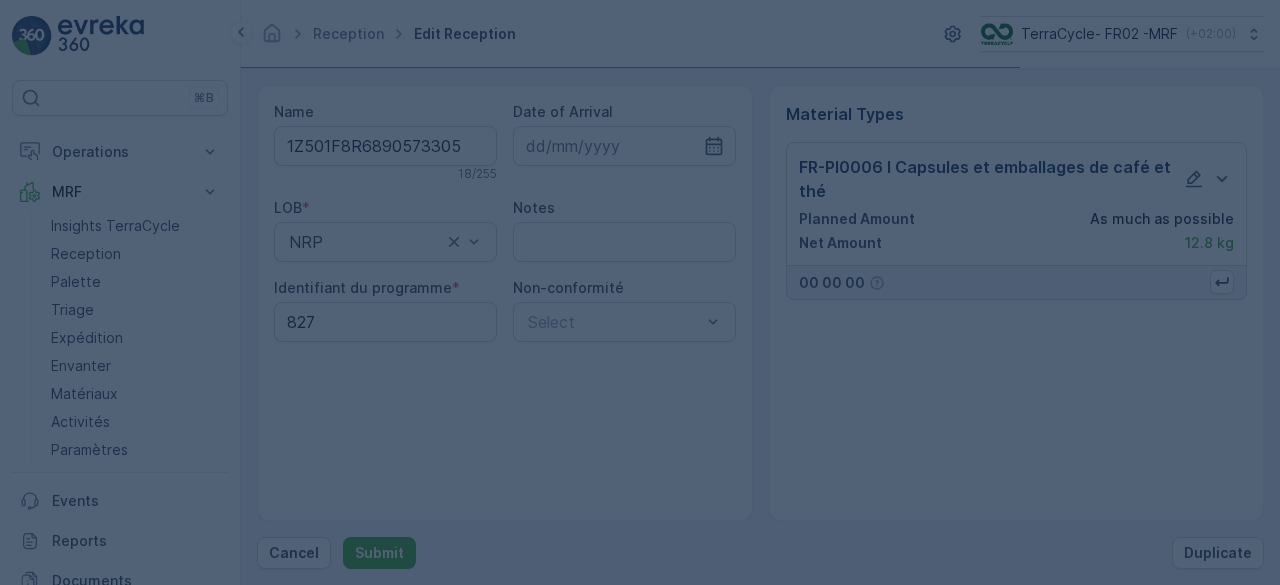 scroll, scrollTop: 0, scrollLeft: 0, axis: both 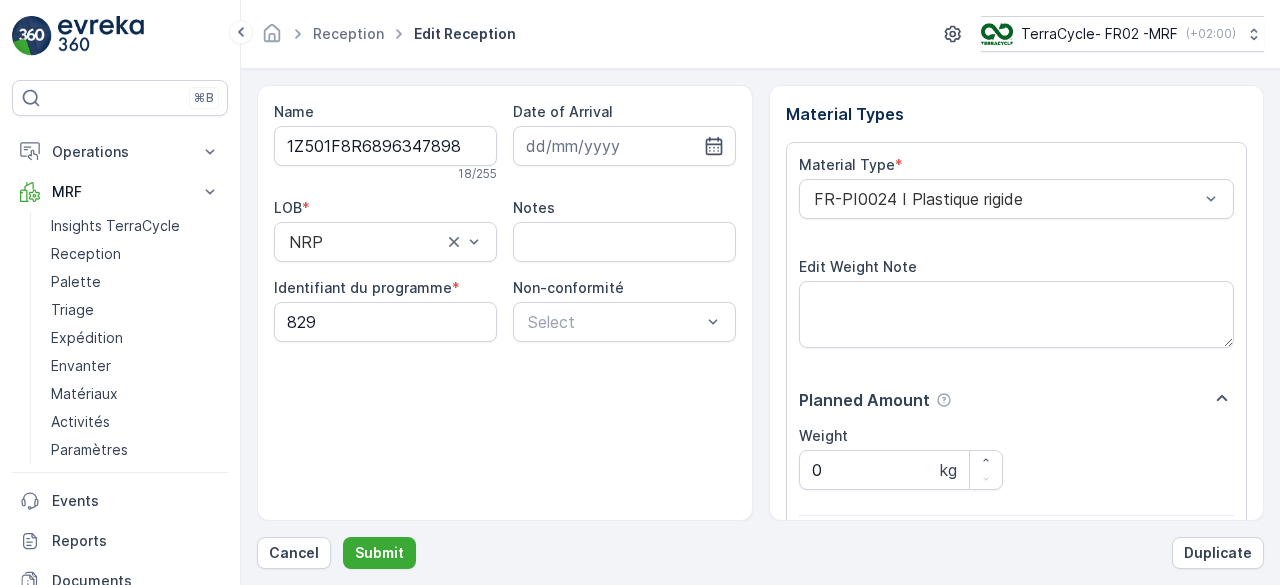 click on "Submit" at bounding box center [379, 553] 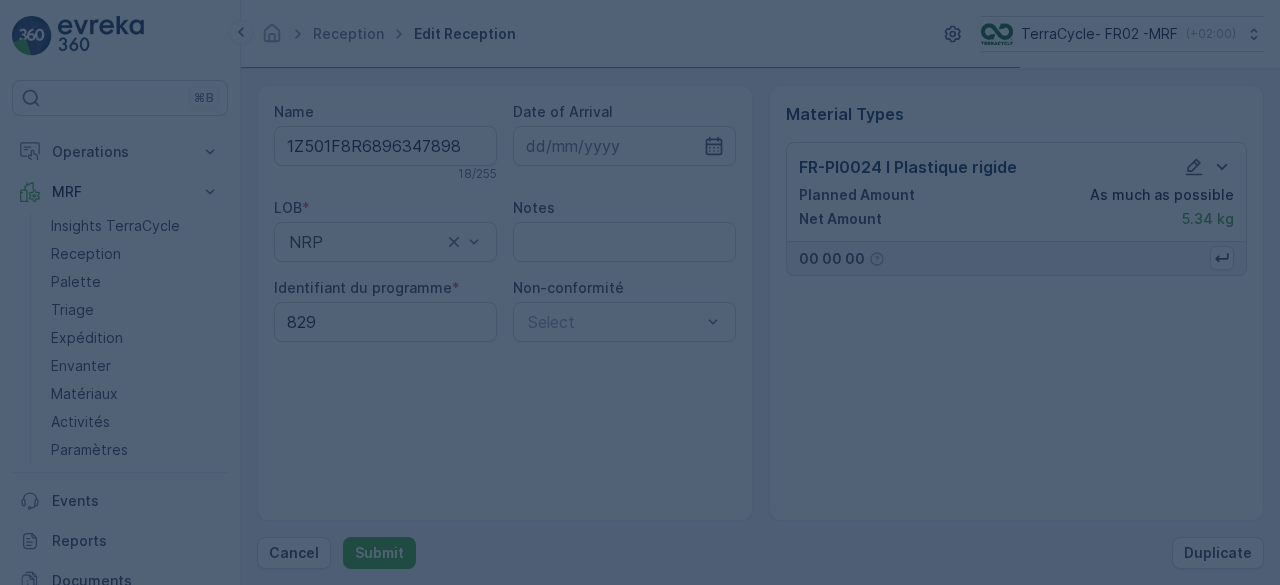 scroll, scrollTop: 0, scrollLeft: 0, axis: both 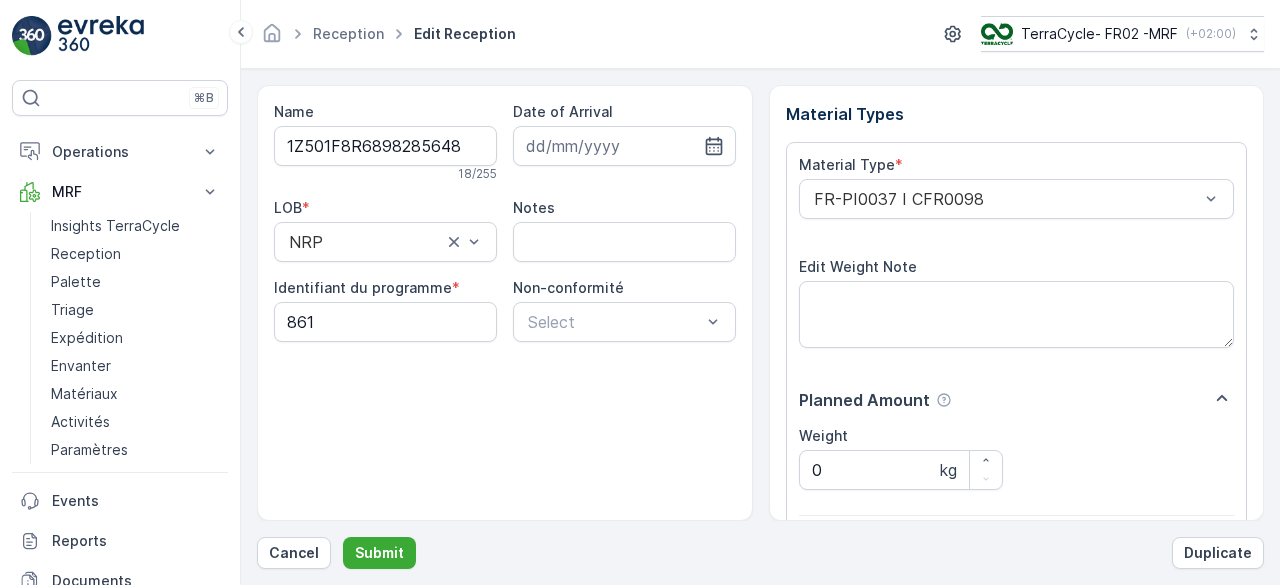 click on "Submit" at bounding box center (379, 553) 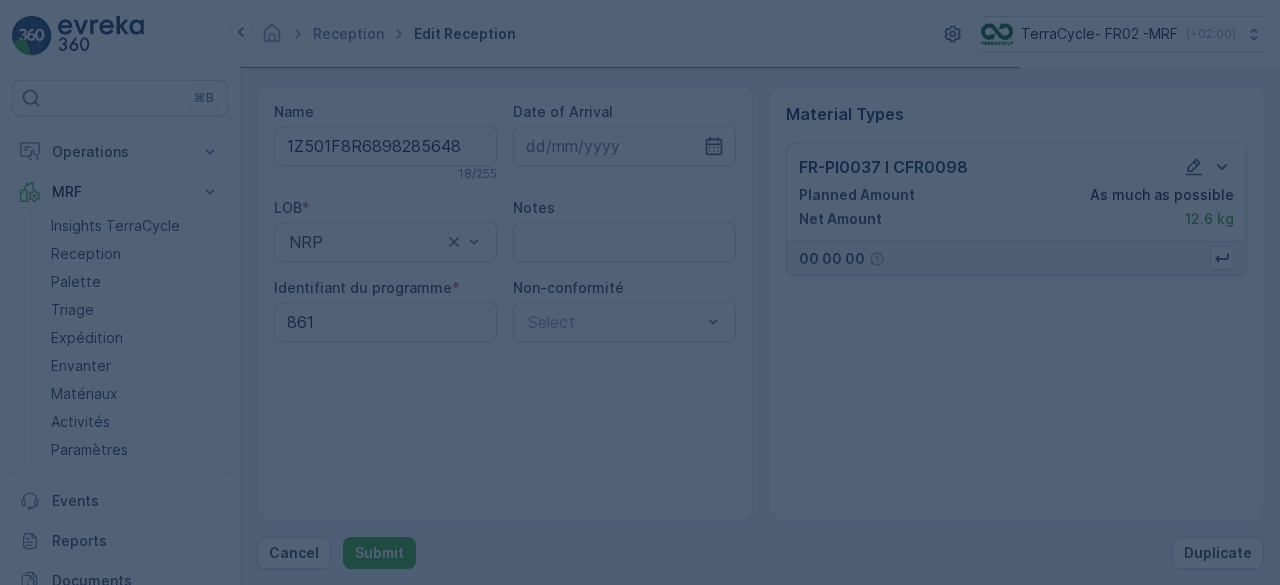 scroll, scrollTop: 0, scrollLeft: 0, axis: both 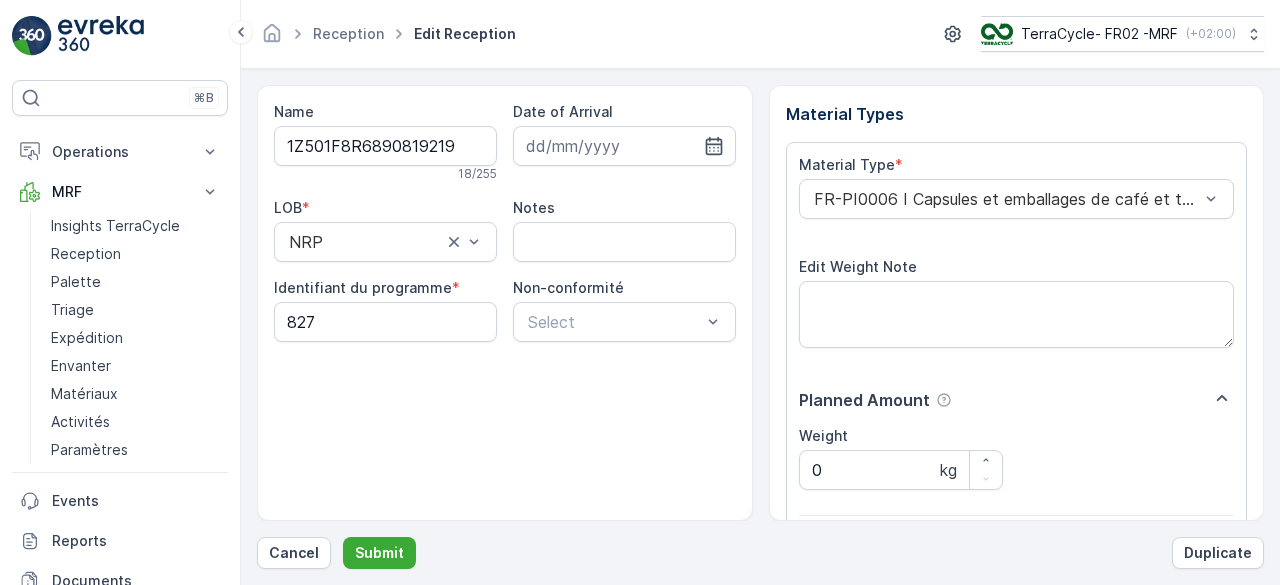 click on "Submit" at bounding box center [379, 553] 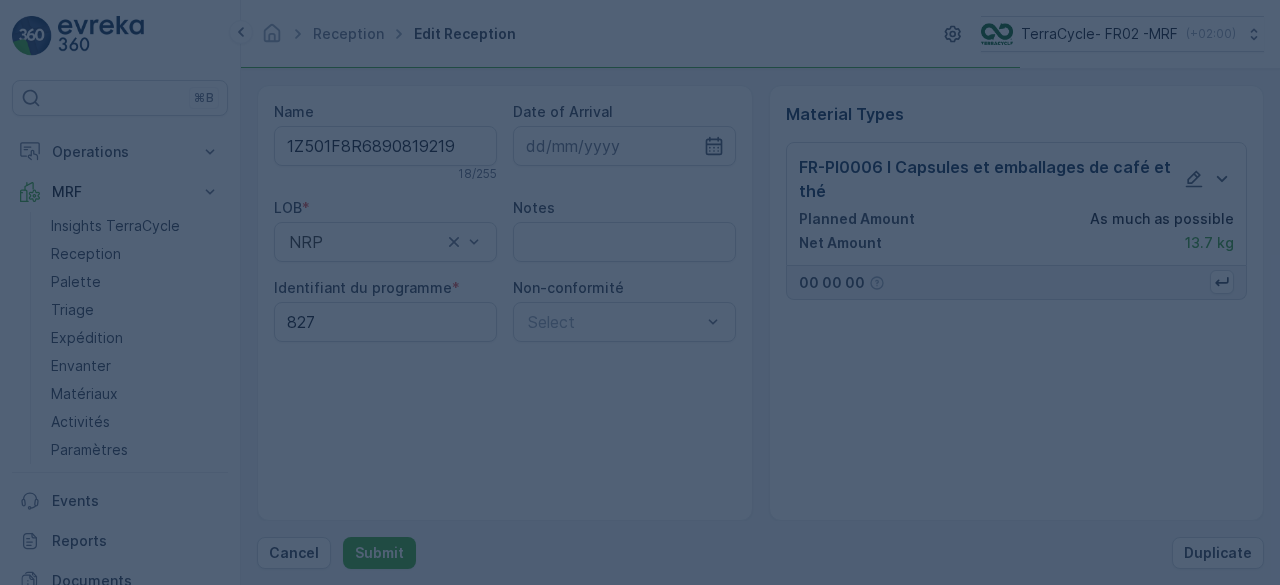 scroll, scrollTop: 0, scrollLeft: 0, axis: both 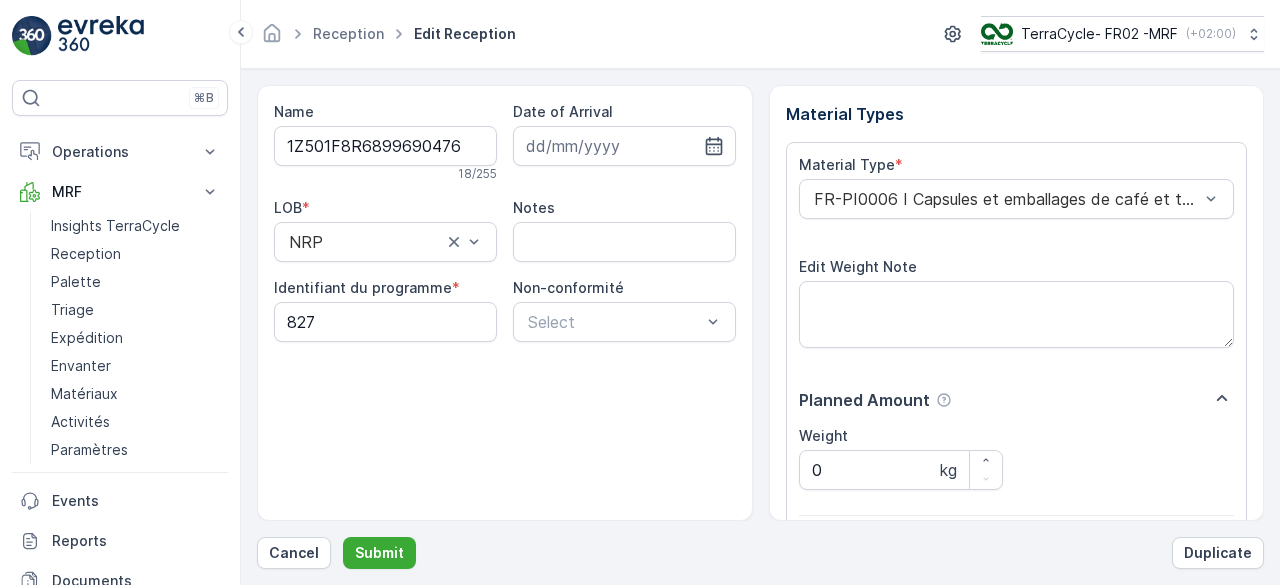 click on "Submit" at bounding box center (379, 553) 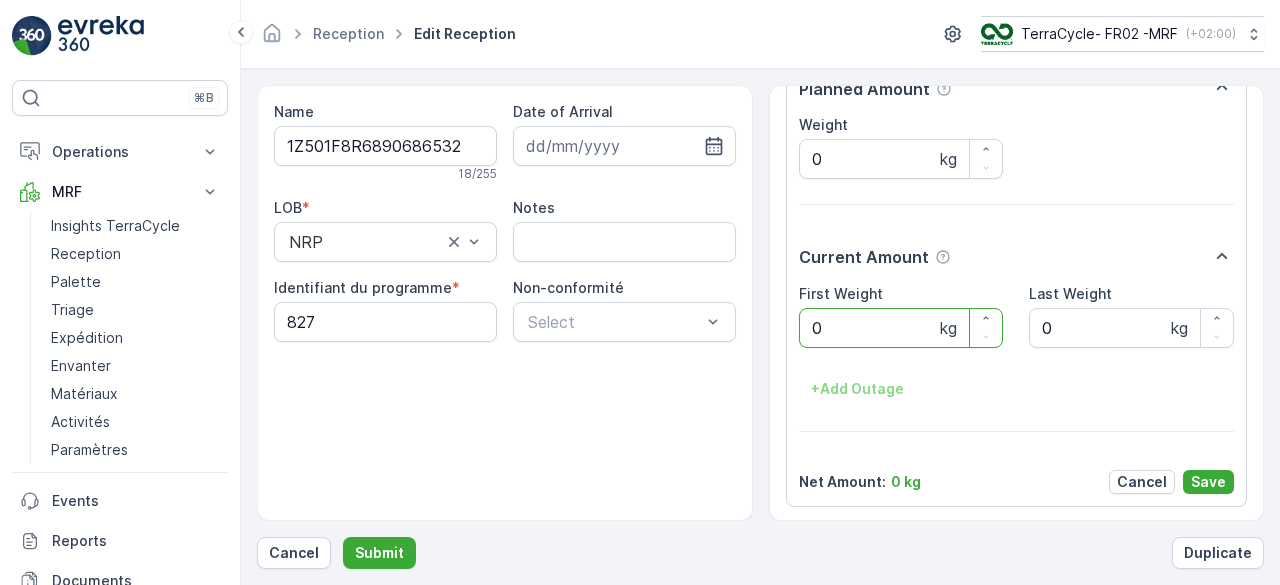 scroll, scrollTop: 0, scrollLeft: 0, axis: both 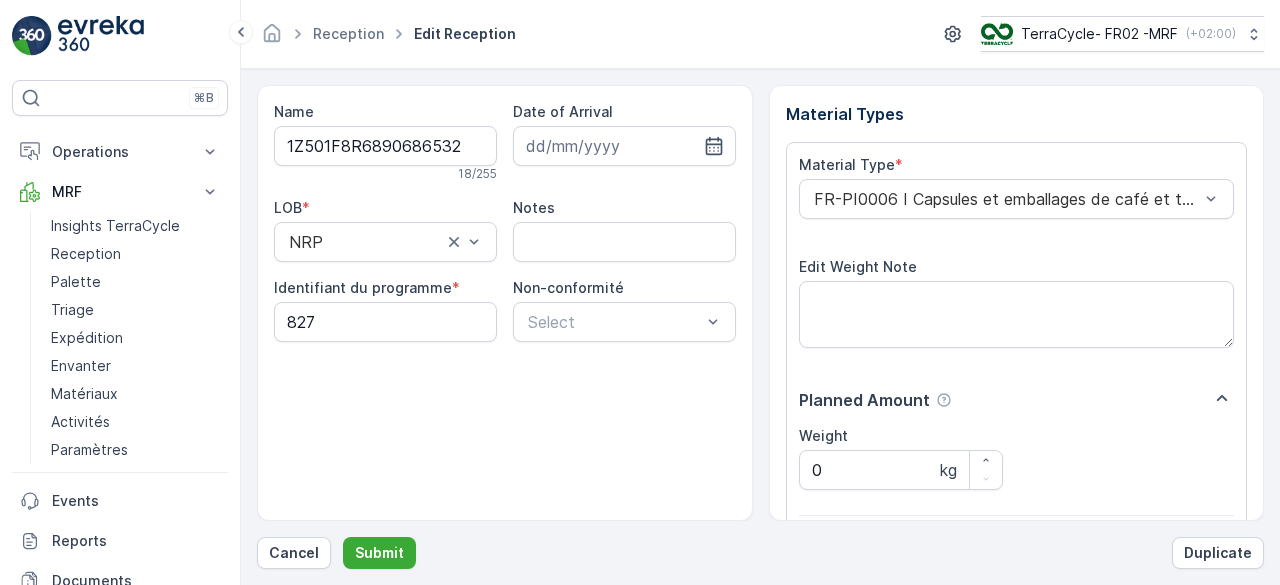 click on "Submit" at bounding box center (379, 553) 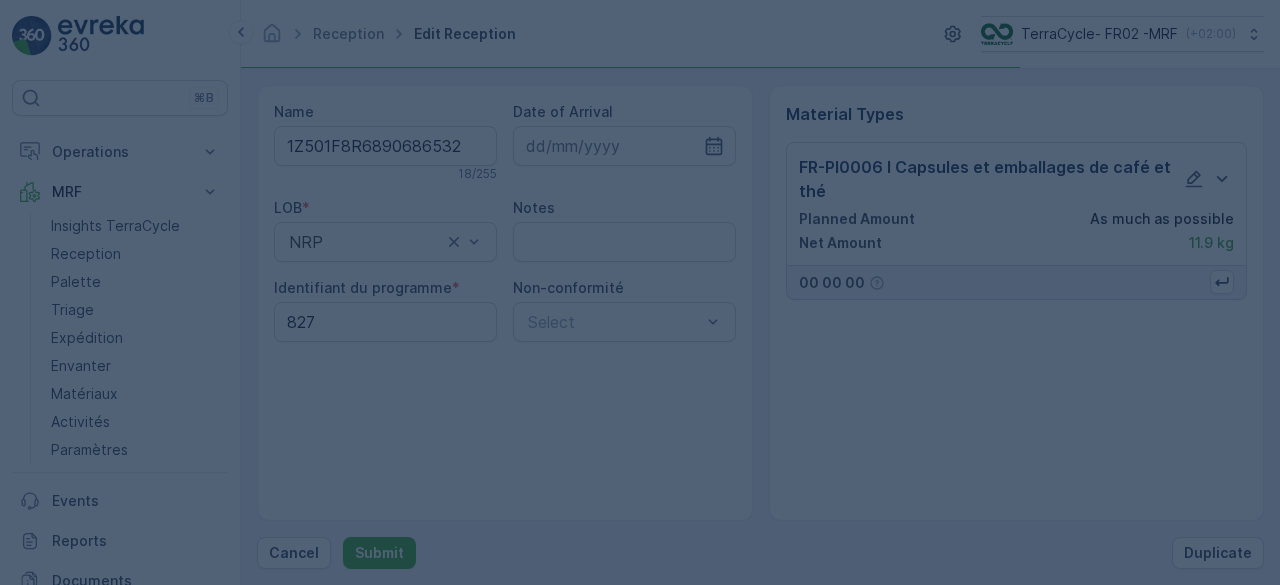 scroll, scrollTop: 0, scrollLeft: 0, axis: both 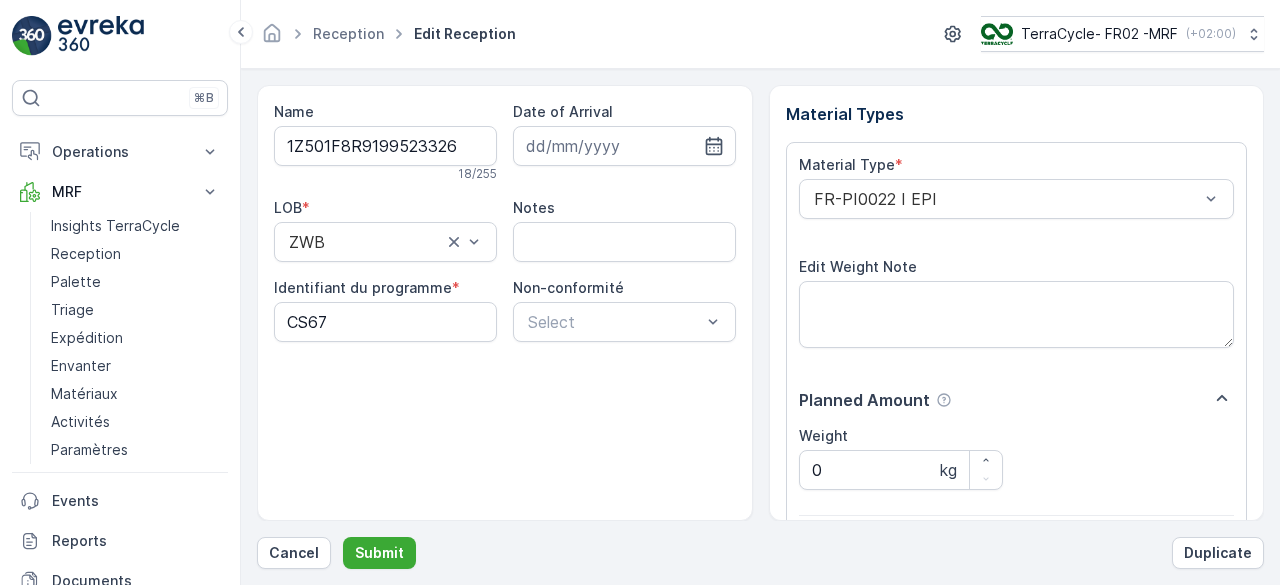 click on "Submit" at bounding box center [379, 553] 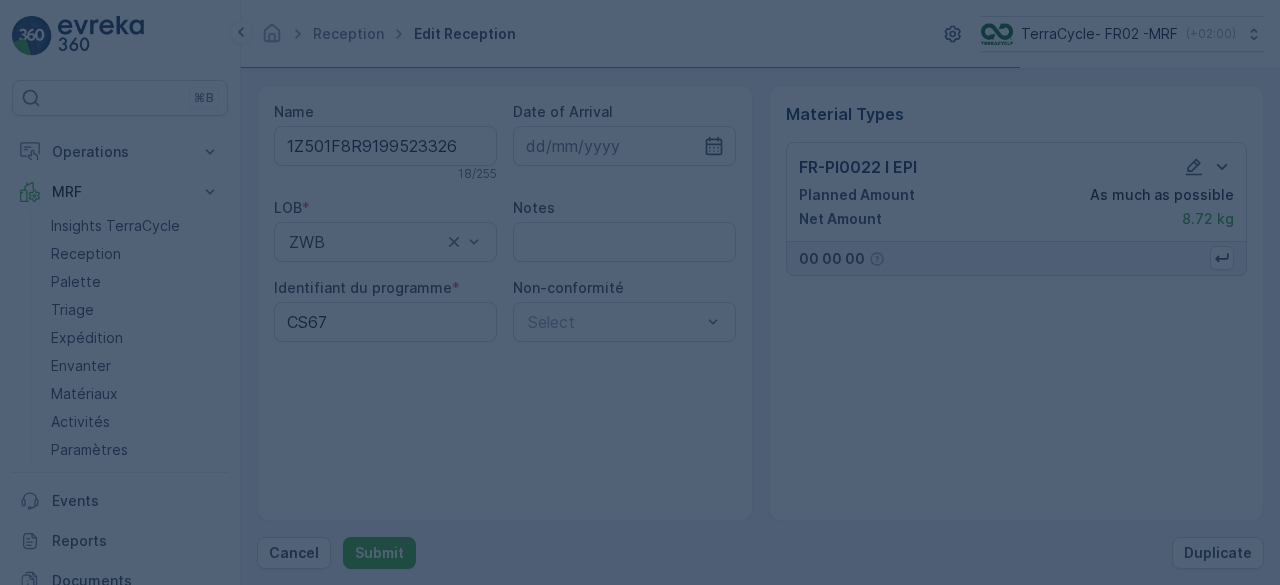 scroll, scrollTop: 0, scrollLeft: 0, axis: both 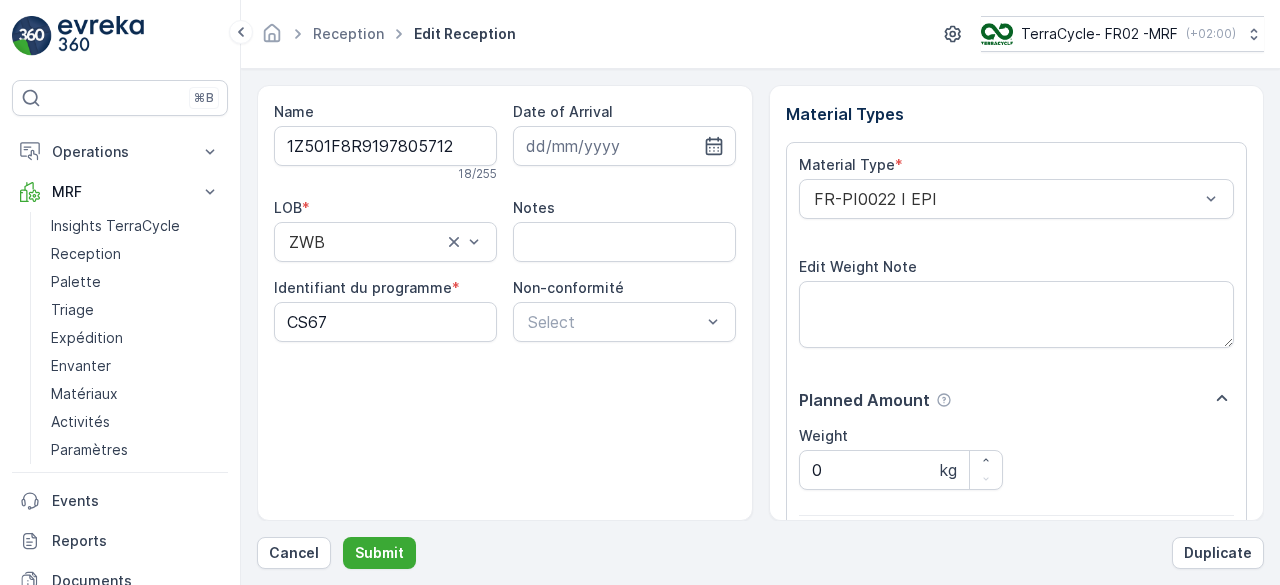 click on "Submit" at bounding box center [379, 553] 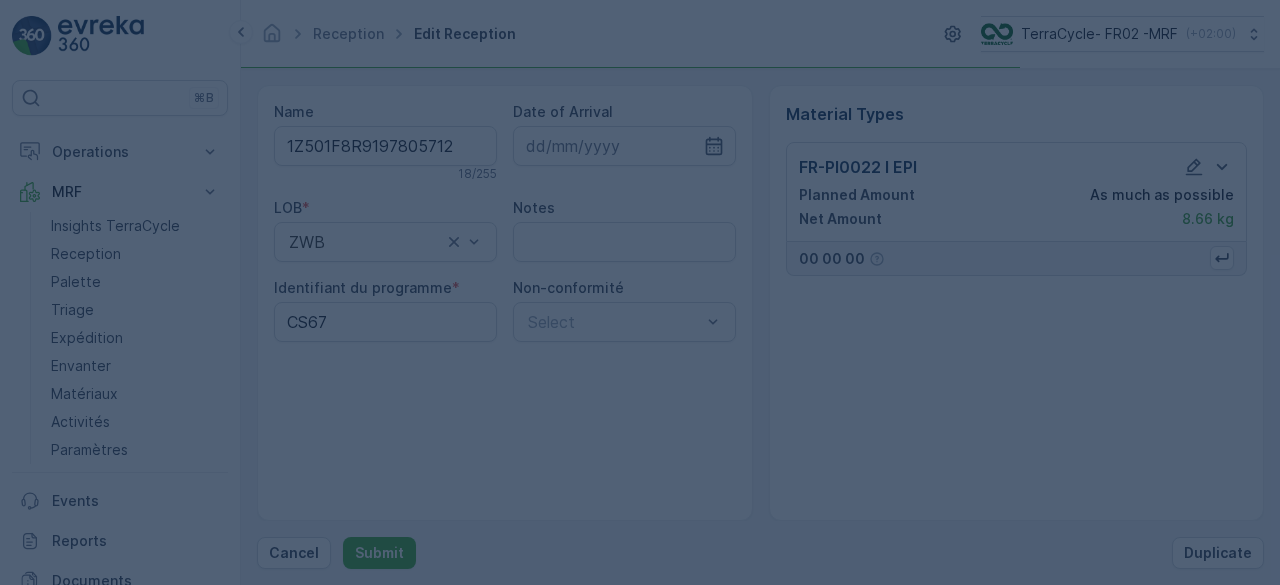 scroll, scrollTop: 0, scrollLeft: 0, axis: both 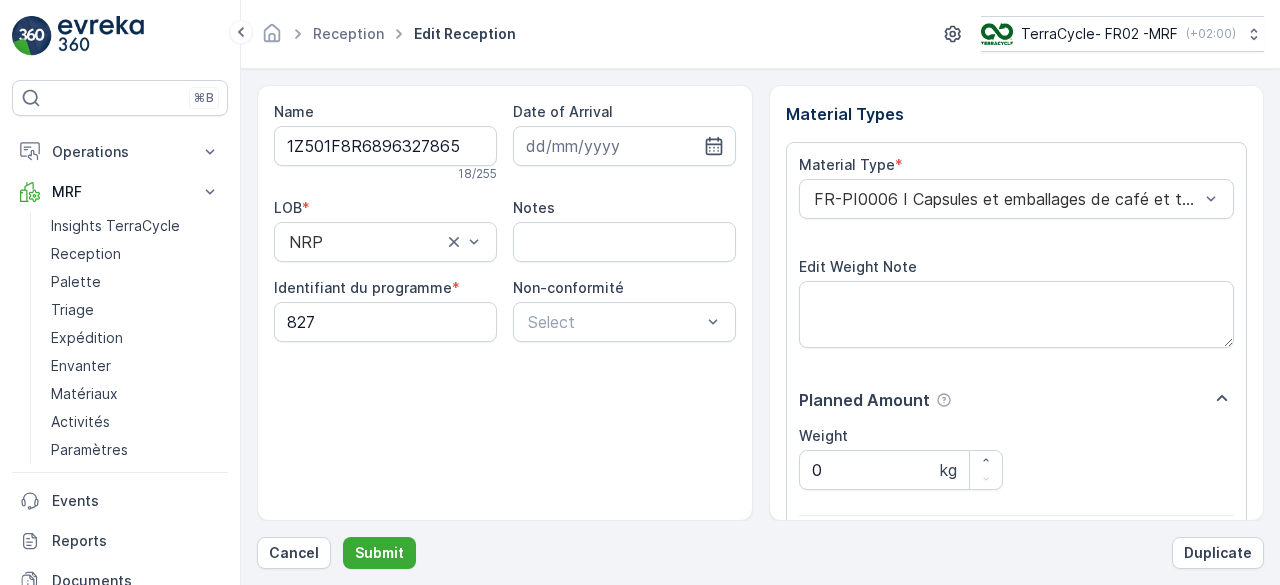 click on "Submit" at bounding box center [379, 553] 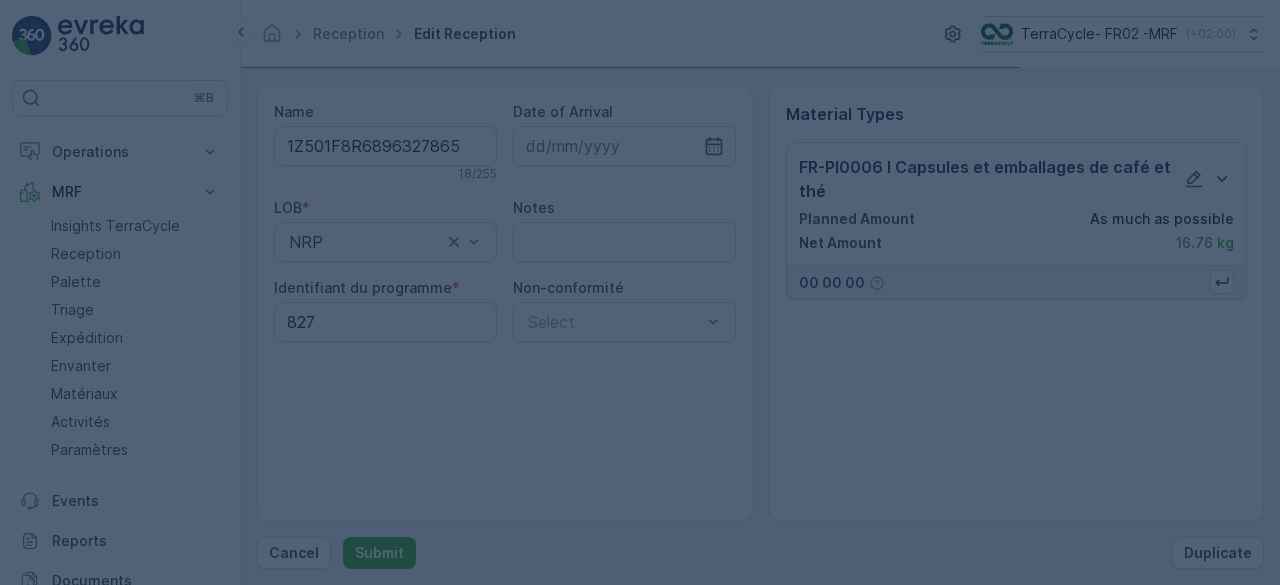 scroll, scrollTop: 0, scrollLeft: 0, axis: both 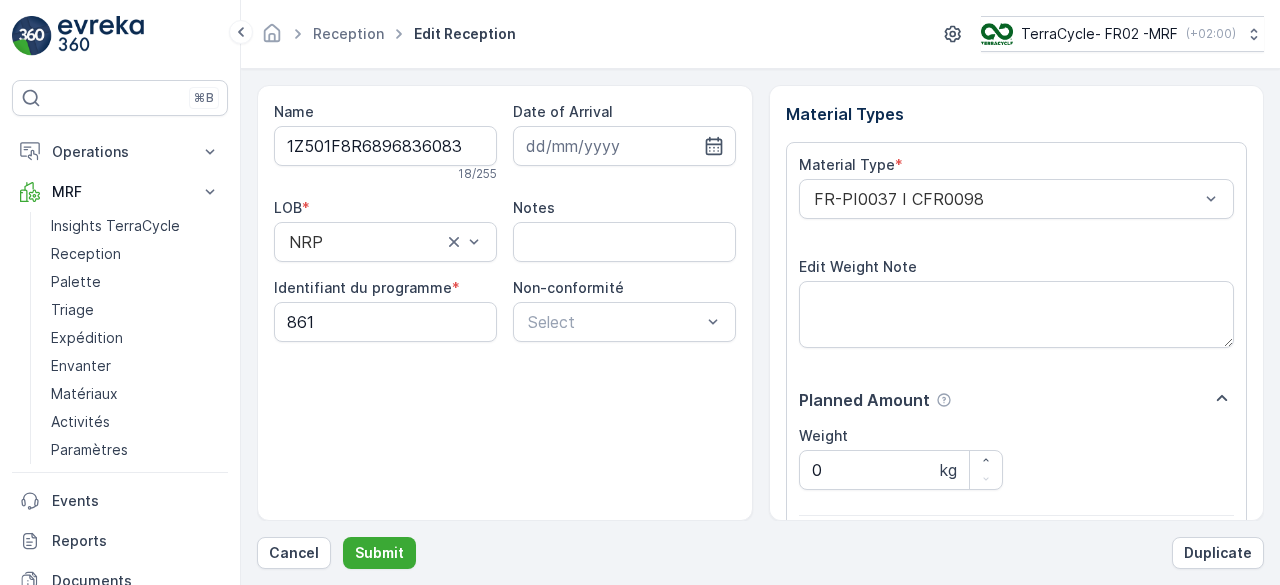 click on "Submit" at bounding box center (379, 553) 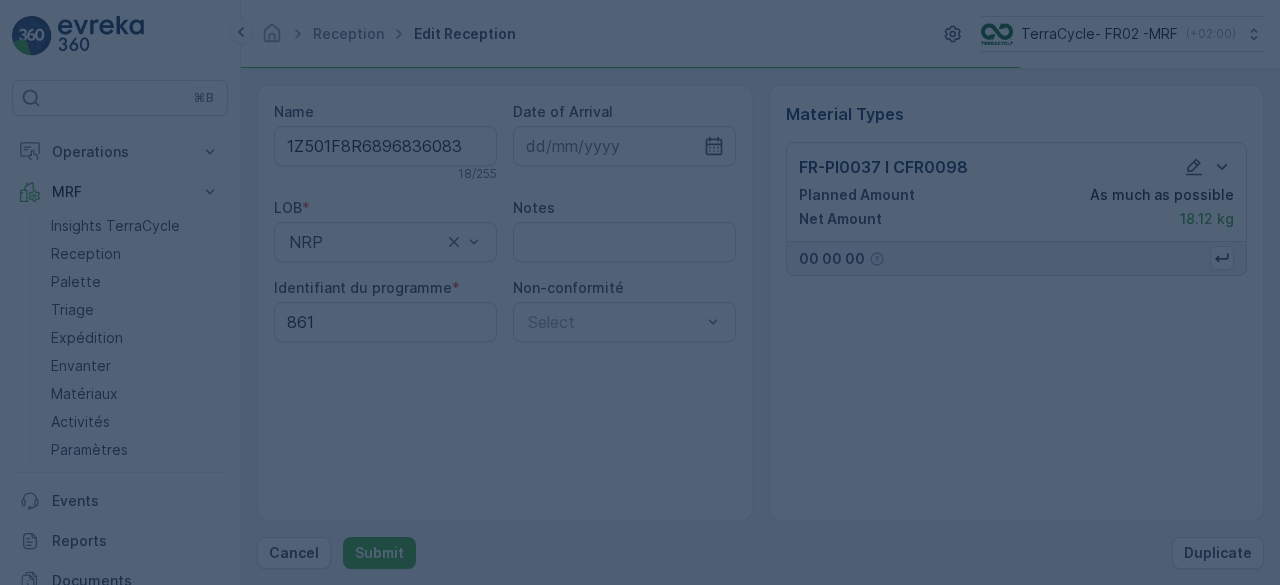 scroll, scrollTop: 0, scrollLeft: 0, axis: both 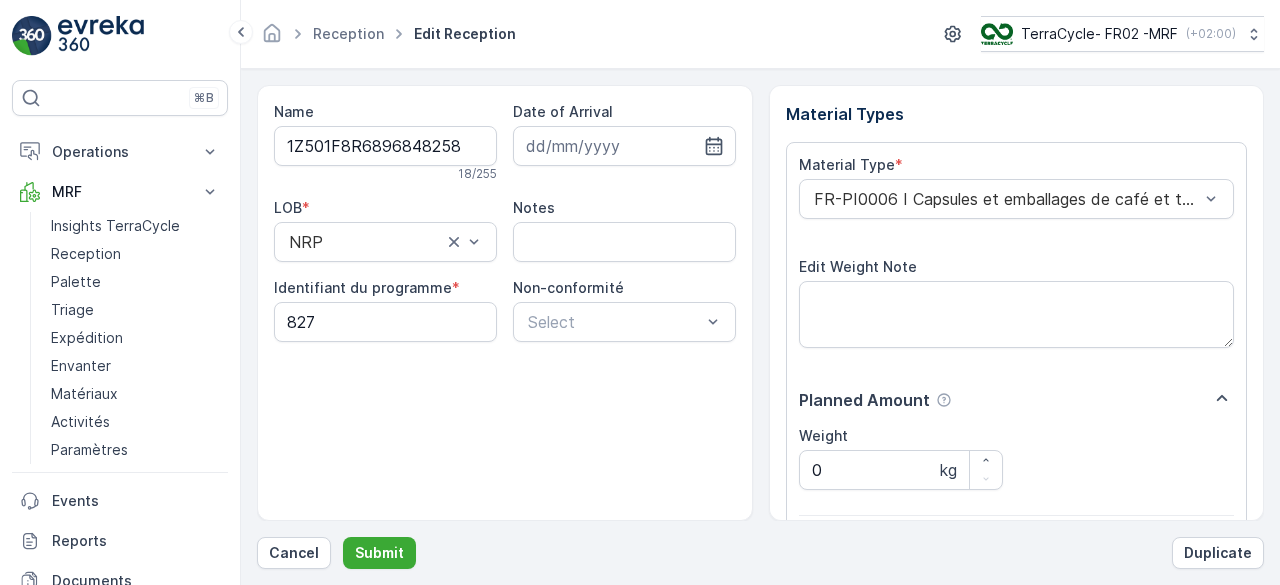 click on "Submit" at bounding box center (379, 553) 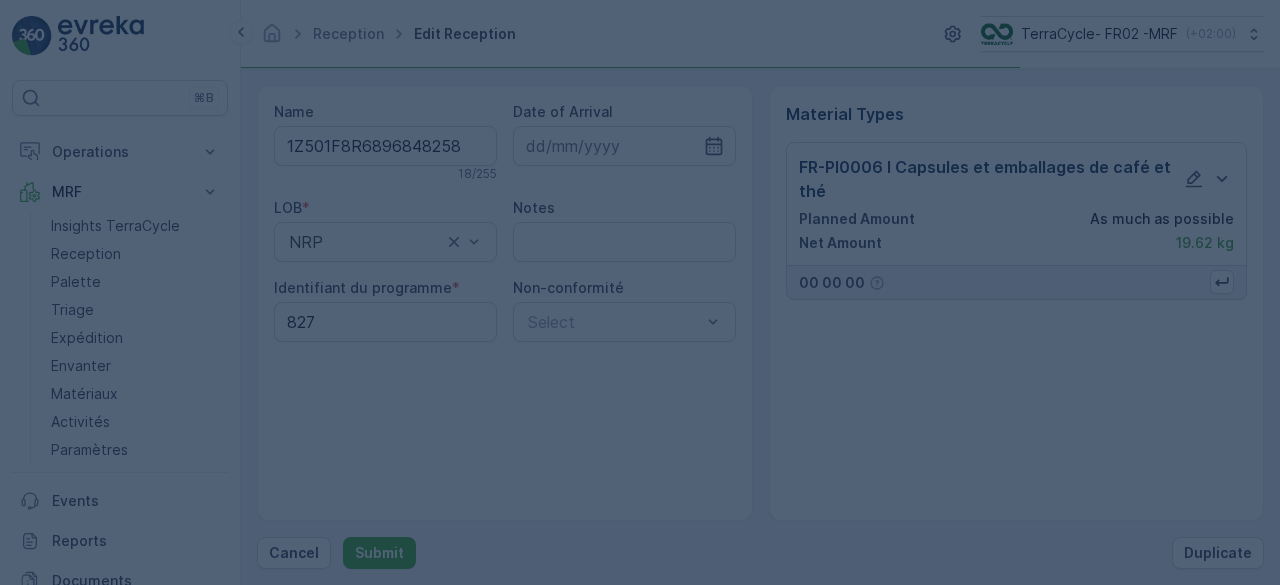 scroll, scrollTop: 0, scrollLeft: 0, axis: both 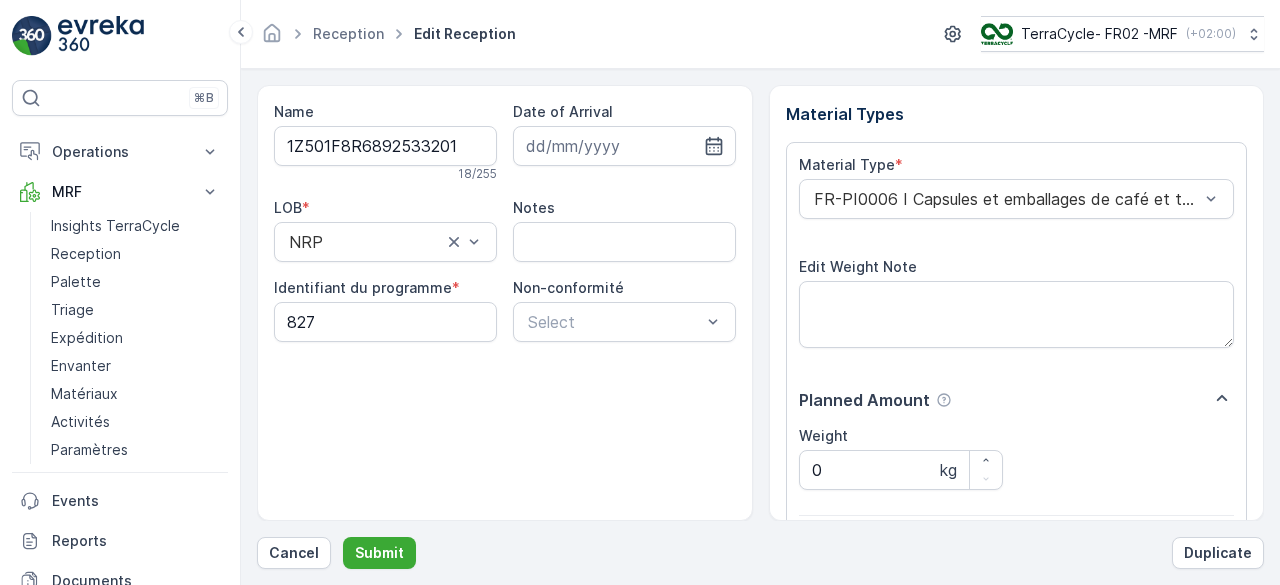 click on "Submit" at bounding box center [379, 553] 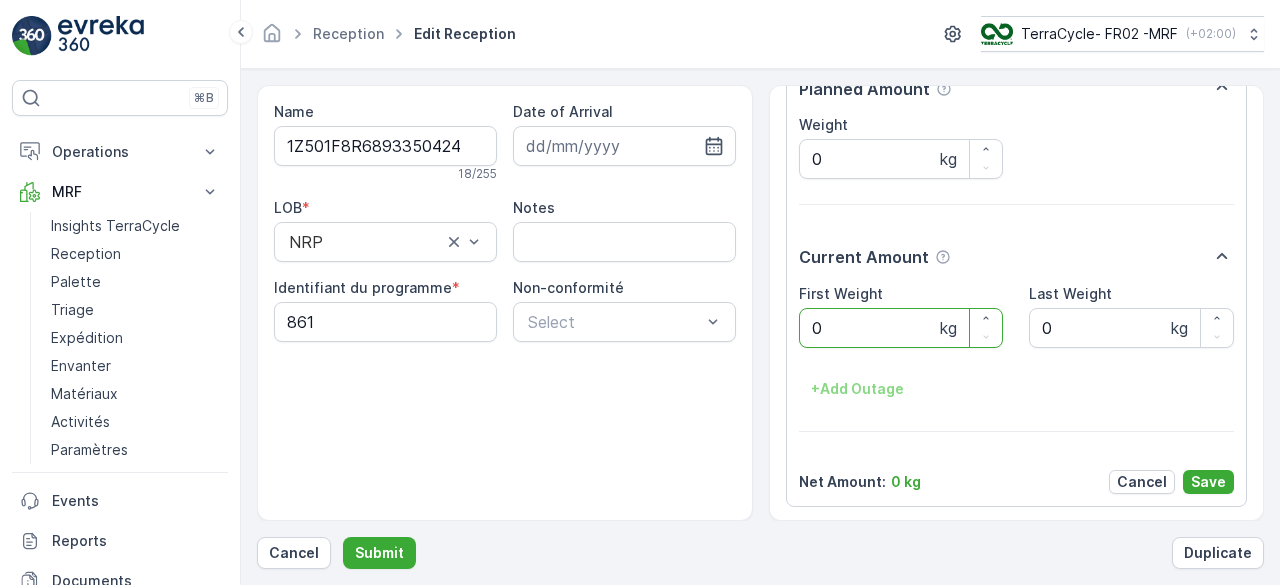 scroll, scrollTop: 0, scrollLeft: 0, axis: both 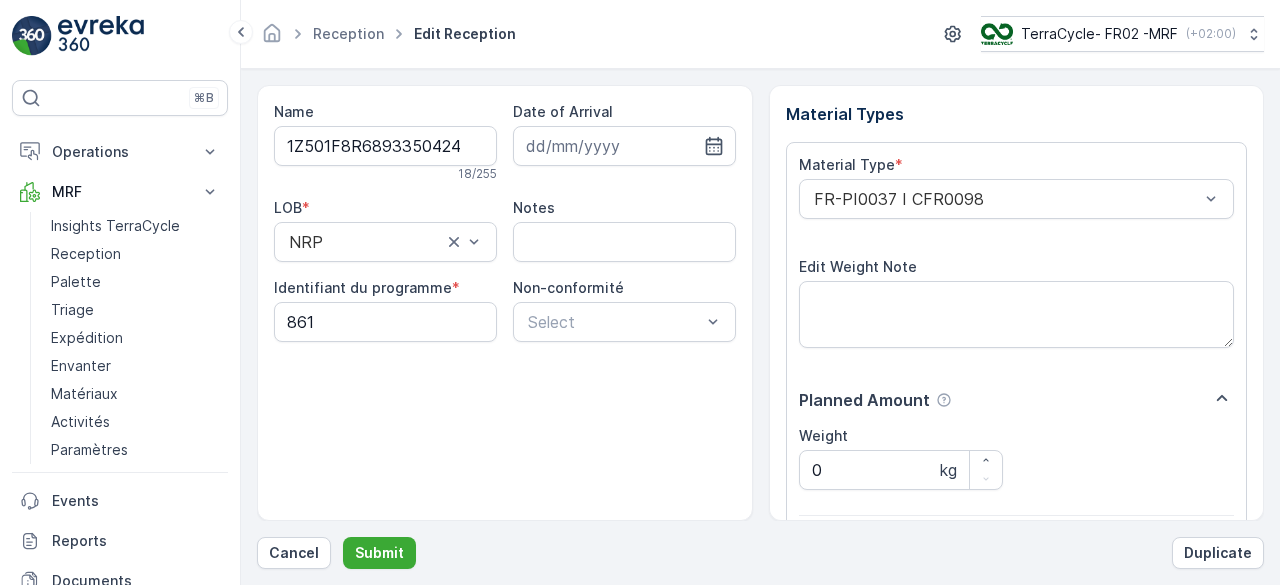 click on "Submit" at bounding box center (379, 553) 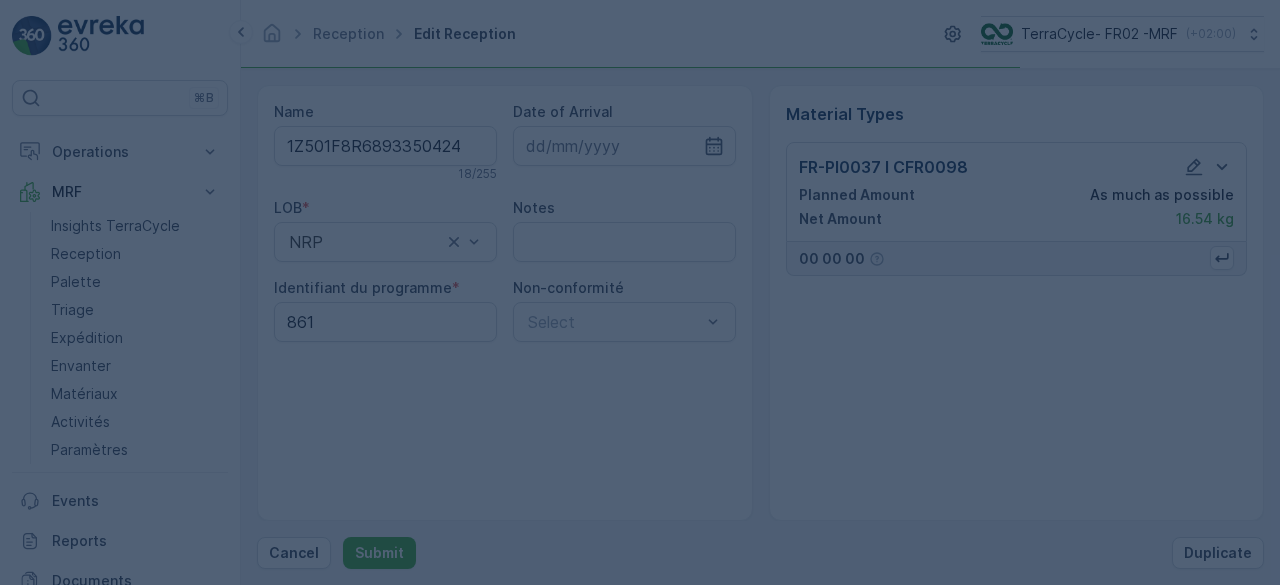 scroll, scrollTop: 0, scrollLeft: 0, axis: both 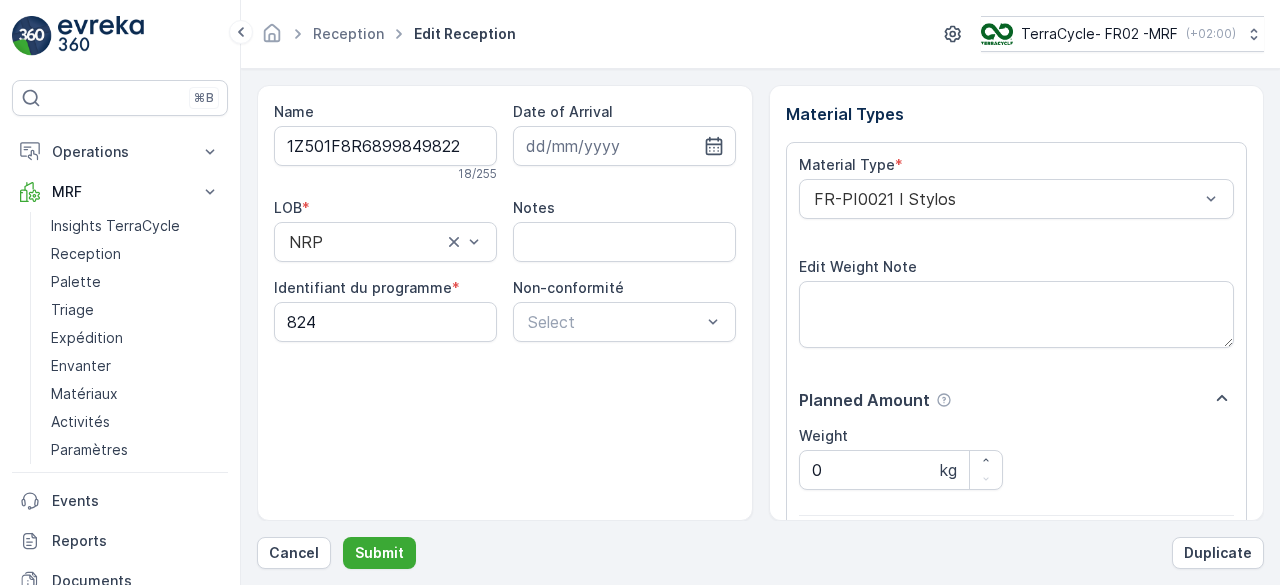 click on "Submit" at bounding box center (379, 553) 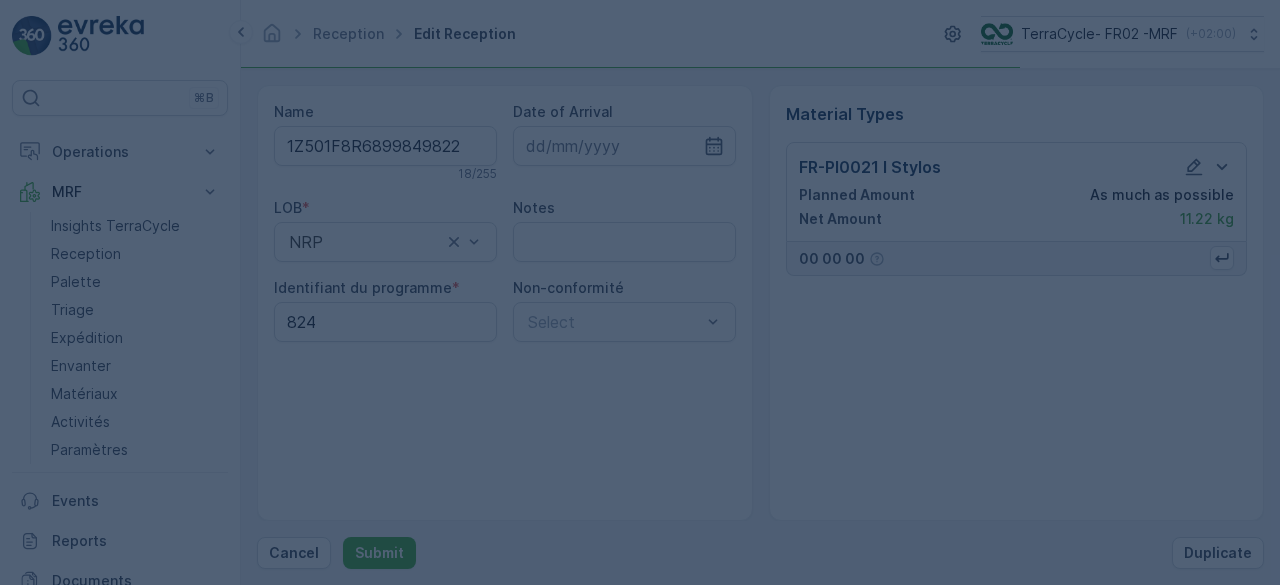 scroll, scrollTop: 0, scrollLeft: 0, axis: both 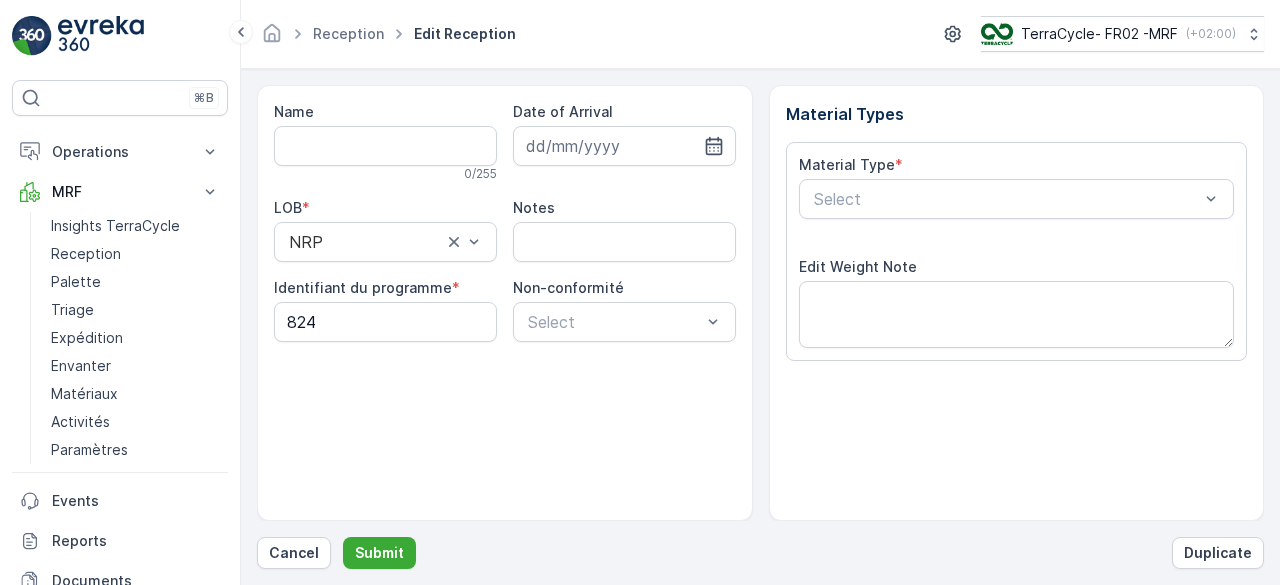 type on "1Z501F8R6893499248" 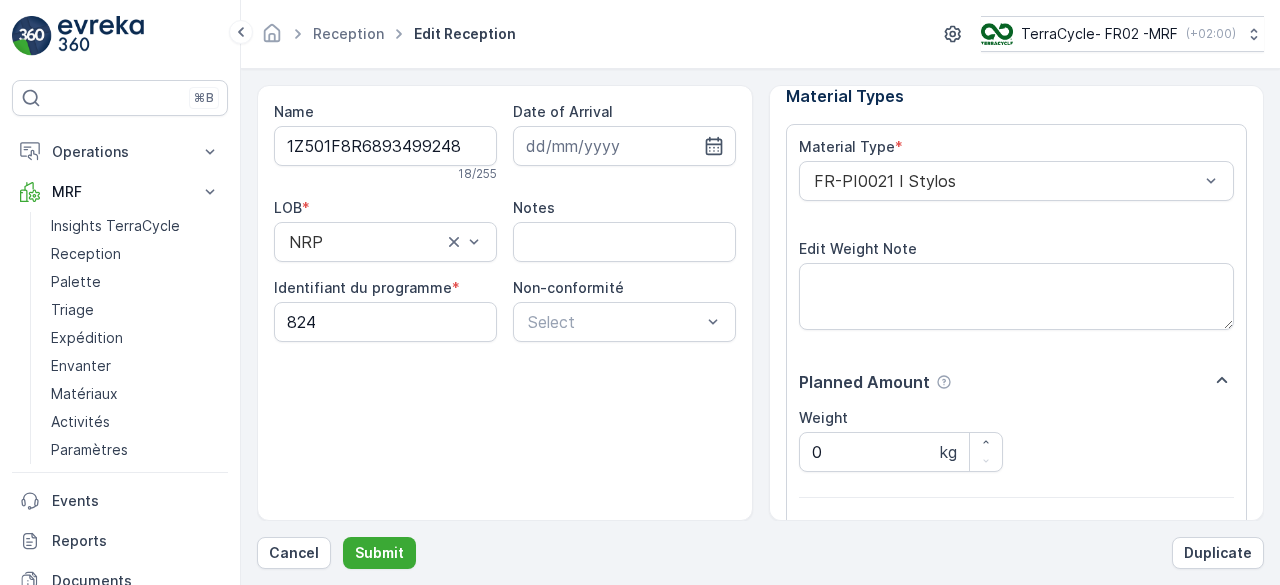 scroll, scrollTop: 0, scrollLeft: 0, axis: both 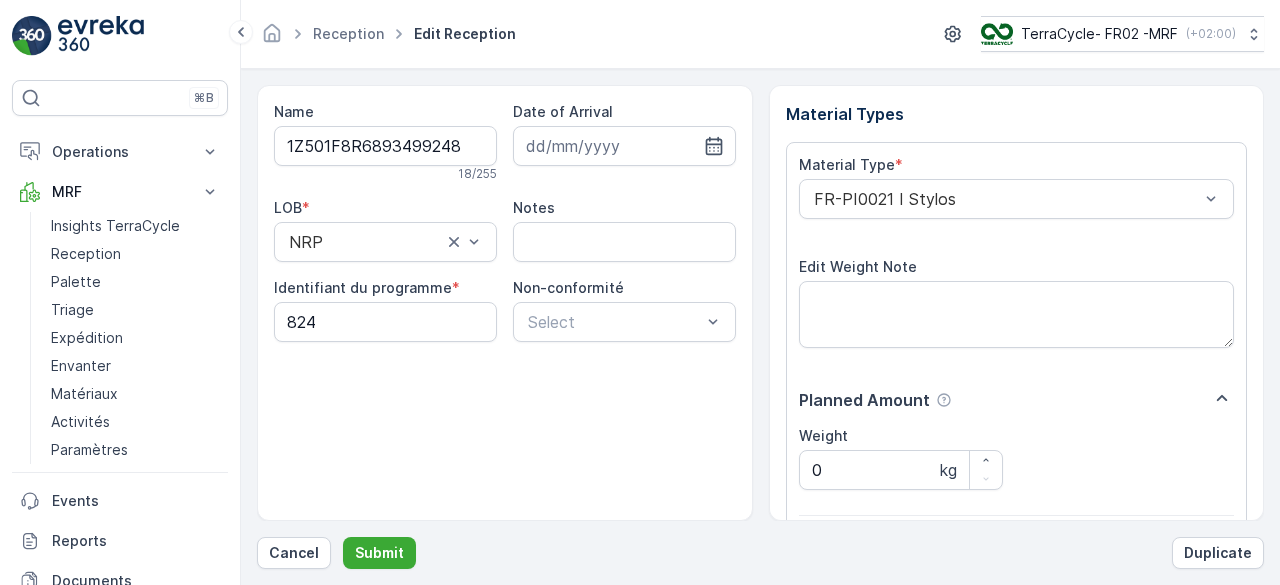 click on "Submit" at bounding box center [379, 553] 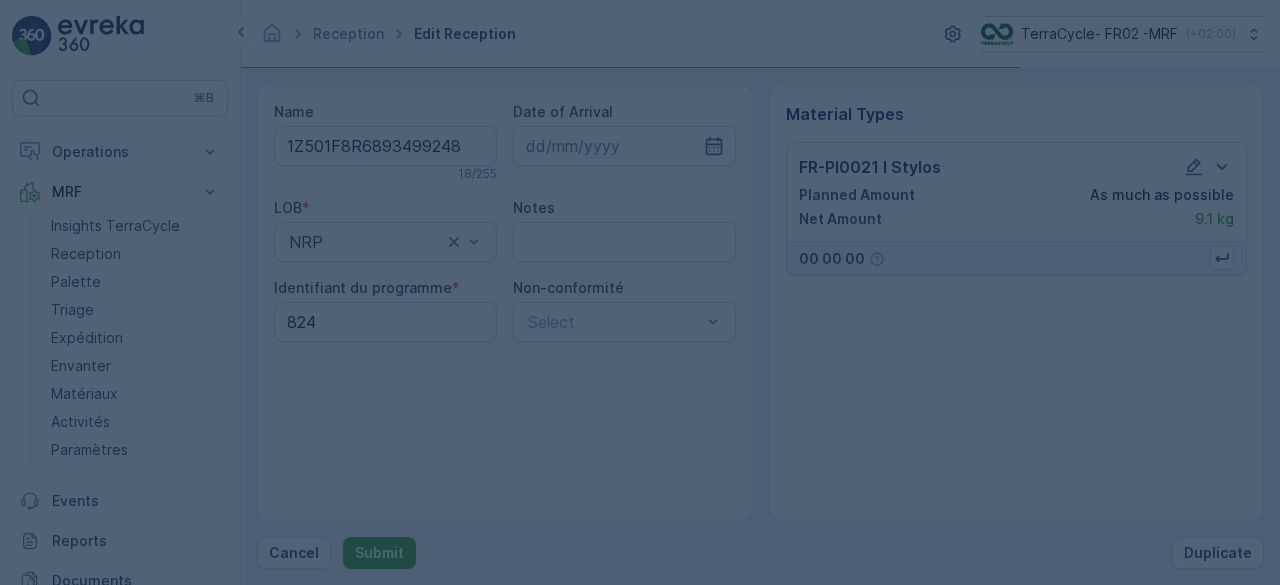 scroll, scrollTop: 0, scrollLeft: 0, axis: both 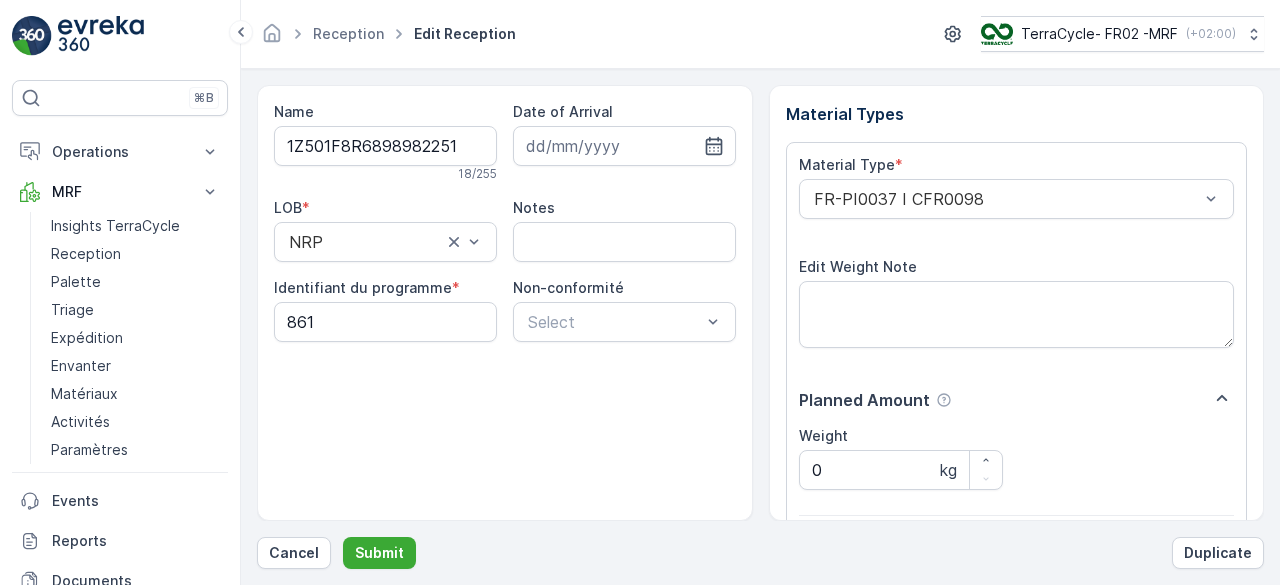 click on "Submit" at bounding box center (379, 553) 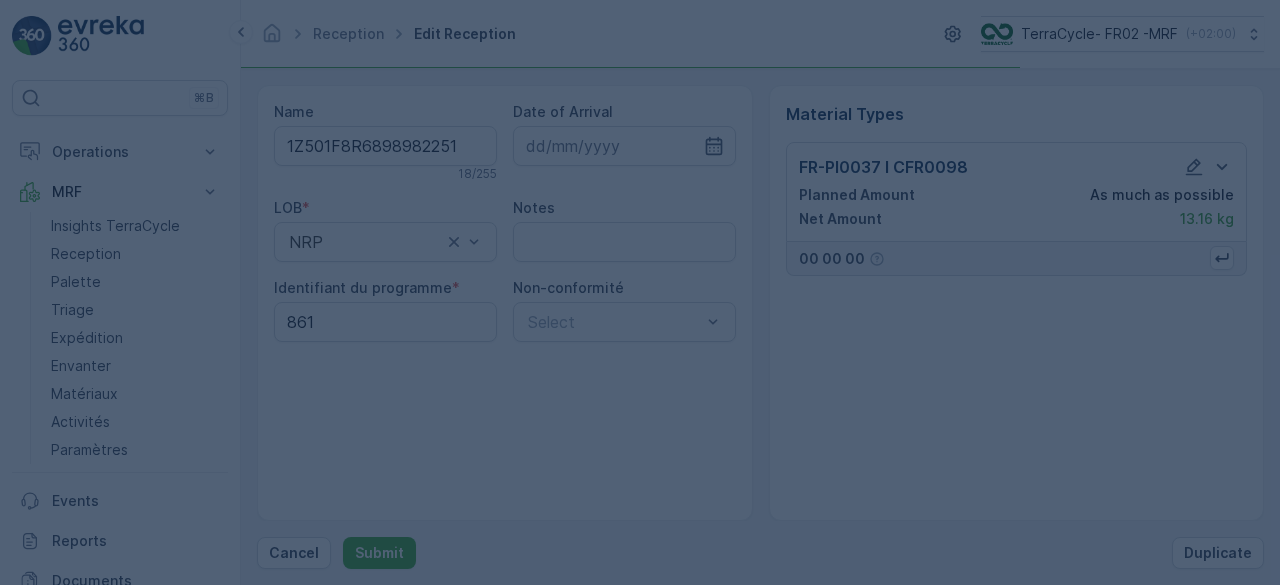 scroll, scrollTop: 0, scrollLeft: 0, axis: both 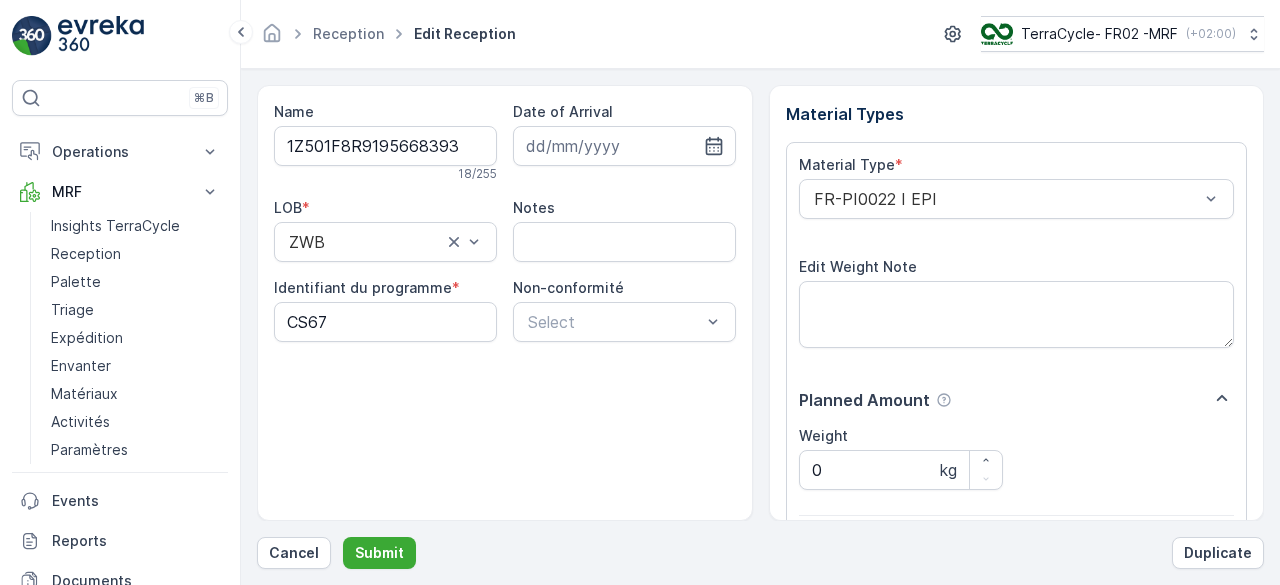 click on "Submit" at bounding box center (379, 553) 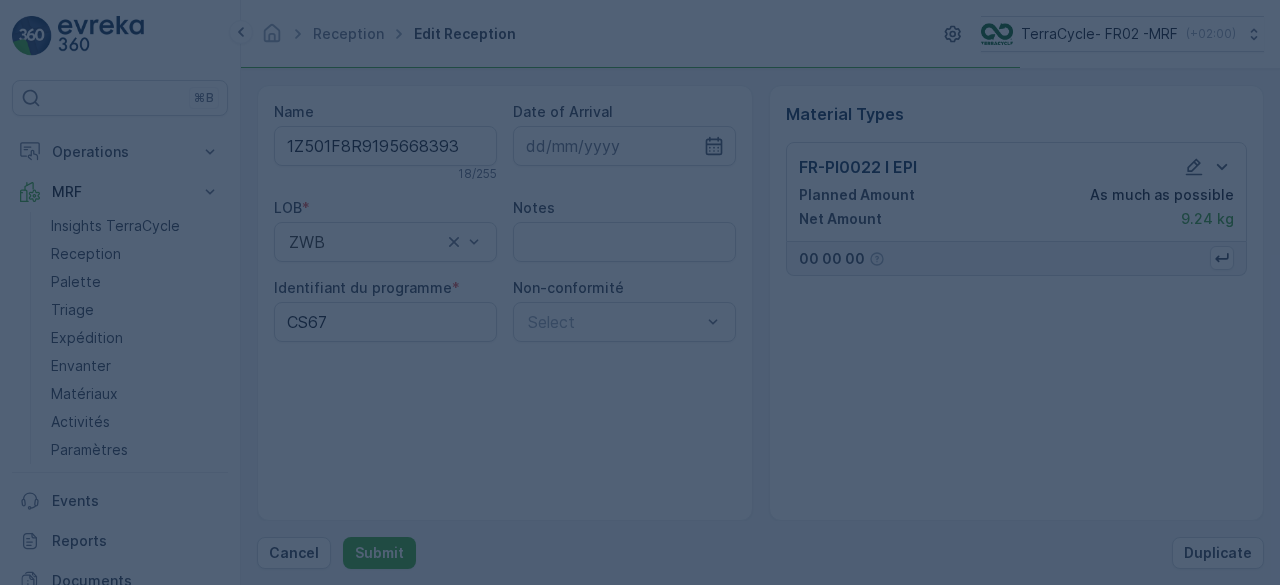 scroll, scrollTop: 0, scrollLeft: 0, axis: both 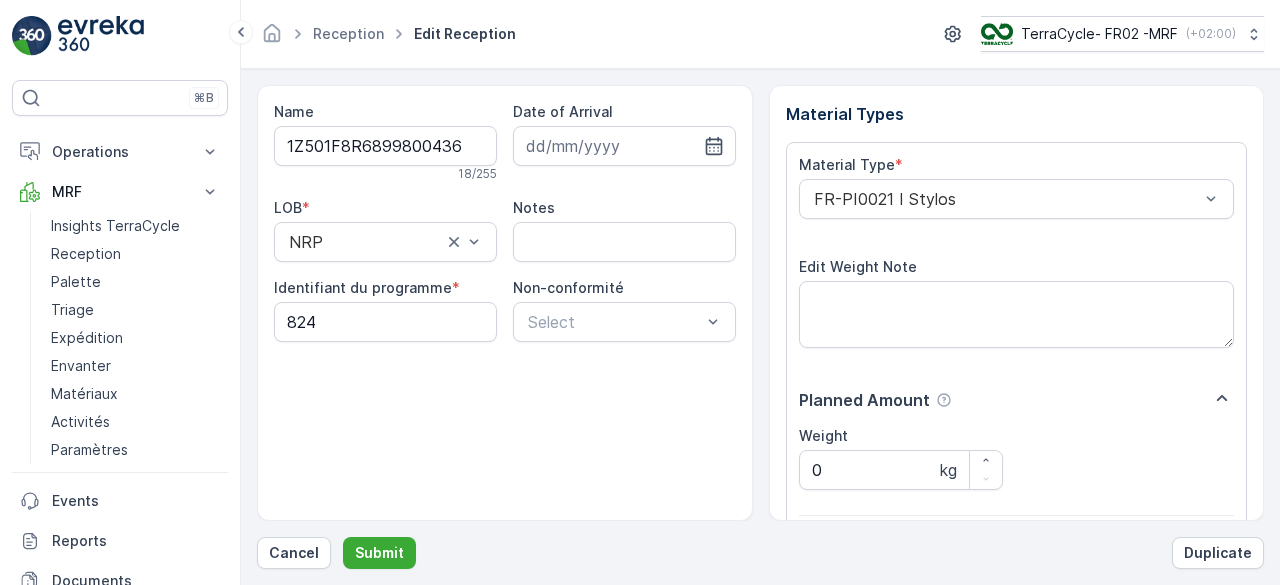 click on "Submit" at bounding box center (379, 553) 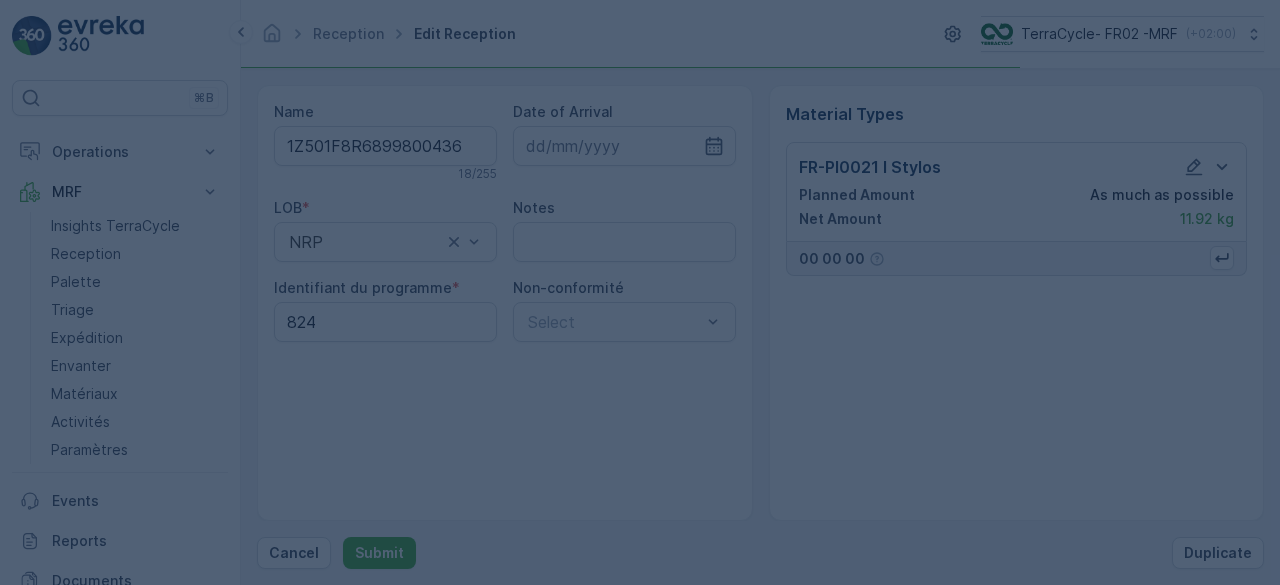 scroll, scrollTop: 0, scrollLeft: 0, axis: both 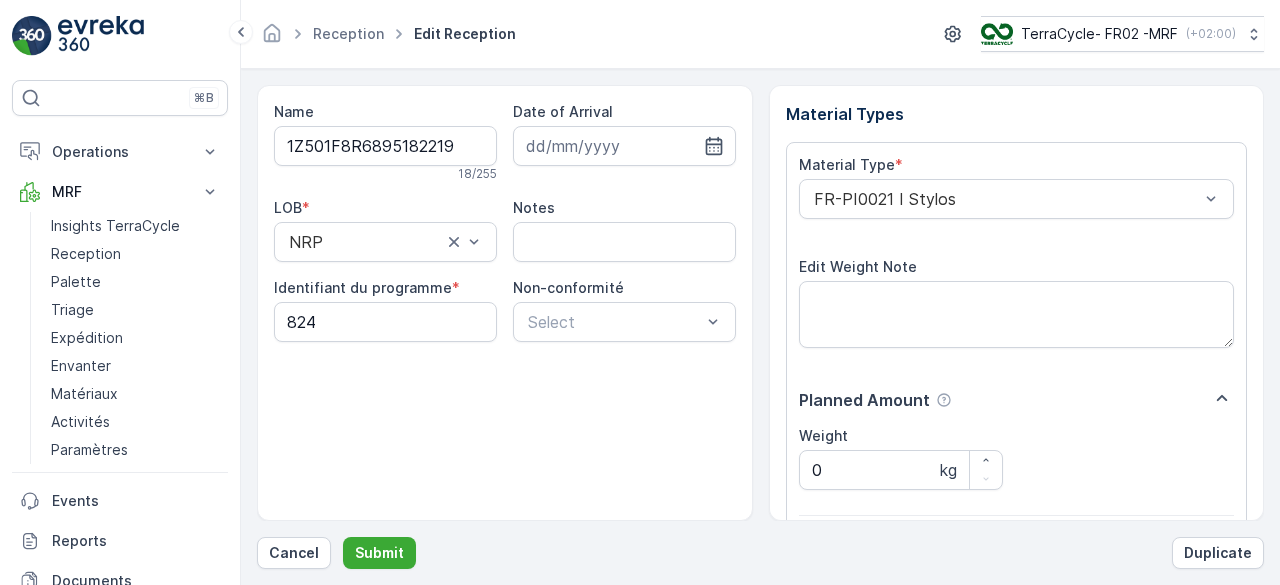 click on "Submit" at bounding box center (379, 553) 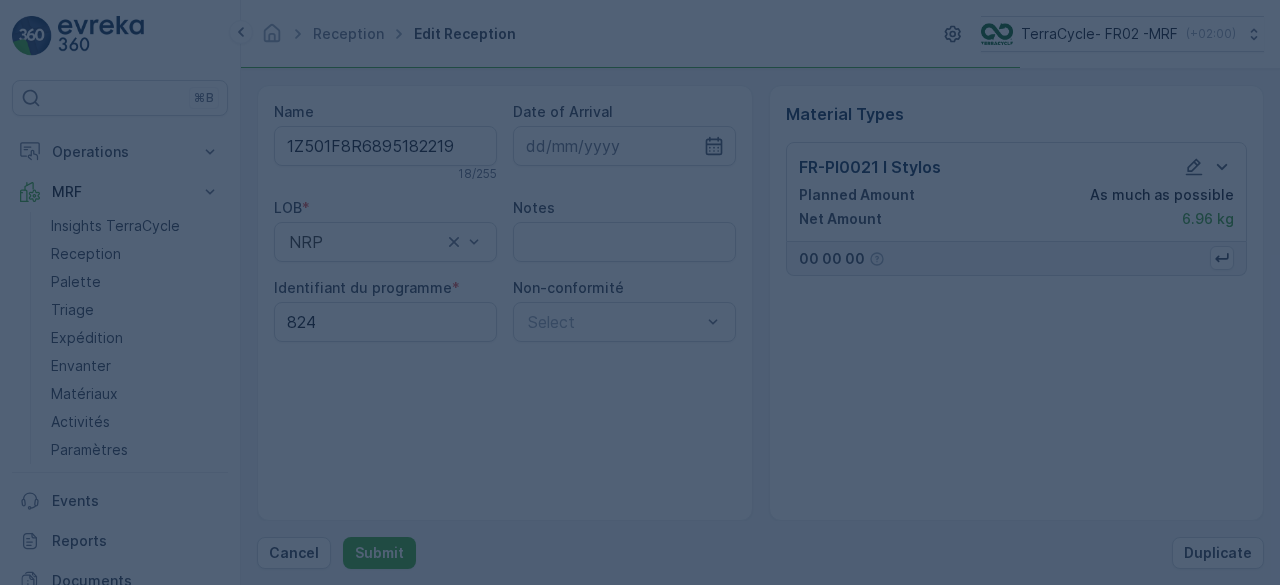 scroll, scrollTop: 0, scrollLeft: 0, axis: both 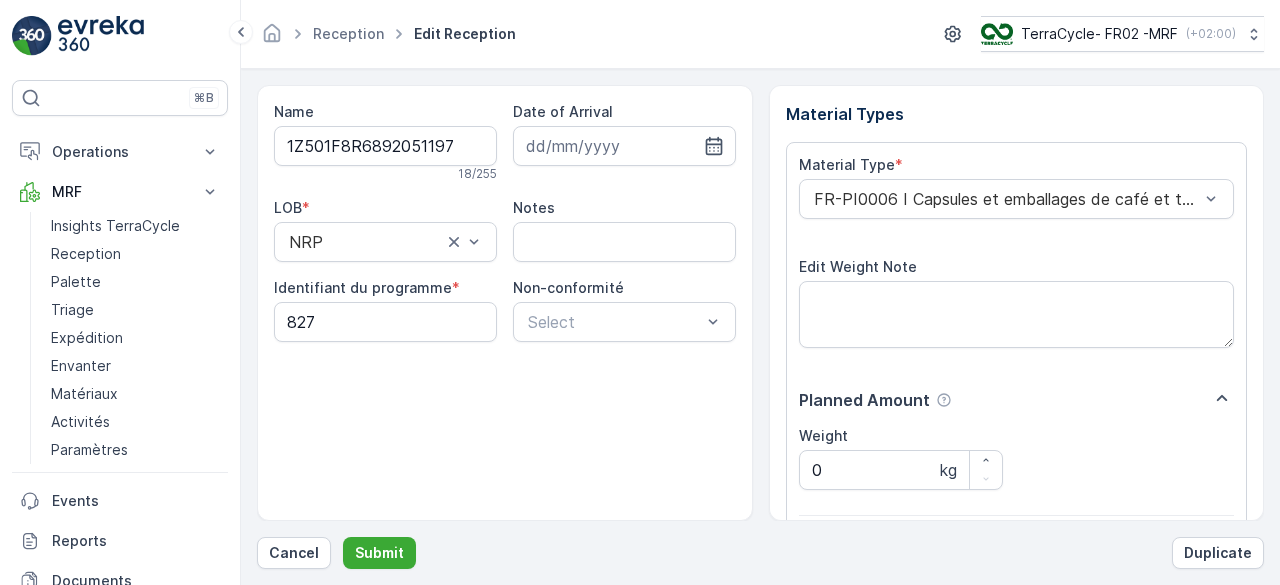 click on "Submit" at bounding box center (379, 553) 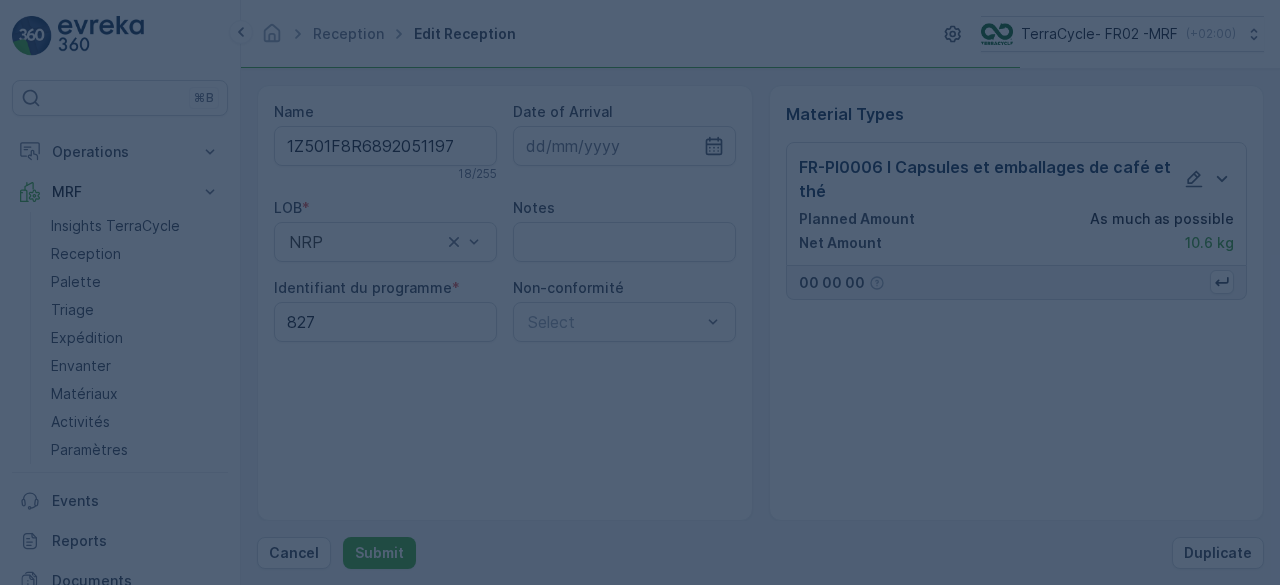 scroll, scrollTop: 0, scrollLeft: 0, axis: both 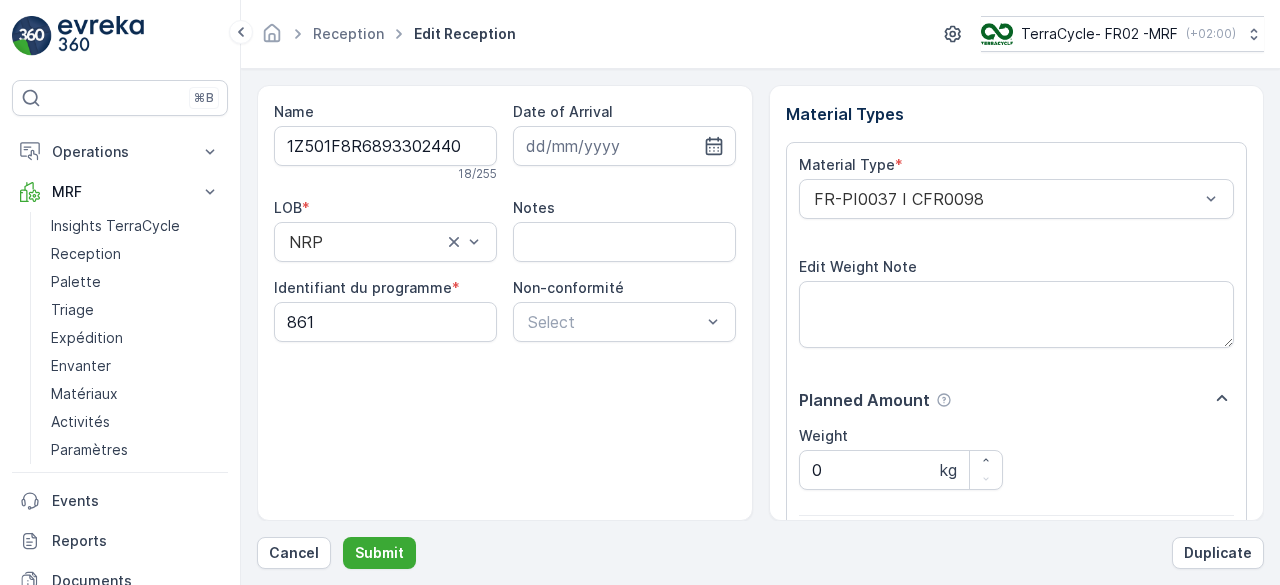 click on "Submit" at bounding box center (379, 553) 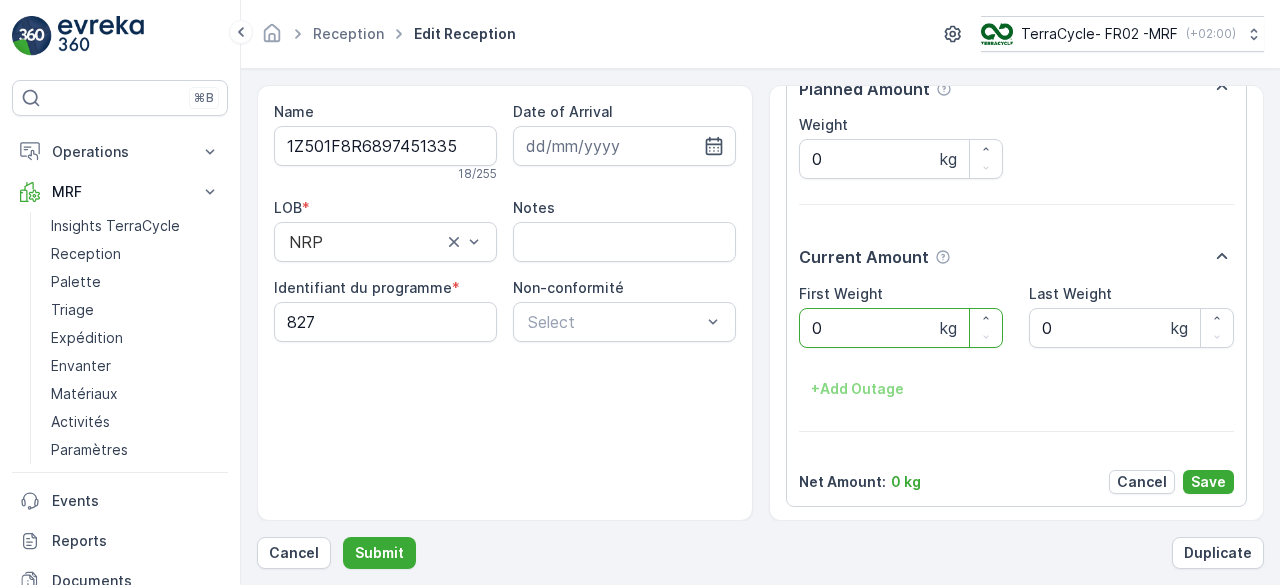 scroll, scrollTop: 0, scrollLeft: 0, axis: both 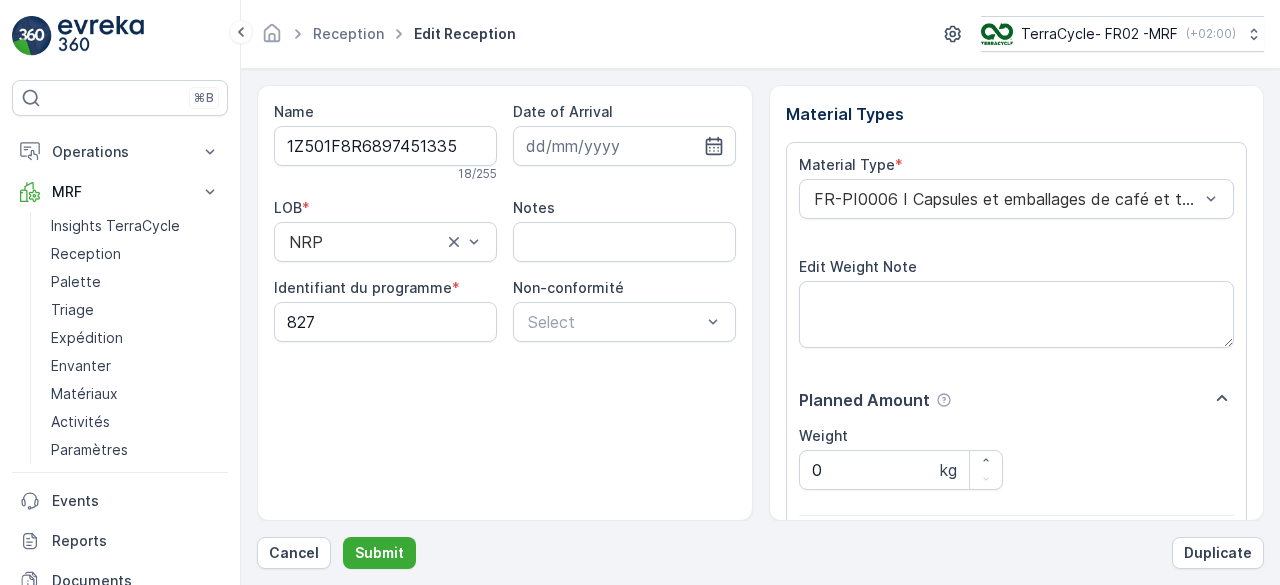 click on "Submit" at bounding box center (379, 553) 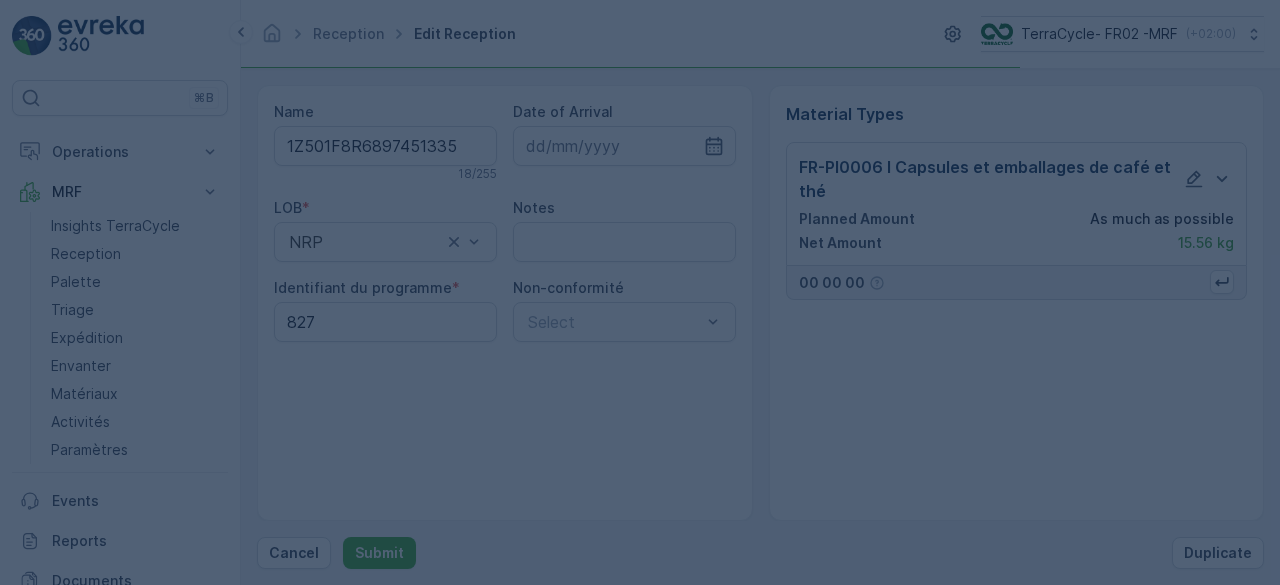 scroll, scrollTop: 0, scrollLeft: 0, axis: both 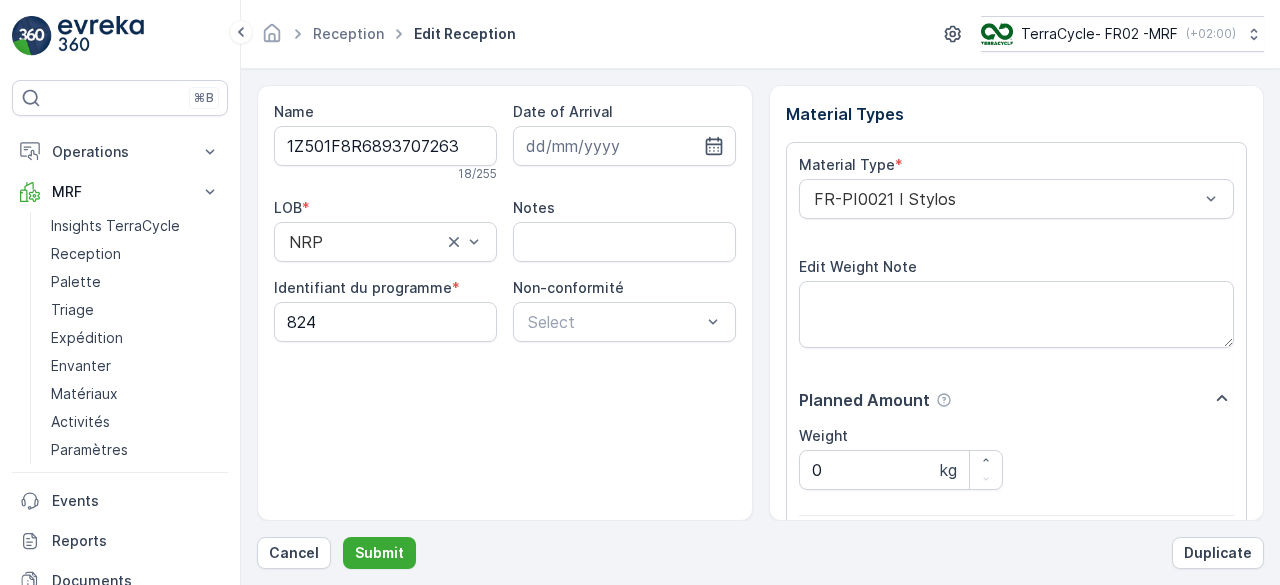 click on "Submit" at bounding box center [379, 553] 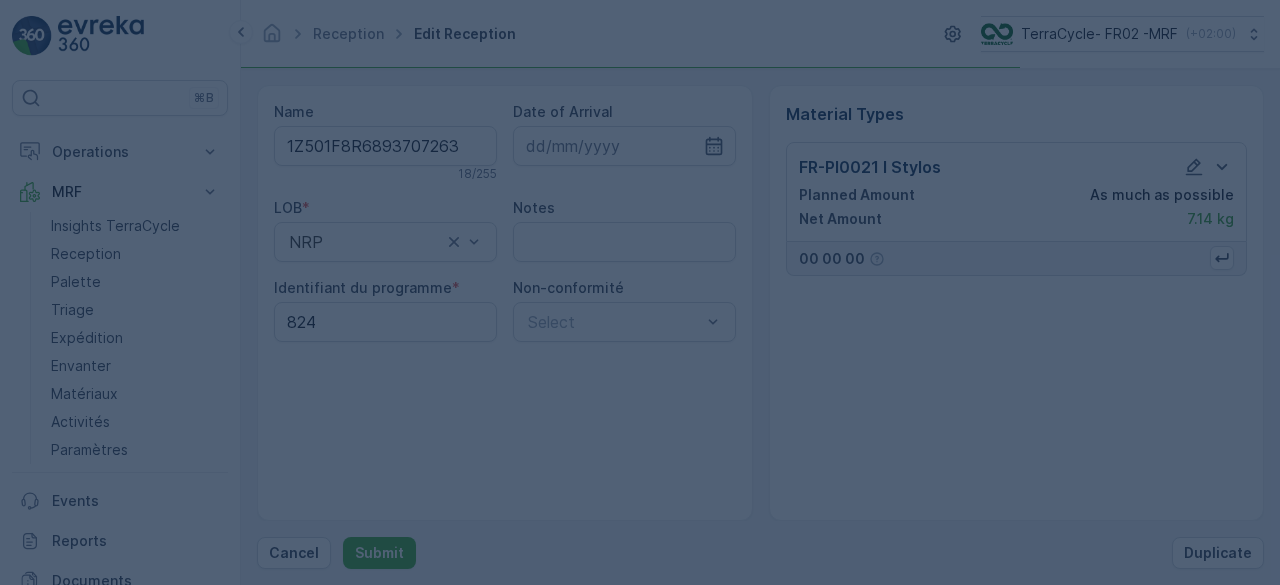 scroll, scrollTop: 0, scrollLeft: 0, axis: both 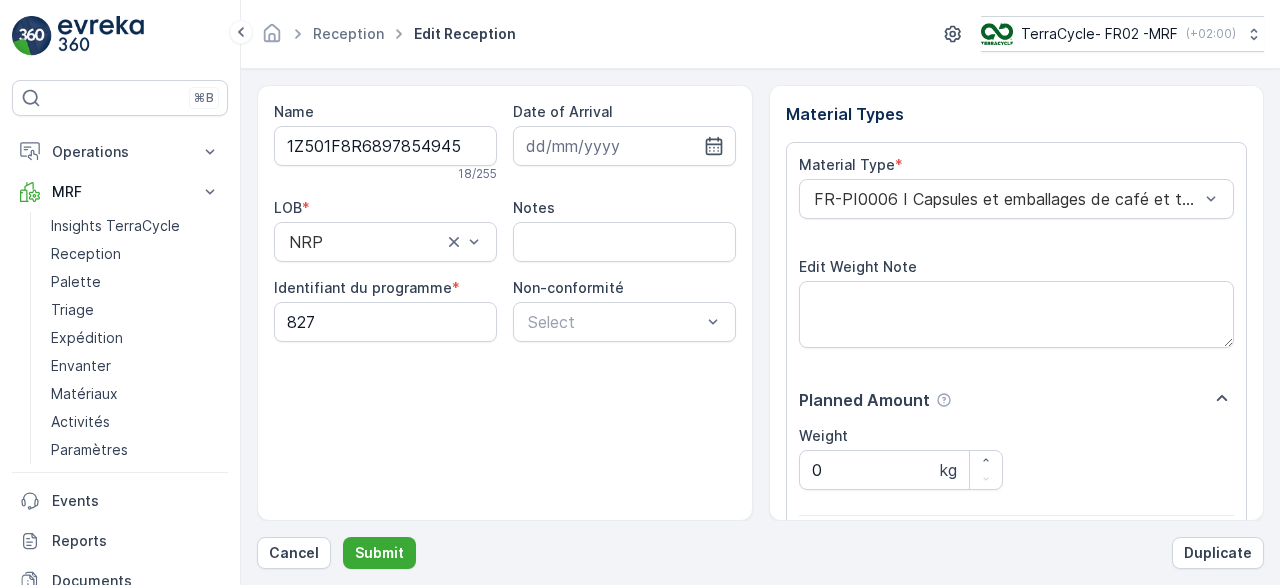 click on "Submit" at bounding box center (379, 553) 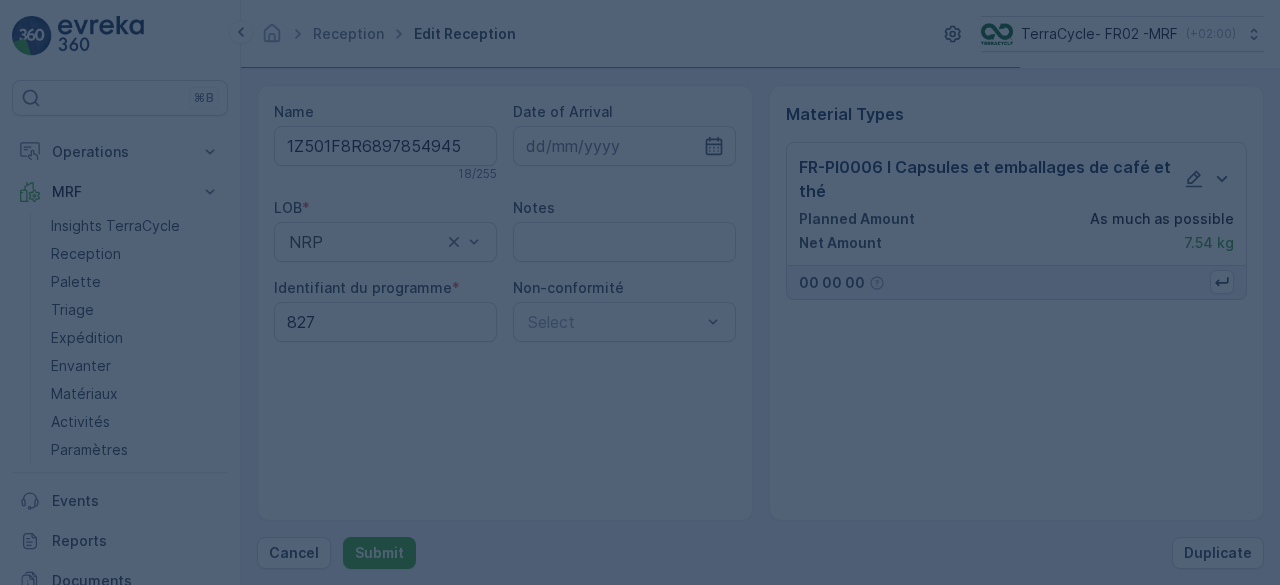 scroll, scrollTop: 0, scrollLeft: 0, axis: both 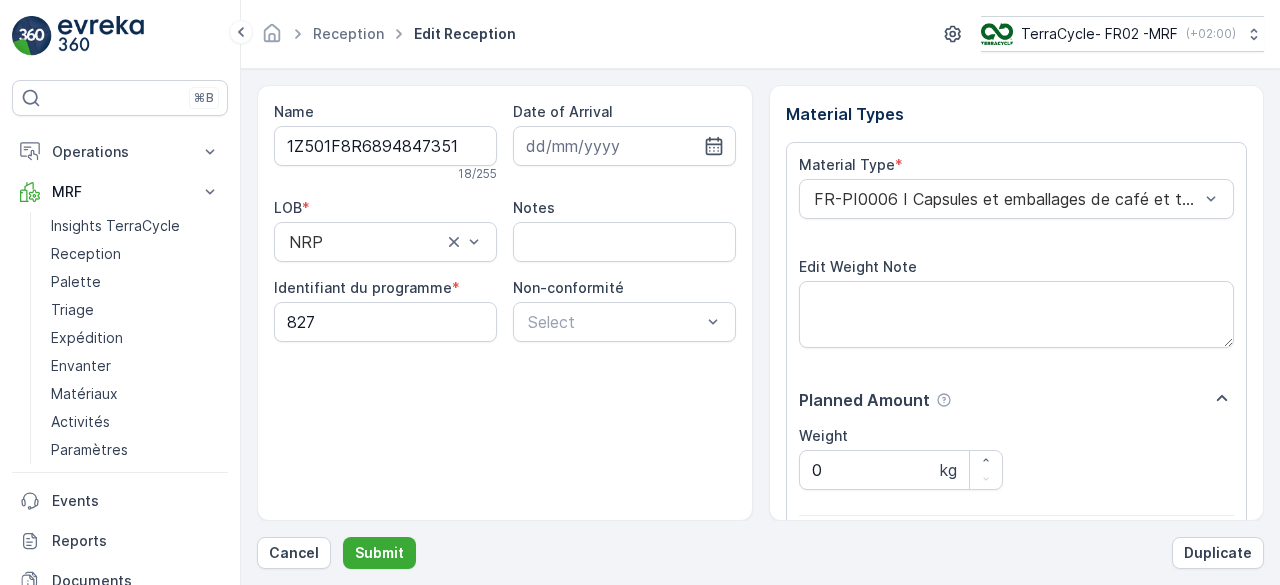 click on "Submit" at bounding box center (379, 553) 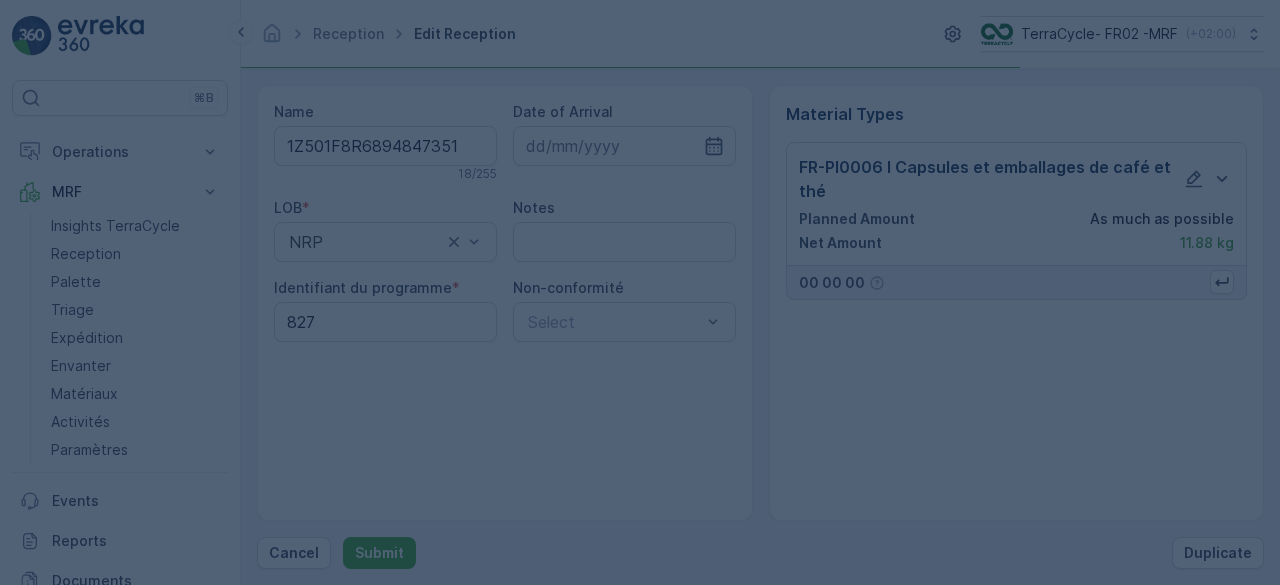 scroll, scrollTop: 0, scrollLeft: 0, axis: both 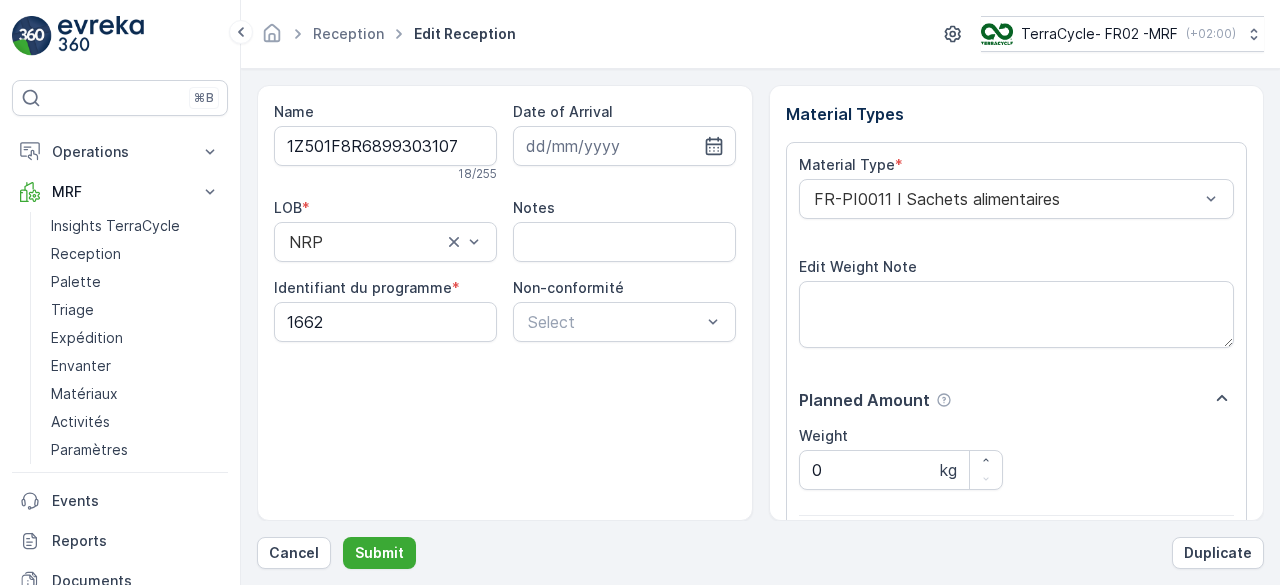 click on "Submit" at bounding box center [379, 553] 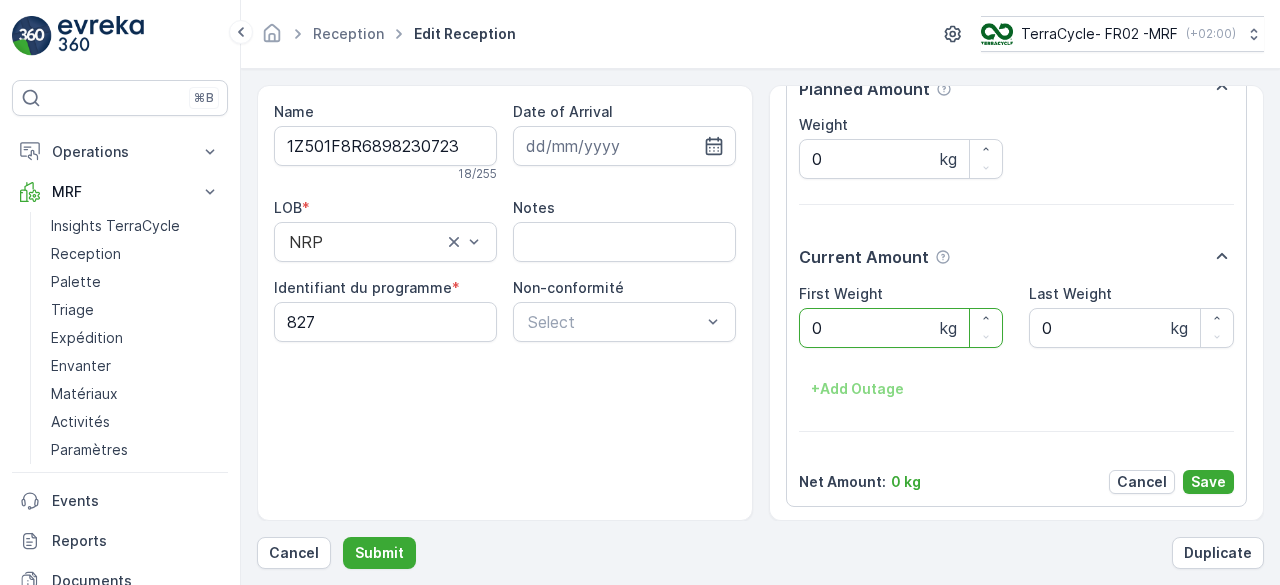 scroll, scrollTop: 0, scrollLeft: 0, axis: both 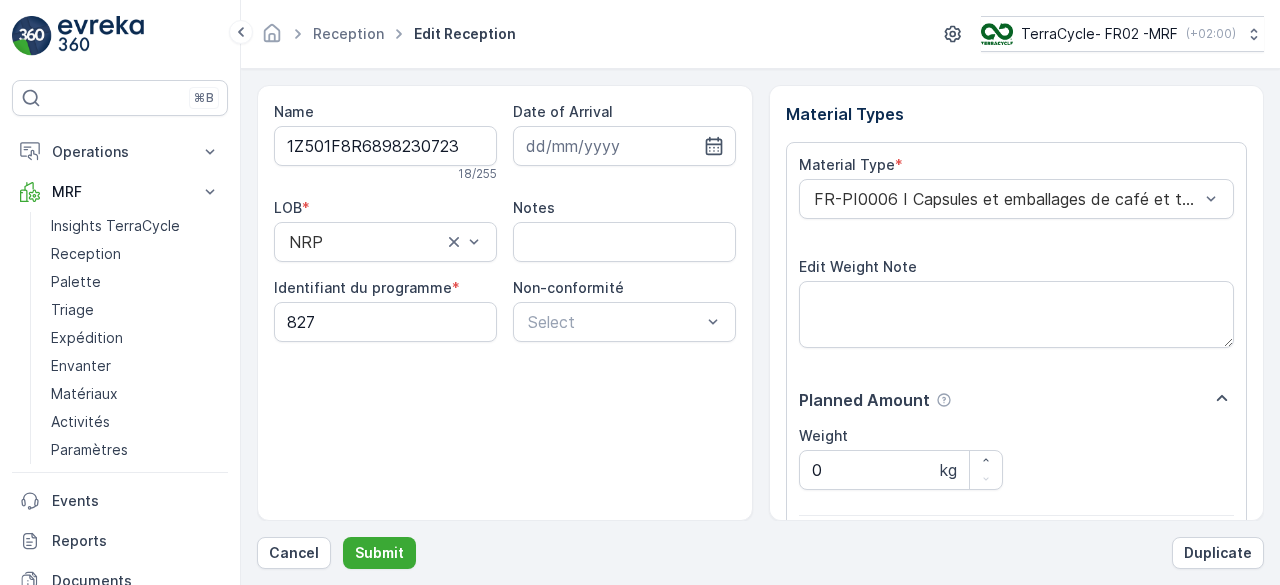 click on "Submit" at bounding box center [379, 553] 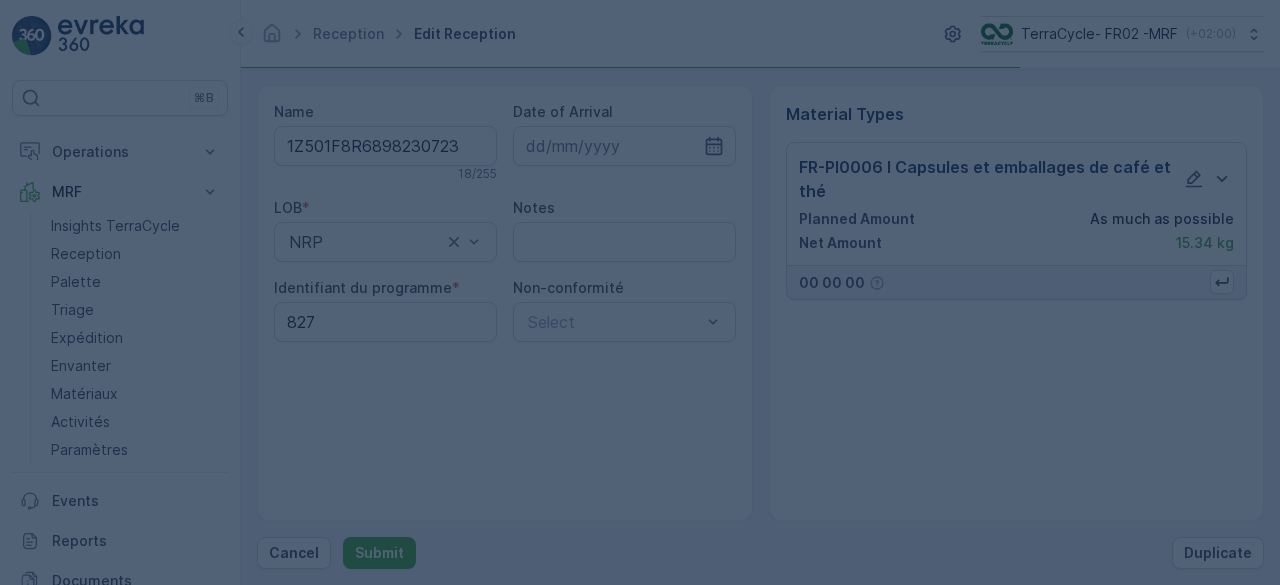 scroll, scrollTop: 0, scrollLeft: 0, axis: both 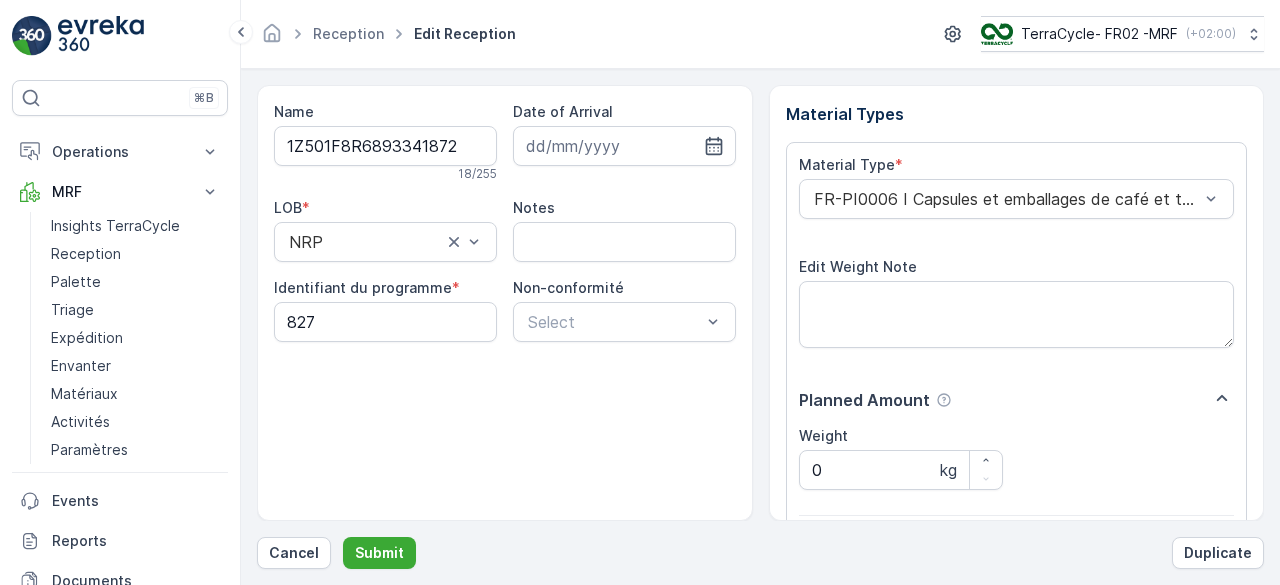 click on "Submit" at bounding box center [379, 553] 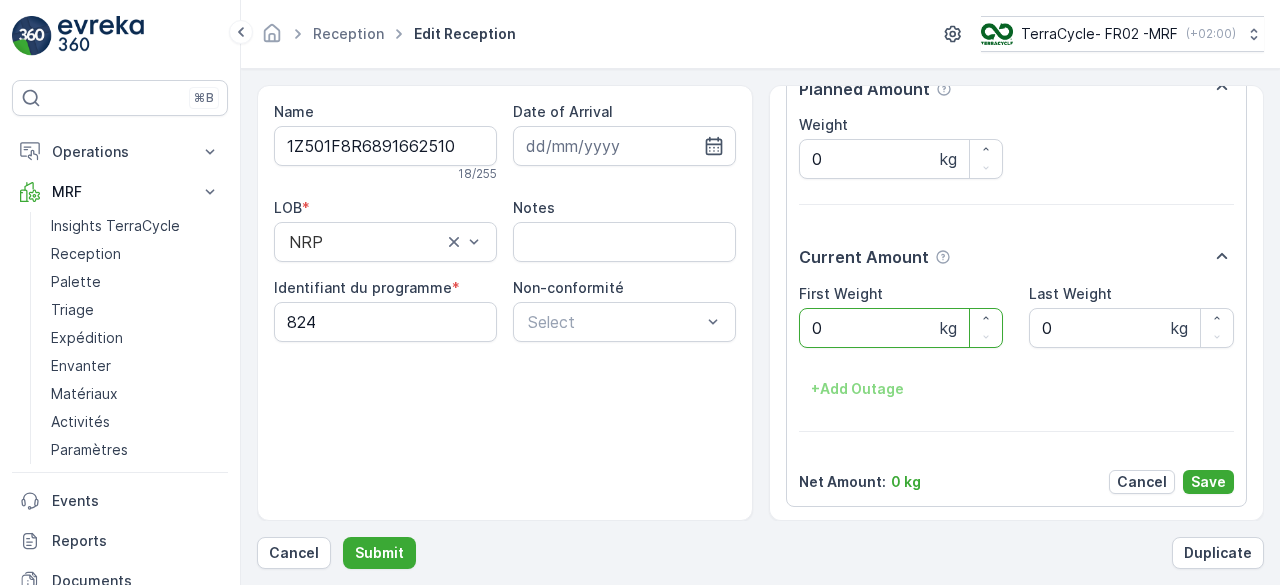 scroll, scrollTop: 0, scrollLeft: 0, axis: both 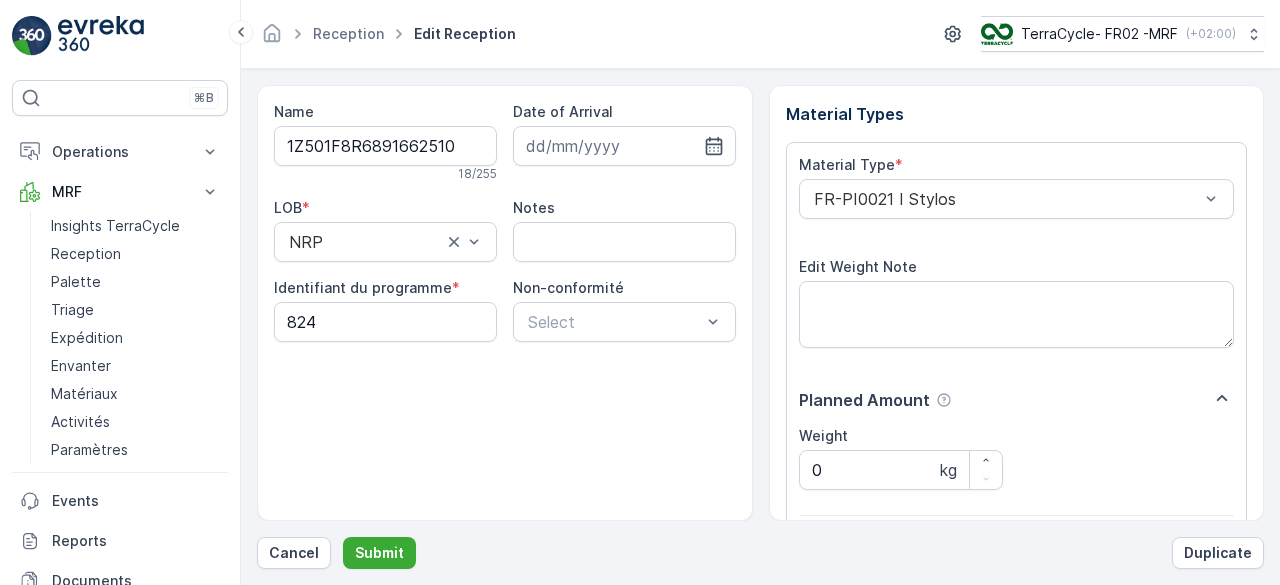 click on "Submit" at bounding box center [379, 553] 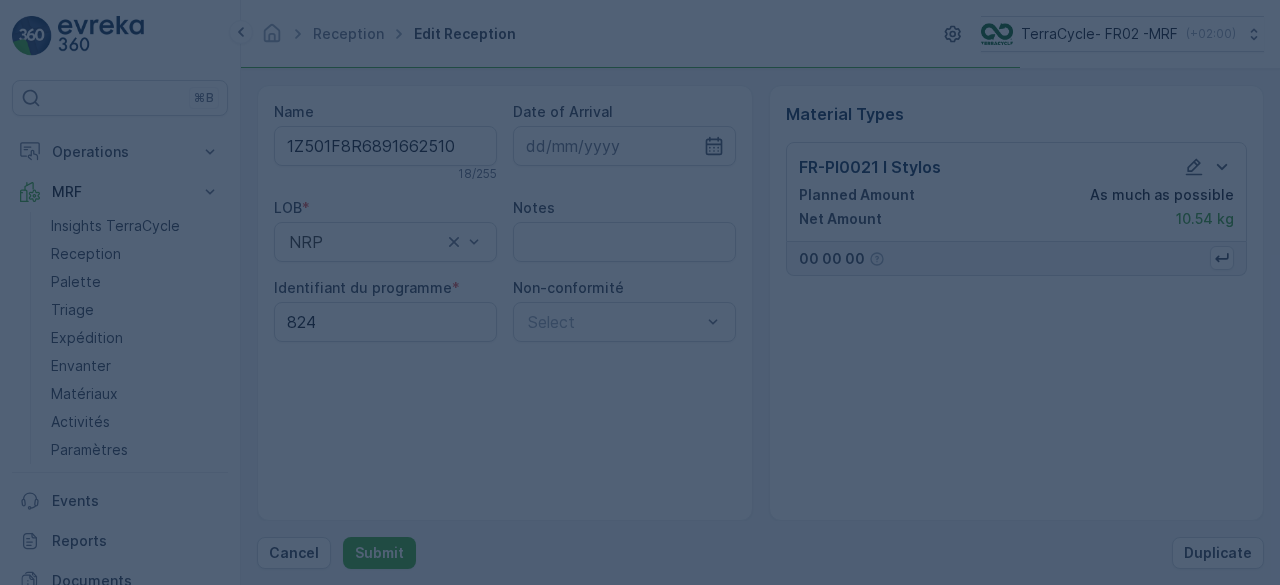 scroll, scrollTop: 0, scrollLeft: 0, axis: both 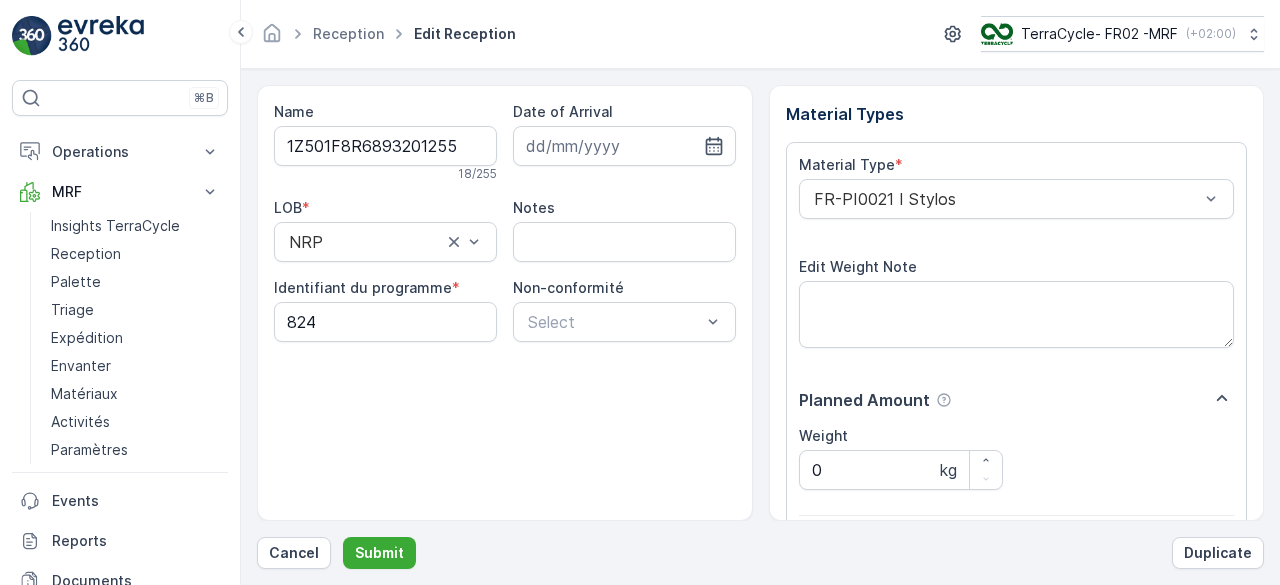 click on "Submit" at bounding box center [379, 553] 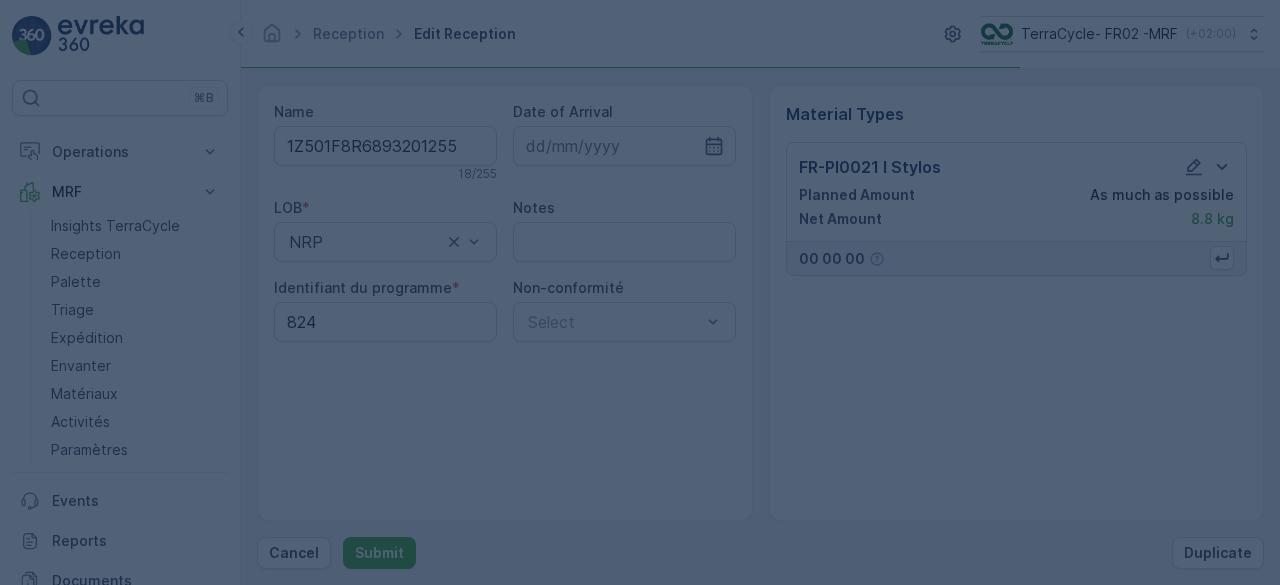 scroll, scrollTop: 0, scrollLeft: 0, axis: both 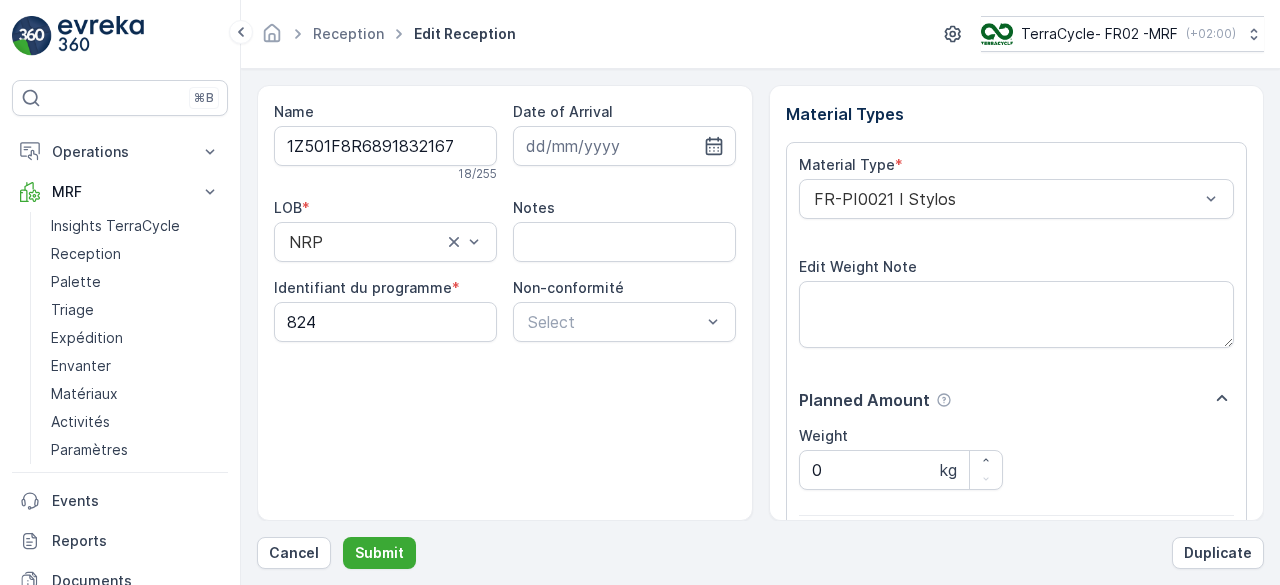 click on "Submit" at bounding box center [379, 553] 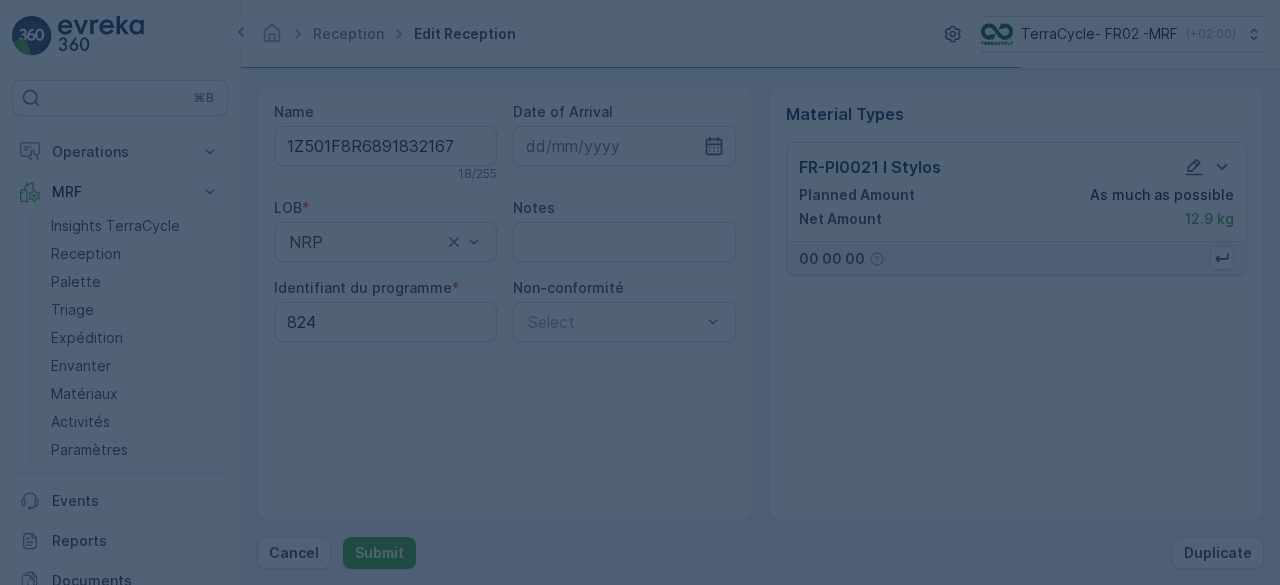 scroll, scrollTop: 0, scrollLeft: 0, axis: both 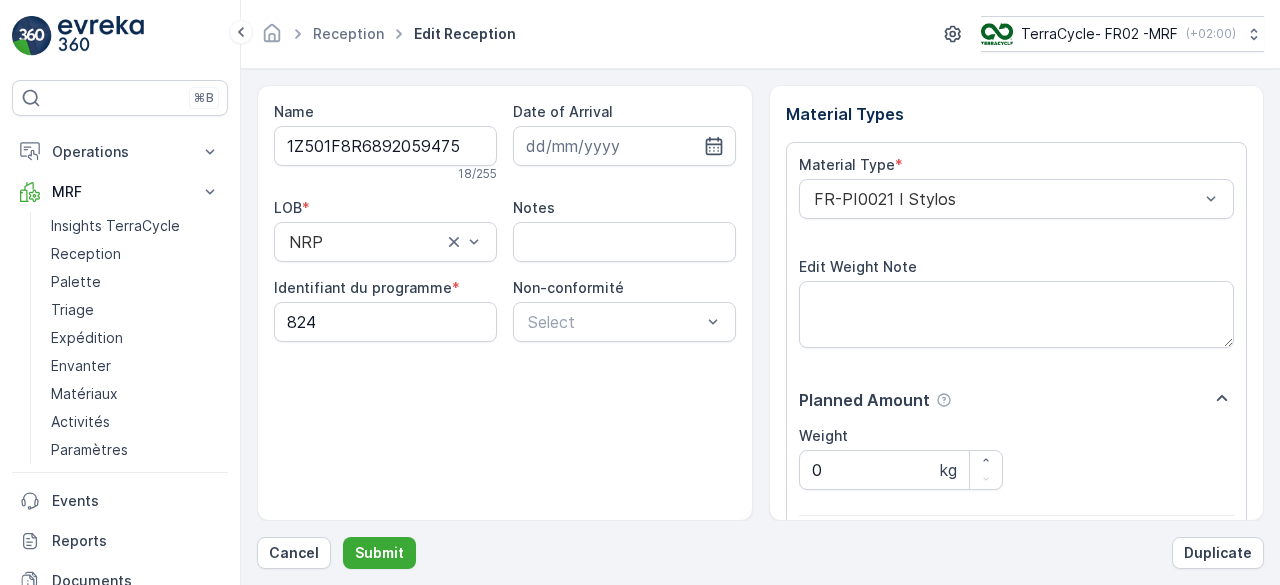 click on "Submit" at bounding box center (379, 553) 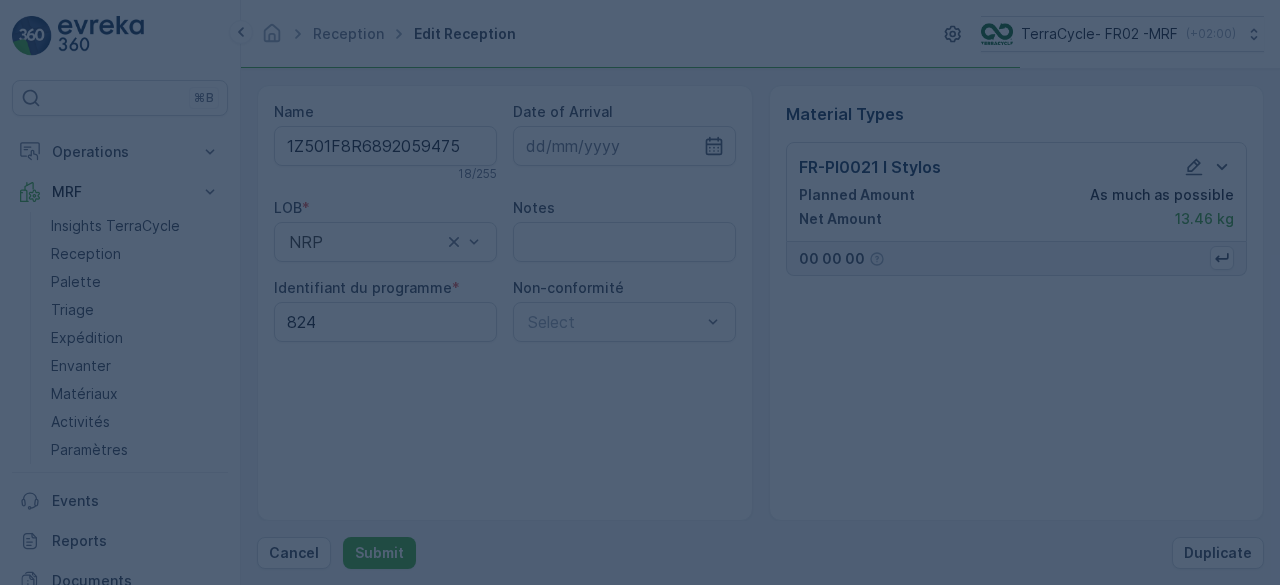 scroll, scrollTop: 0, scrollLeft: 0, axis: both 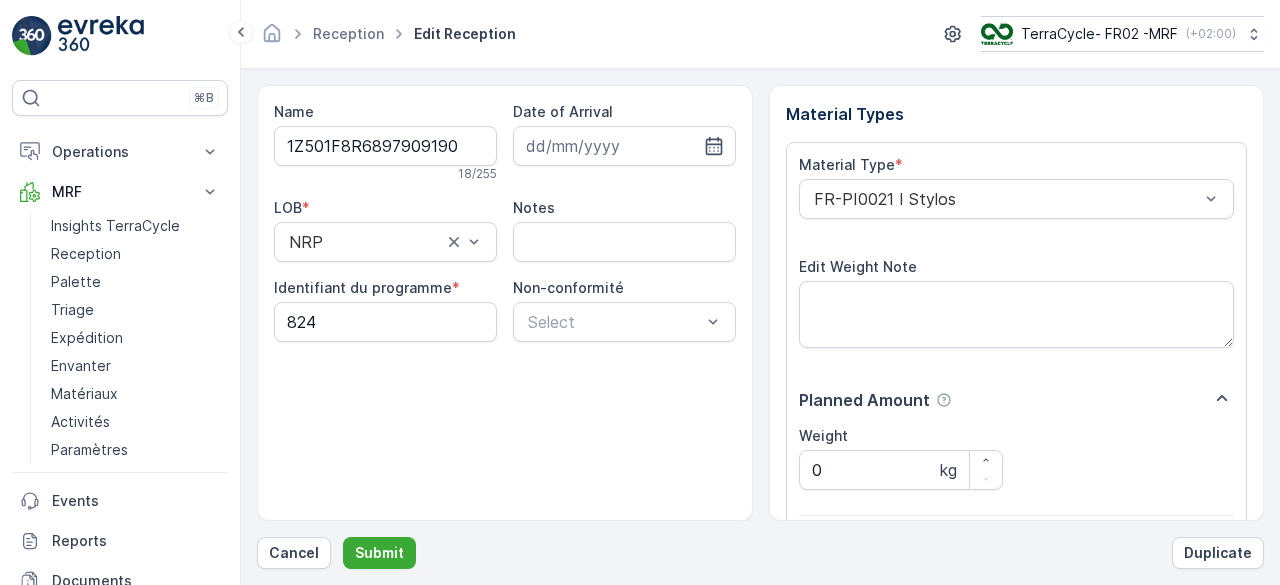 click on "Submit" at bounding box center (379, 553) 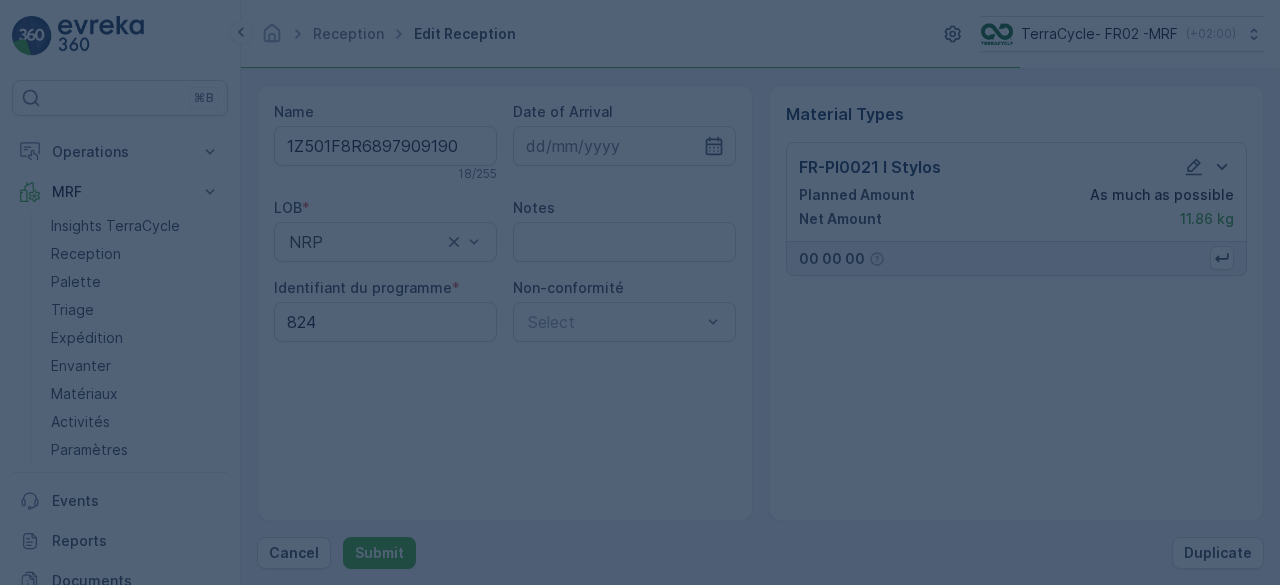 scroll, scrollTop: 0, scrollLeft: 0, axis: both 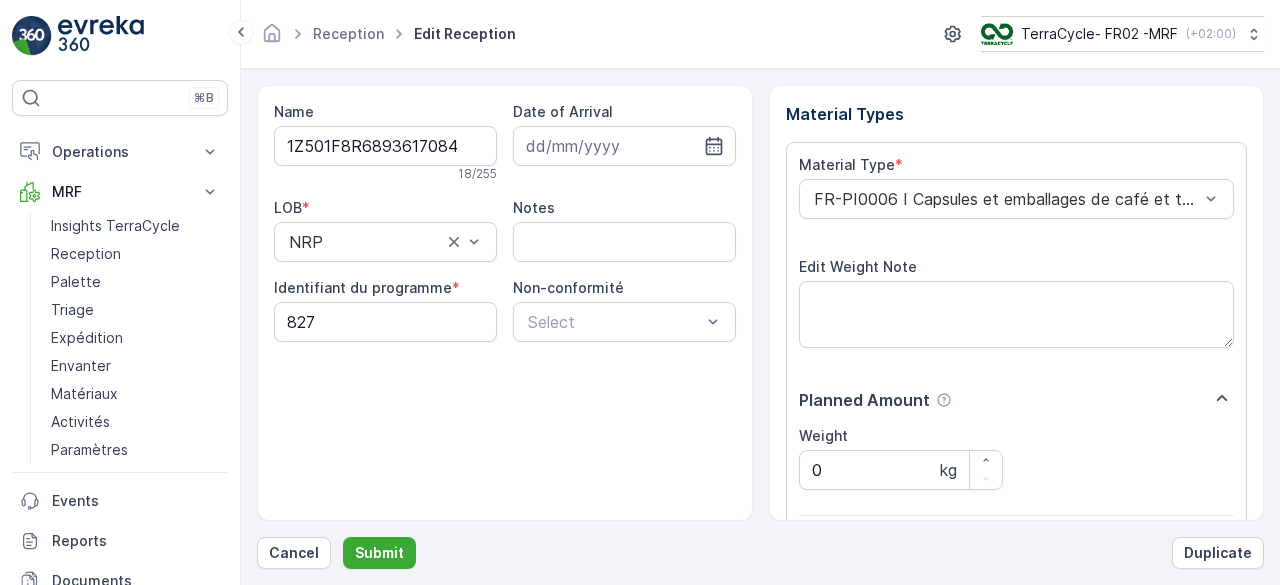 click on "Submit" at bounding box center [379, 553] 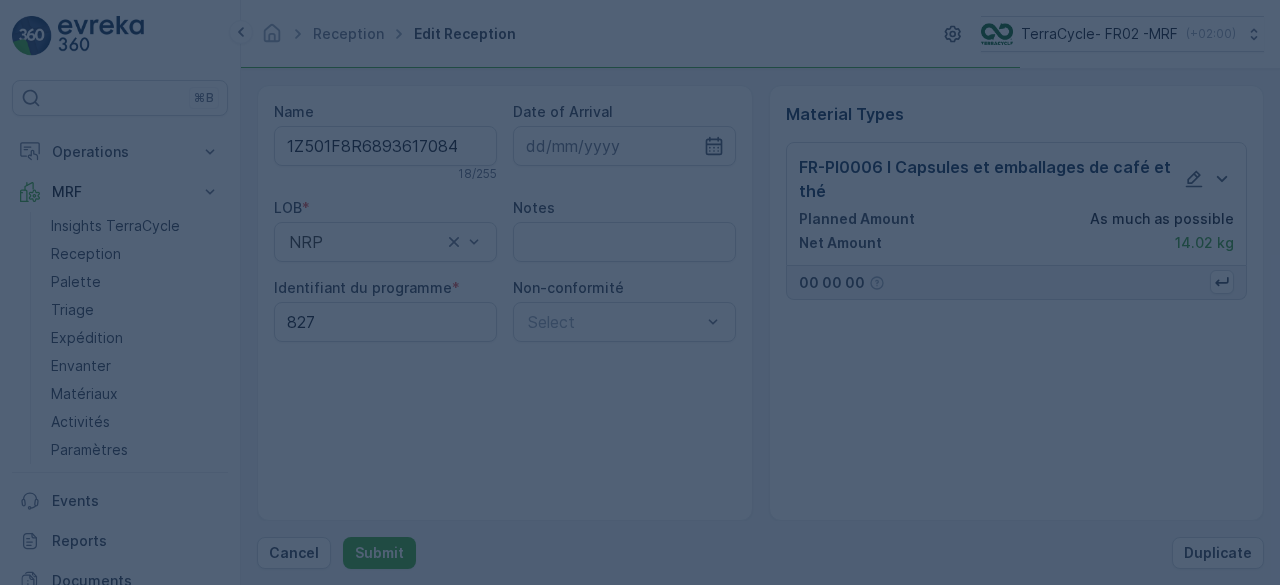 scroll, scrollTop: 0, scrollLeft: 0, axis: both 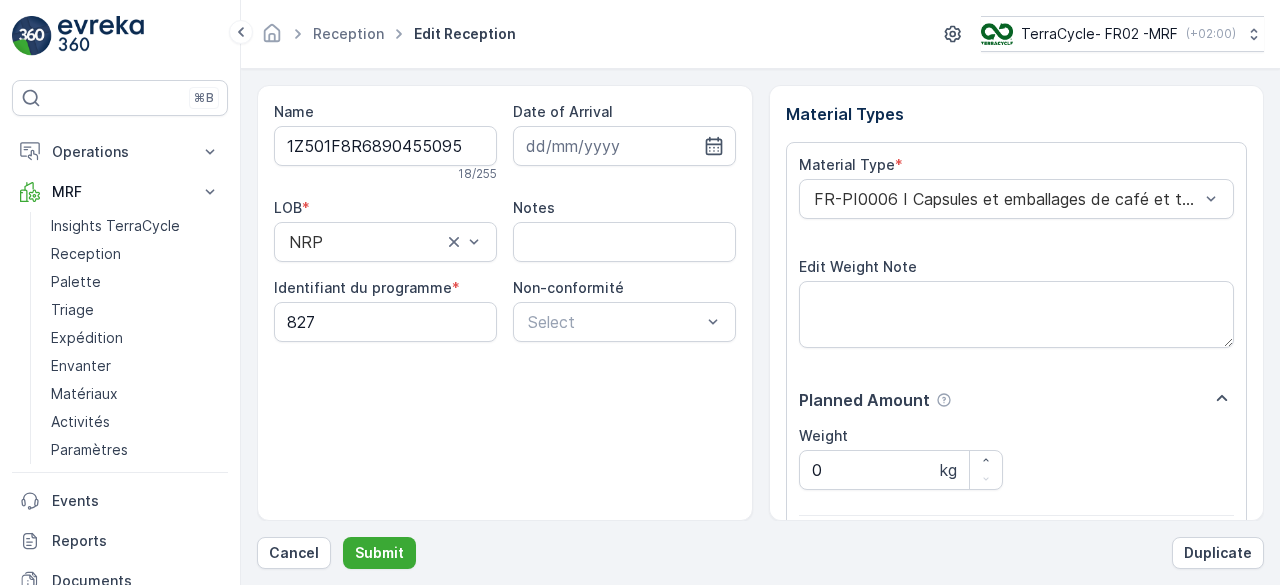 click on "Submit" at bounding box center (379, 553) 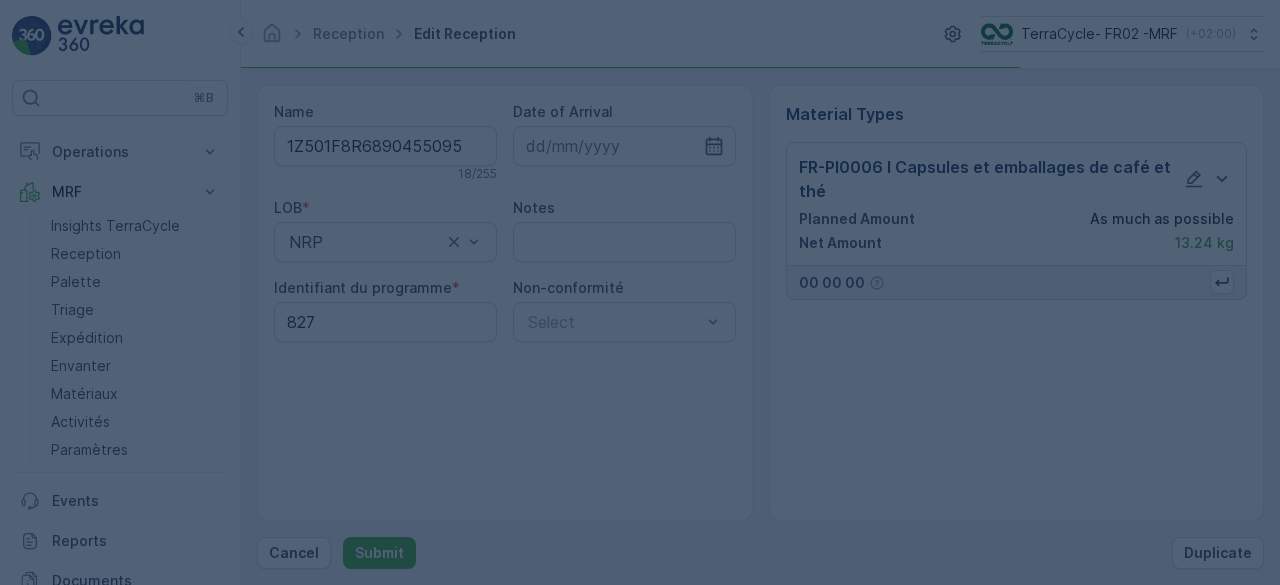 scroll, scrollTop: 0, scrollLeft: 0, axis: both 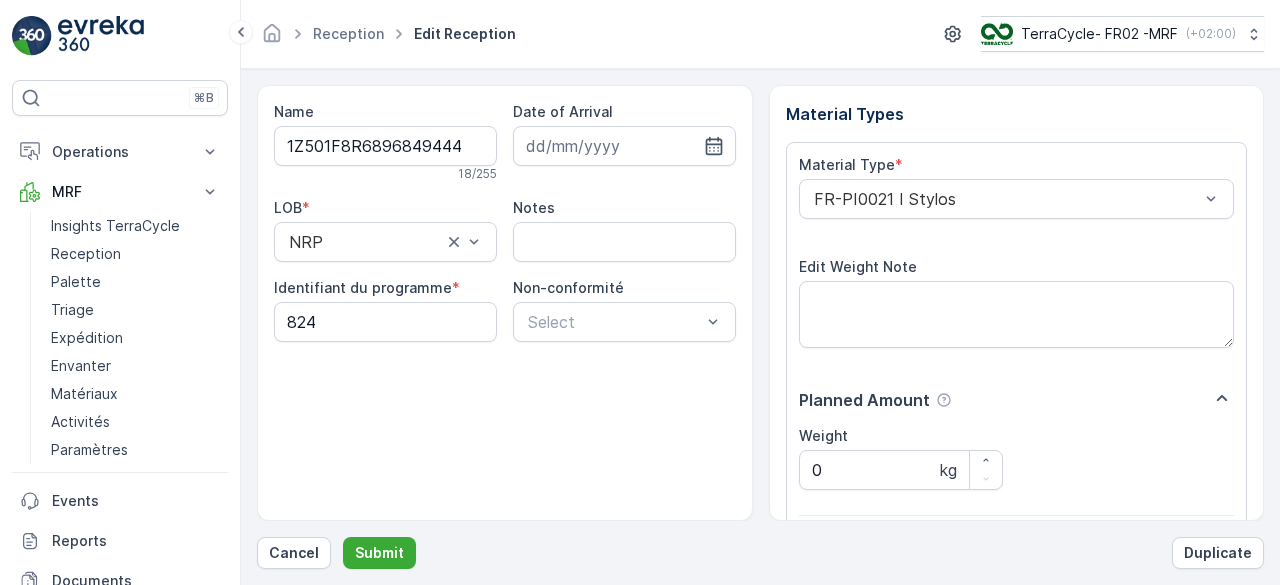 click on "Submit" at bounding box center (379, 553) 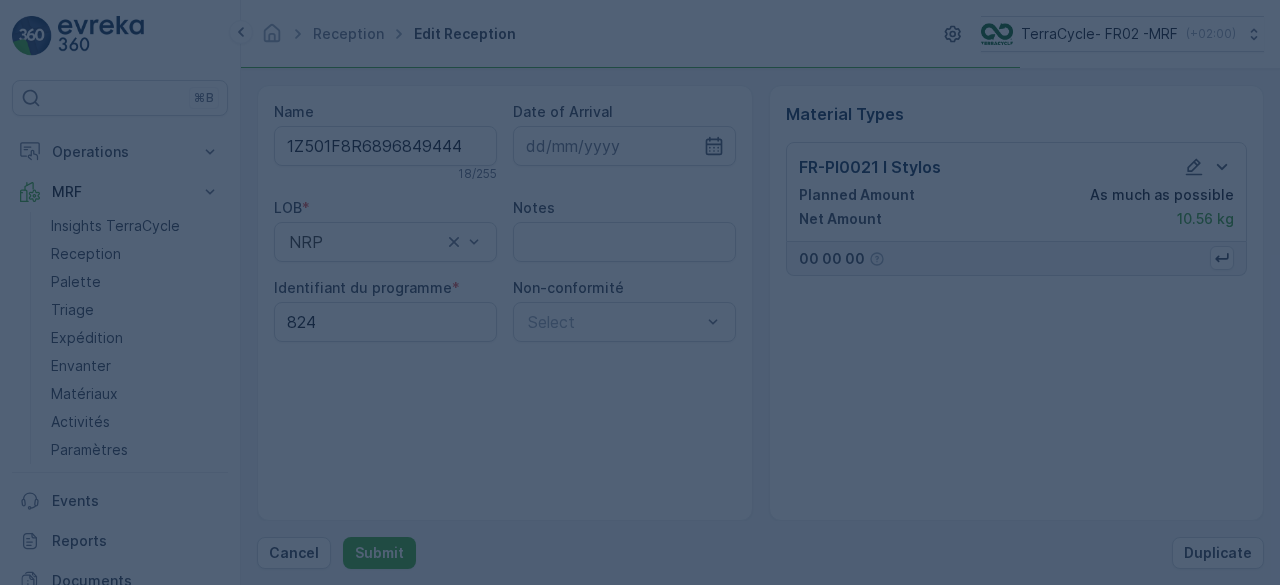 scroll, scrollTop: 0, scrollLeft: 0, axis: both 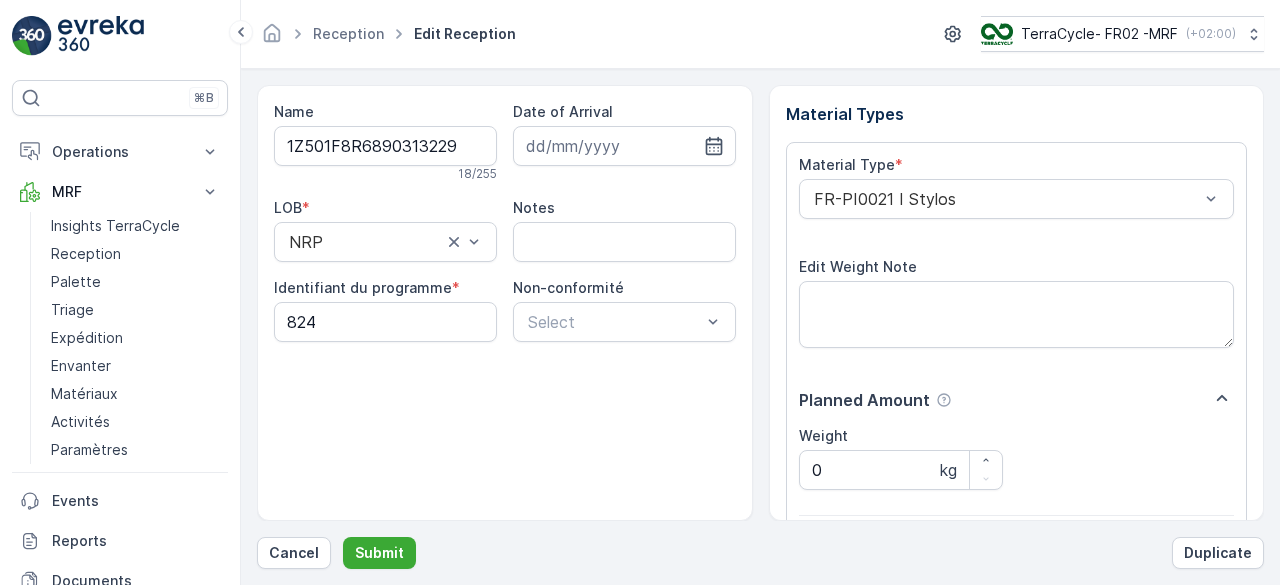 click on "Submit" at bounding box center (379, 553) 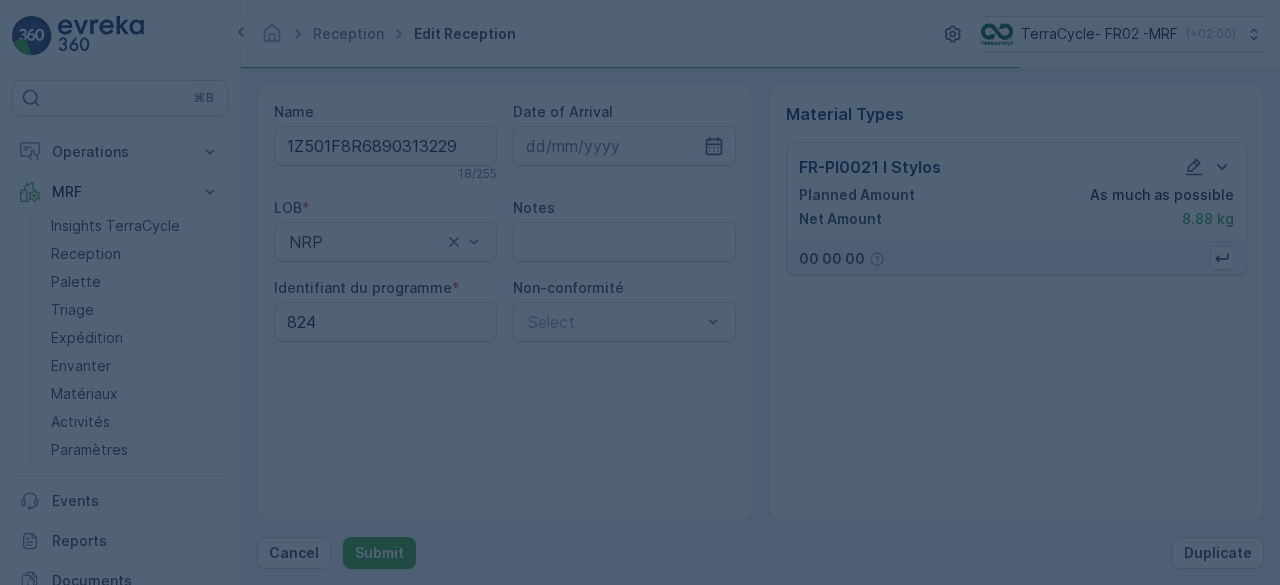 scroll, scrollTop: 0, scrollLeft: 0, axis: both 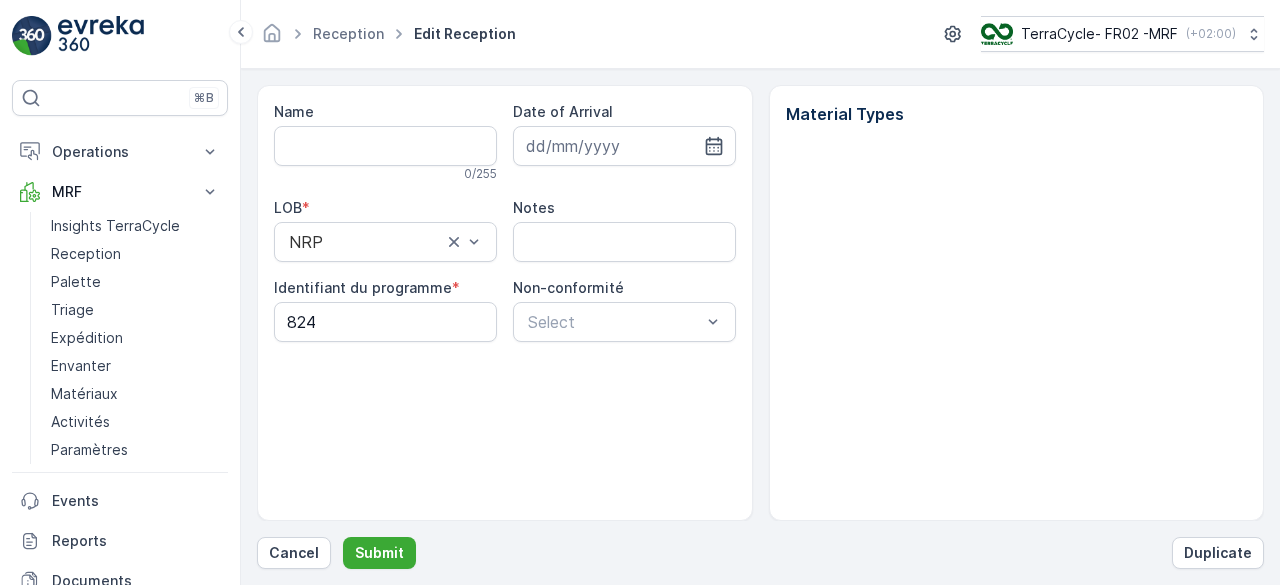 type on "1Z501F8R6890313229" 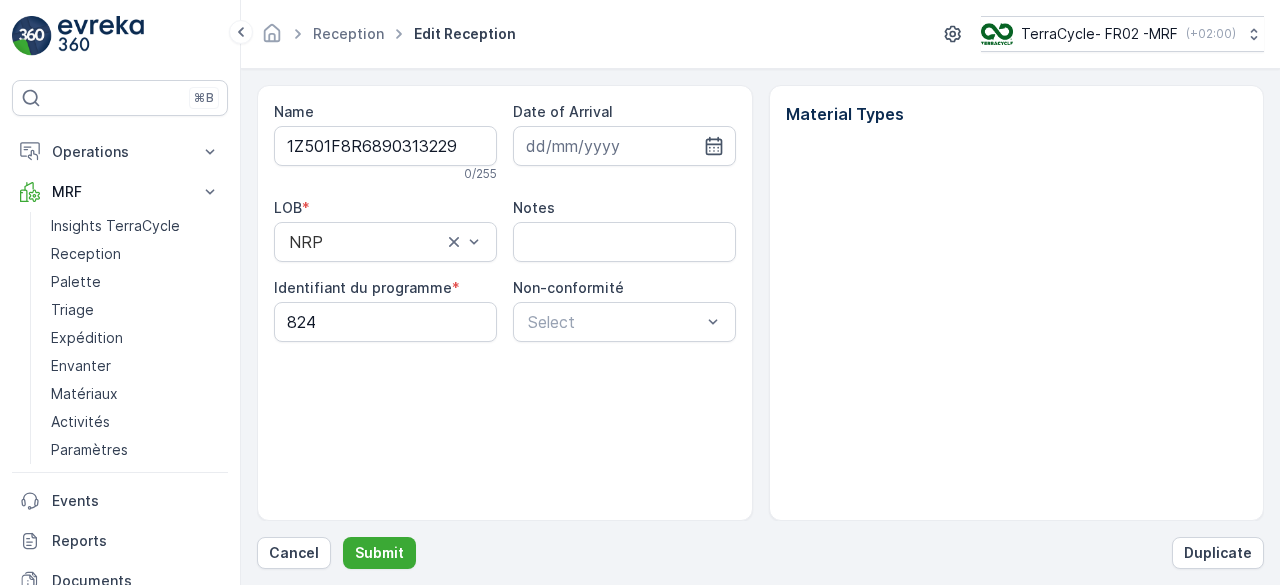 type on "[DATE]" 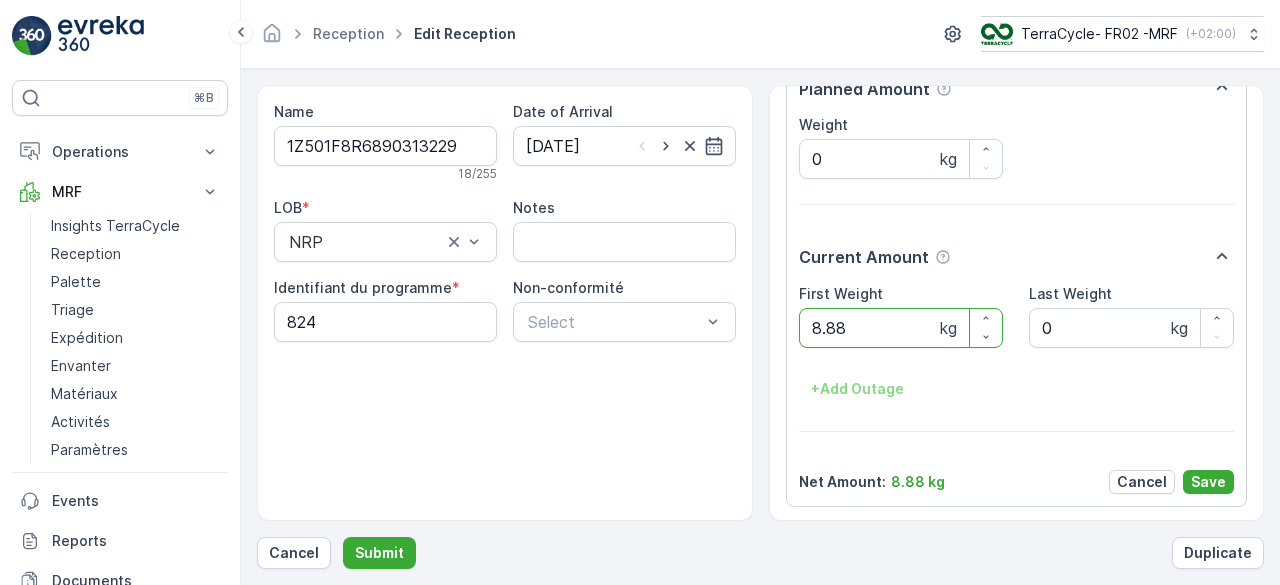 scroll, scrollTop: 0, scrollLeft: 0, axis: both 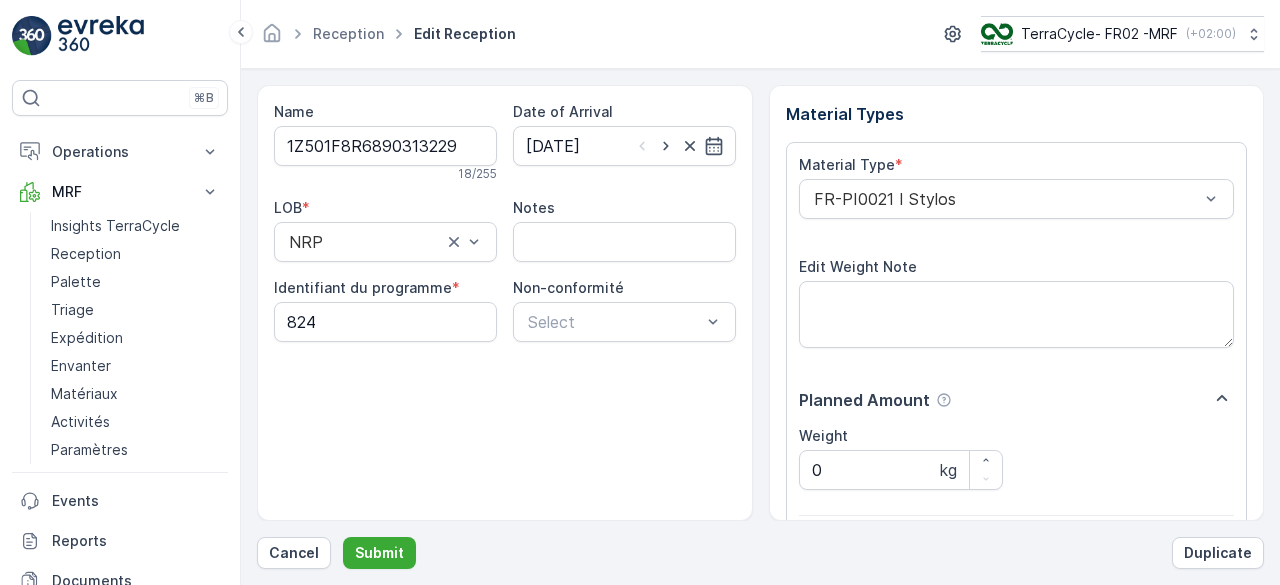 click on "Submit" at bounding box center [379, 553] 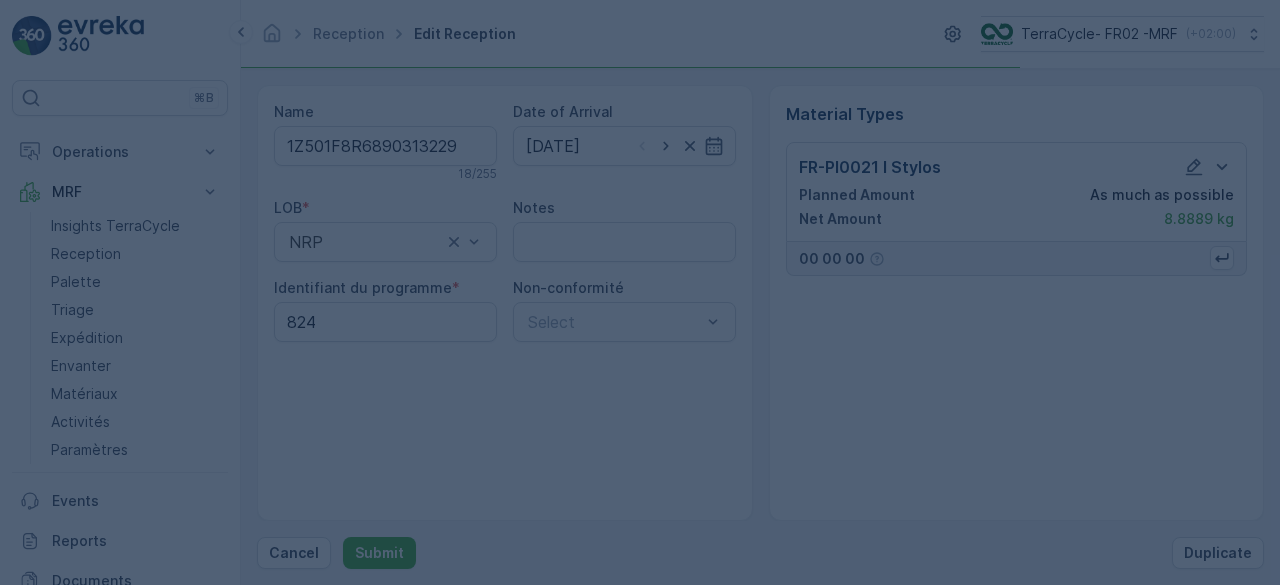 scroll, scrollTop: 0, scrollLeft: 0, axis: both 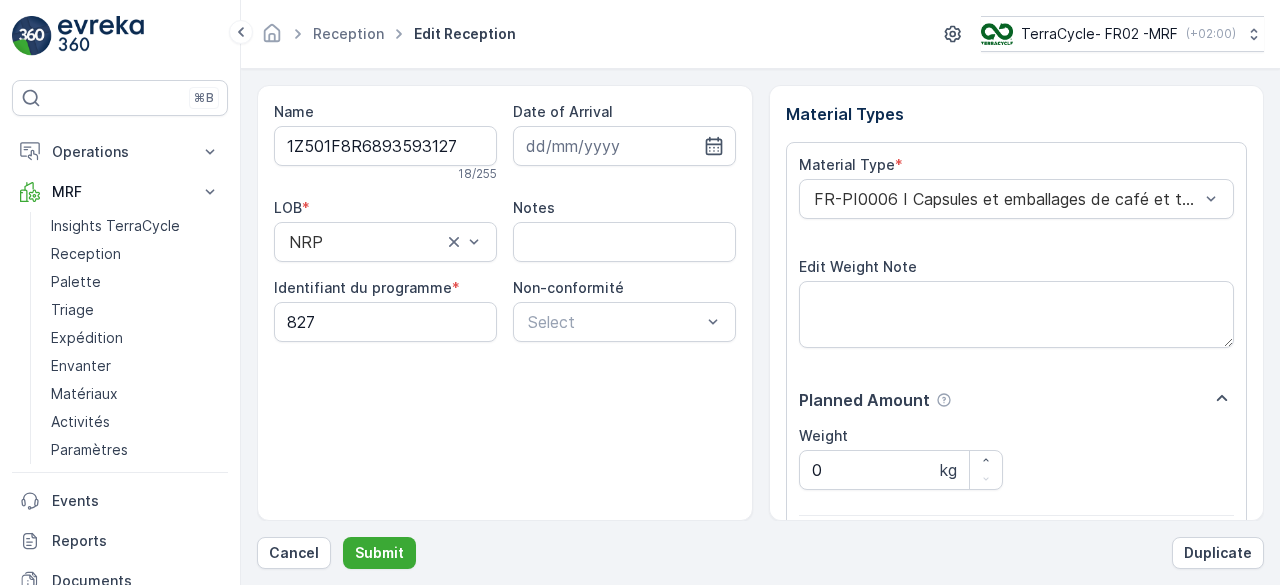 click on "Submit" at bounding box center (379, 553) 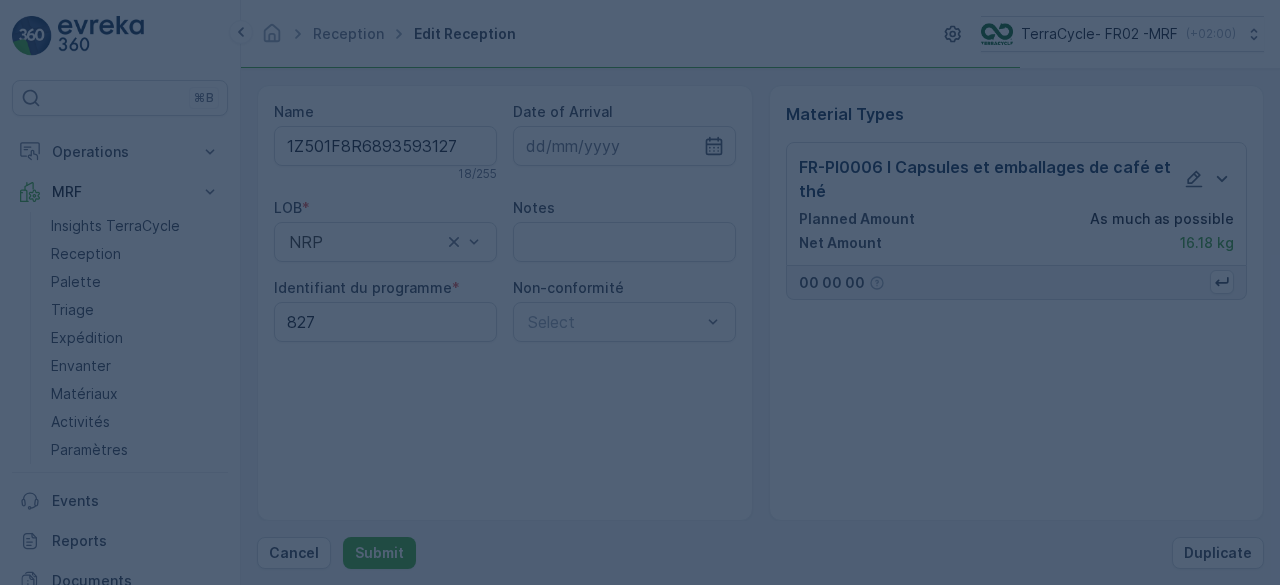 scroll, scrollTop: 0, scrollLeft: 0, axis: both 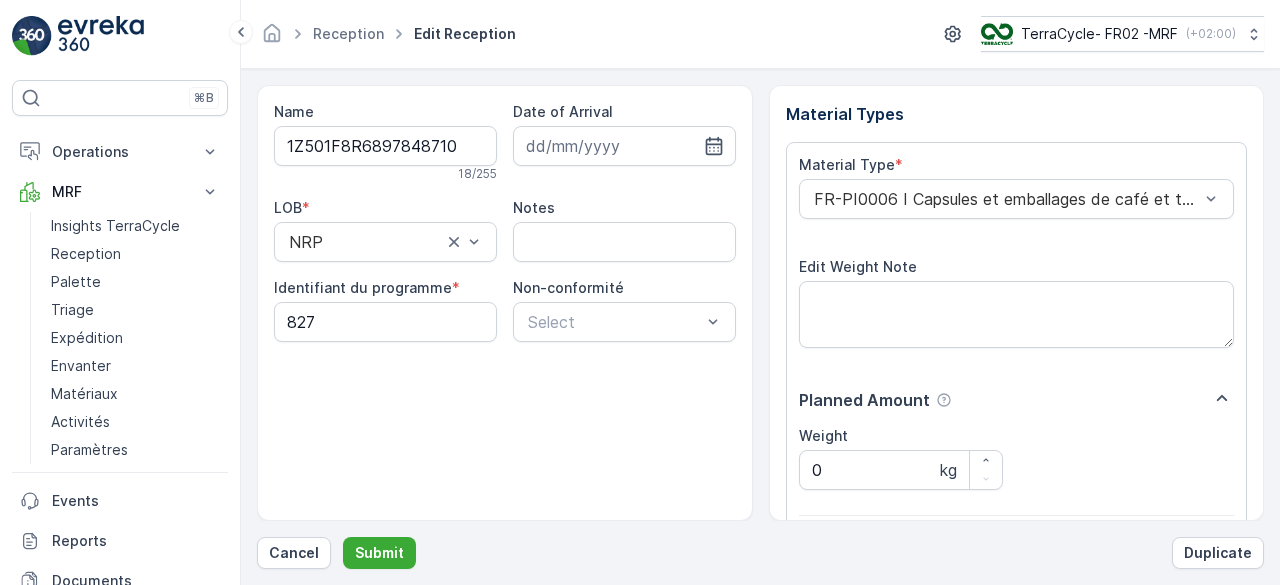 click on "Submit" at bounding box center (379, 553) 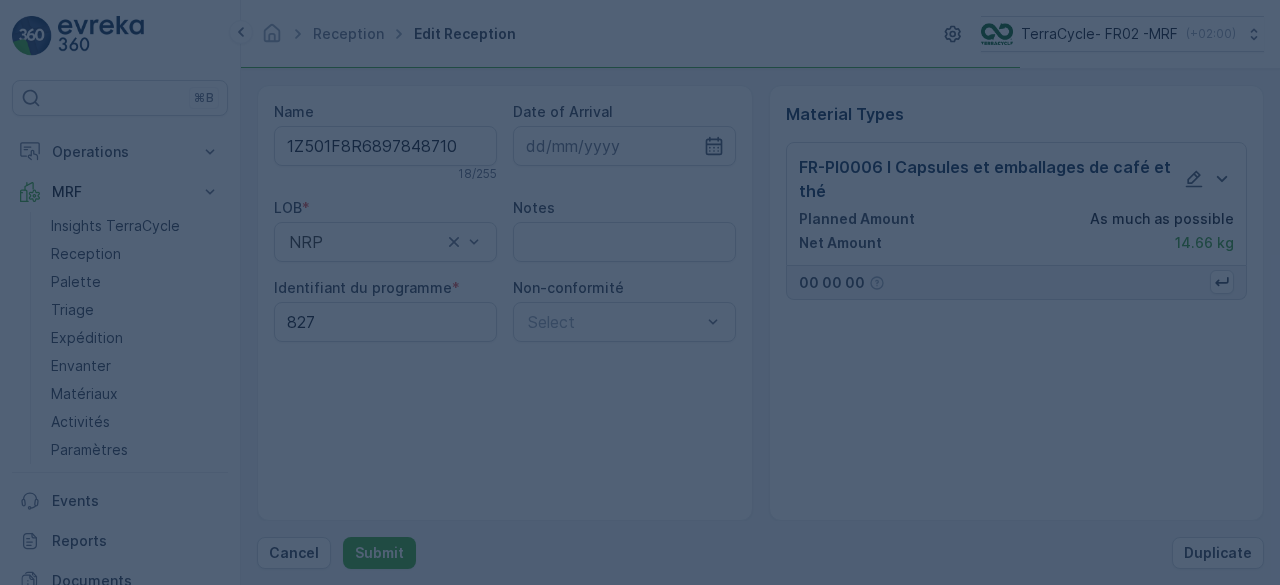scroll, scrollTop: 0, scrollLeft: 0, axis: both 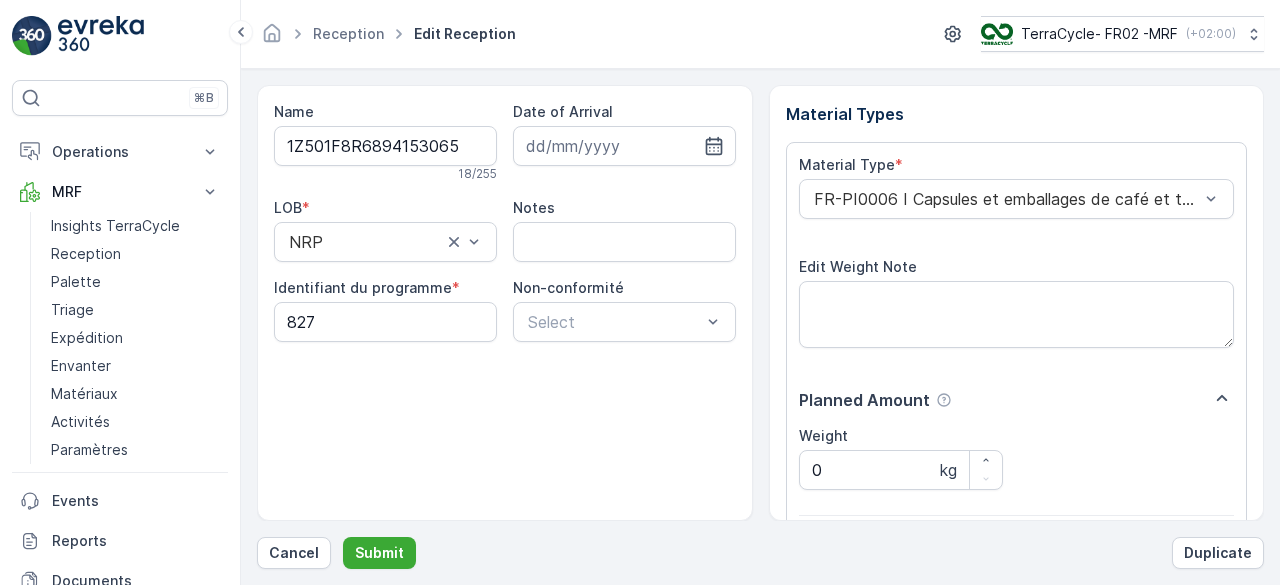 click on "Submit" at bounding box center (379, 553) 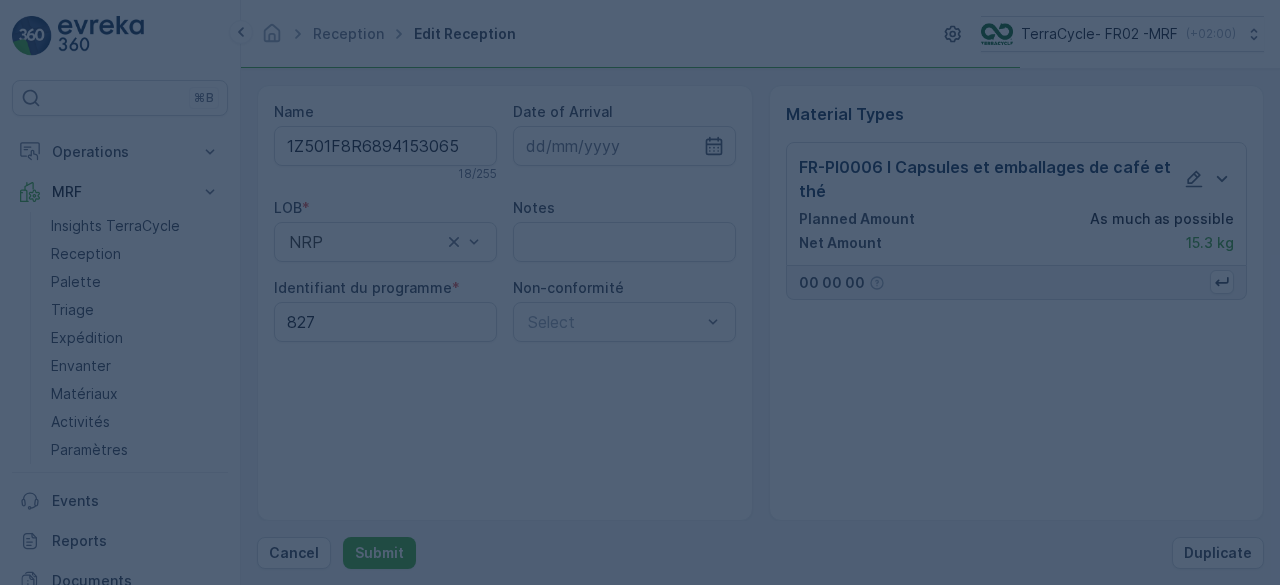 scroll, scrollTop: 0, scrollLeft: 0, axis: both 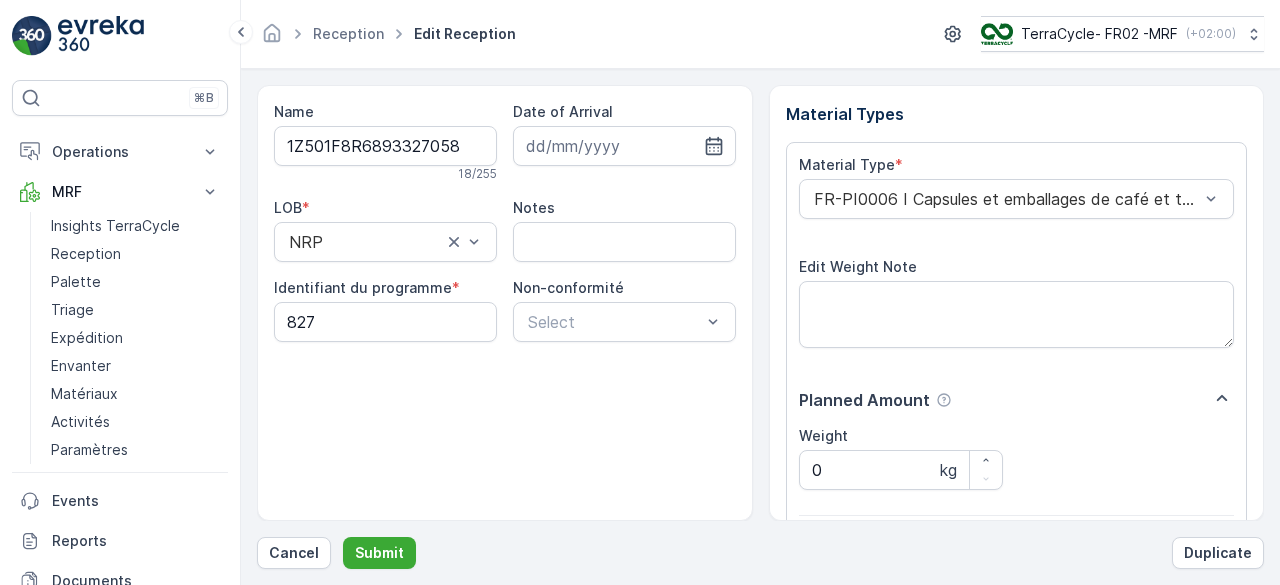 click on "Submit" at bounding box center [379, 553] 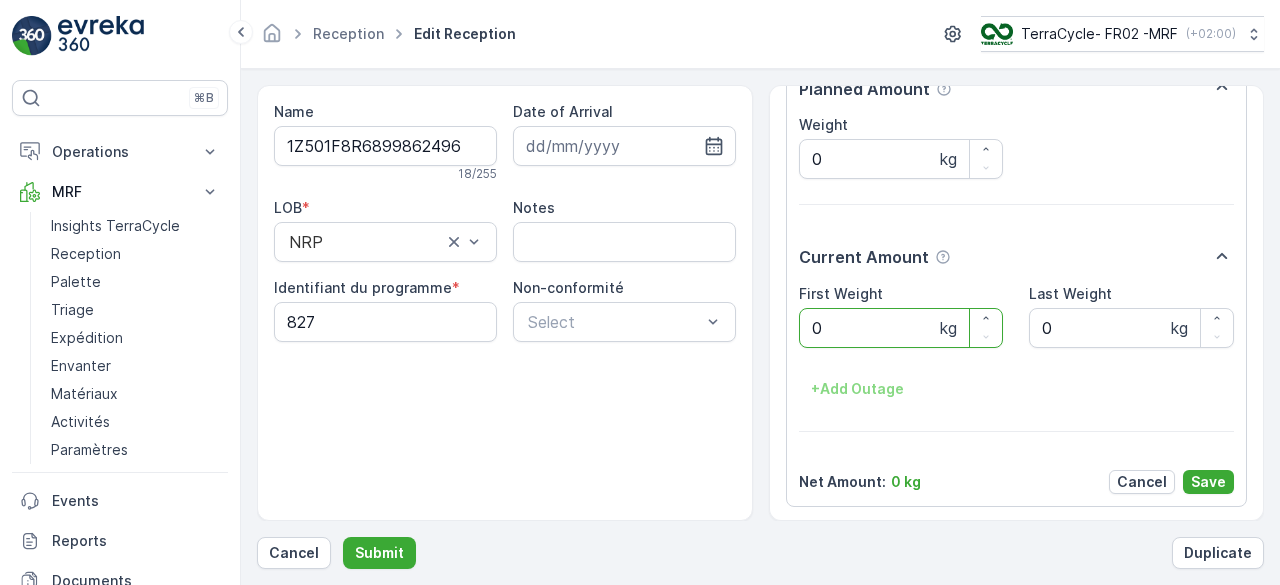 scroll, scrollTop: 0, scrollLeft: 0, axis: both 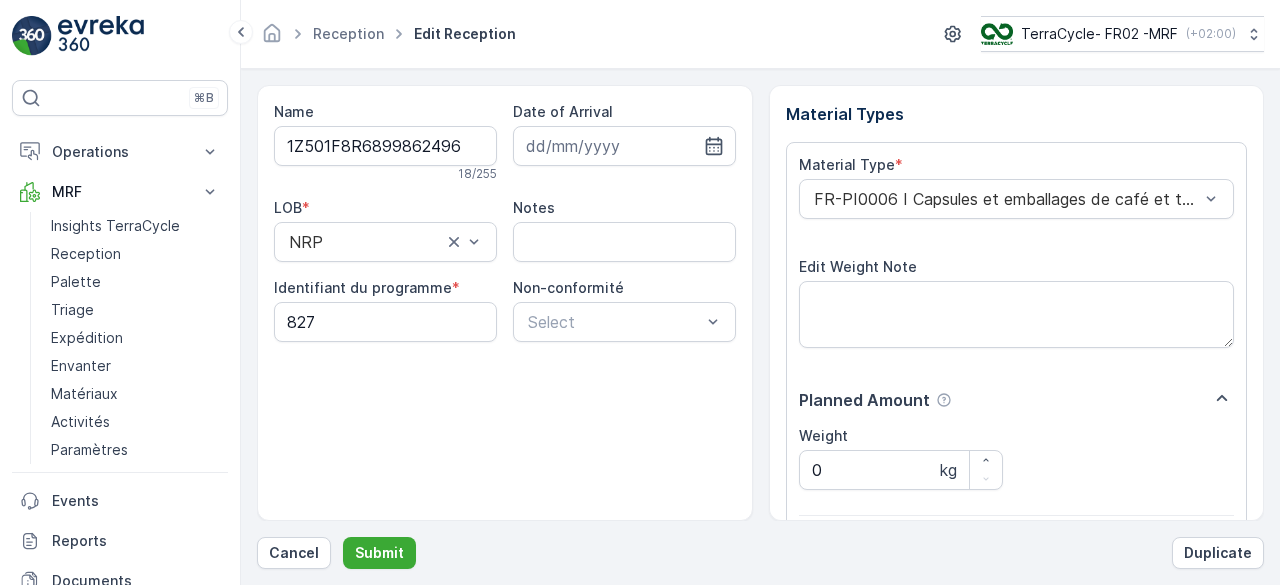 click on "Submit" at bounding box center [379, 553] 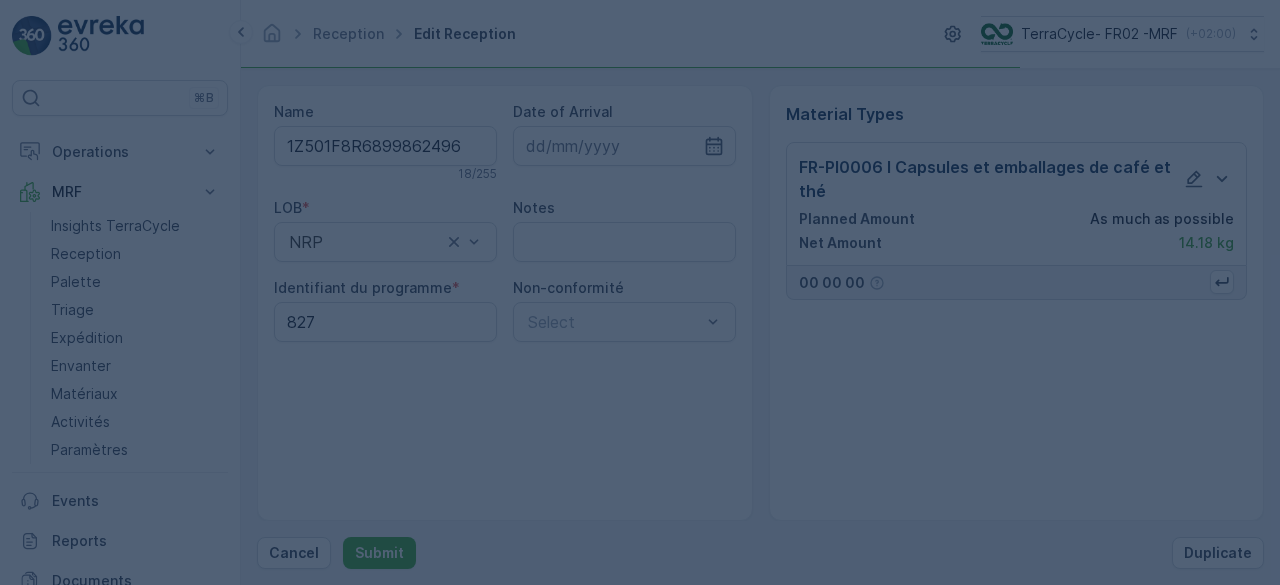 scroll, scrollTop: 0, scrollLeft: 0, axis: both 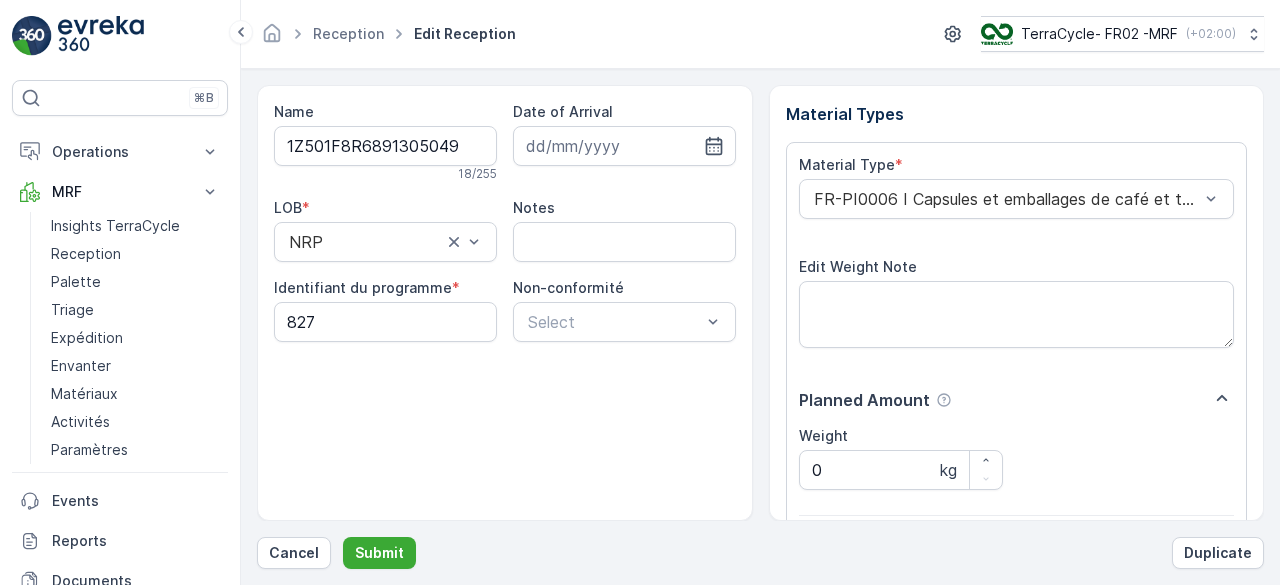click on "Submit" at bounding box center (379, 553) 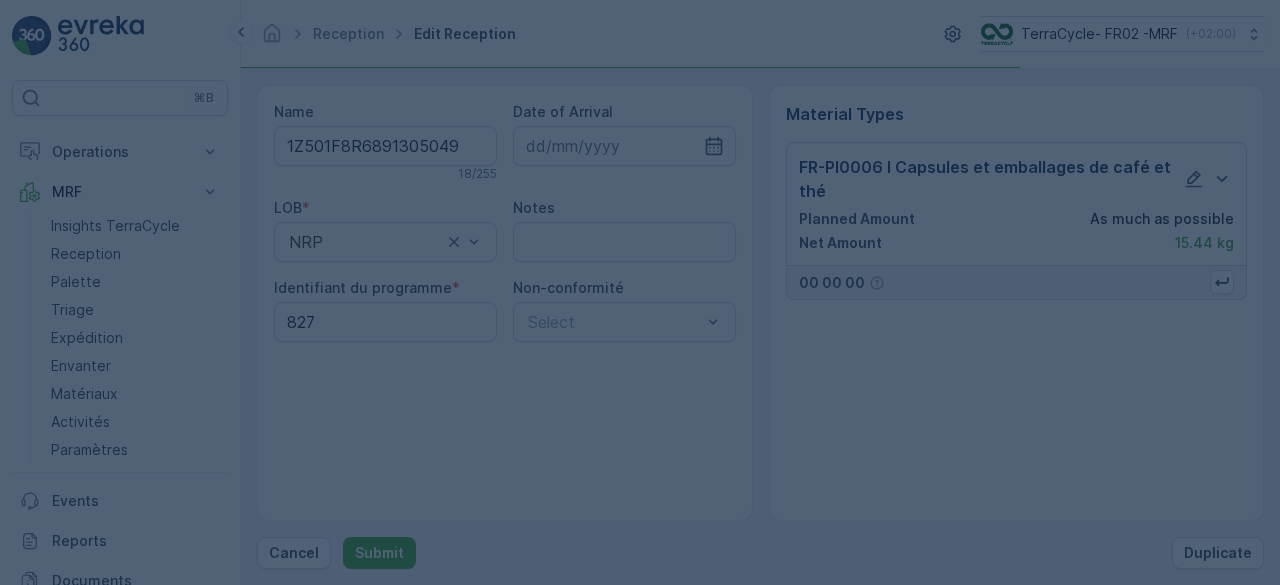 scroll, scrollTop: 0, scrollLeft: 0, axis: both 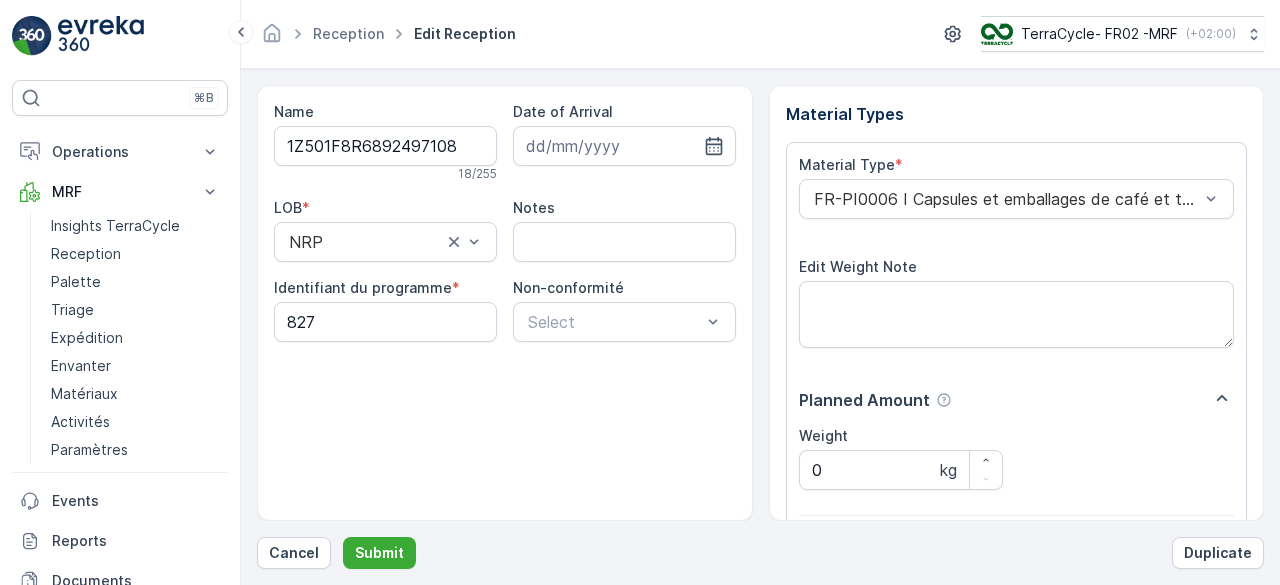click on "Submit" at bounding box center [379, 553] 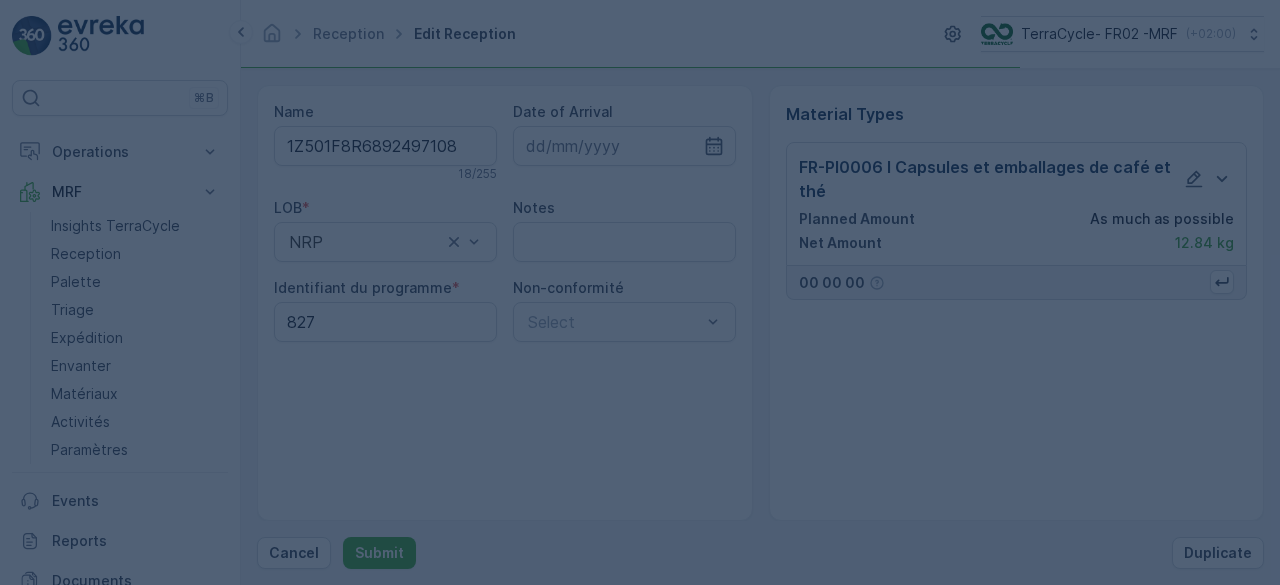 scroll, scrollTop: 0, scrollLeft: 0, axis: both 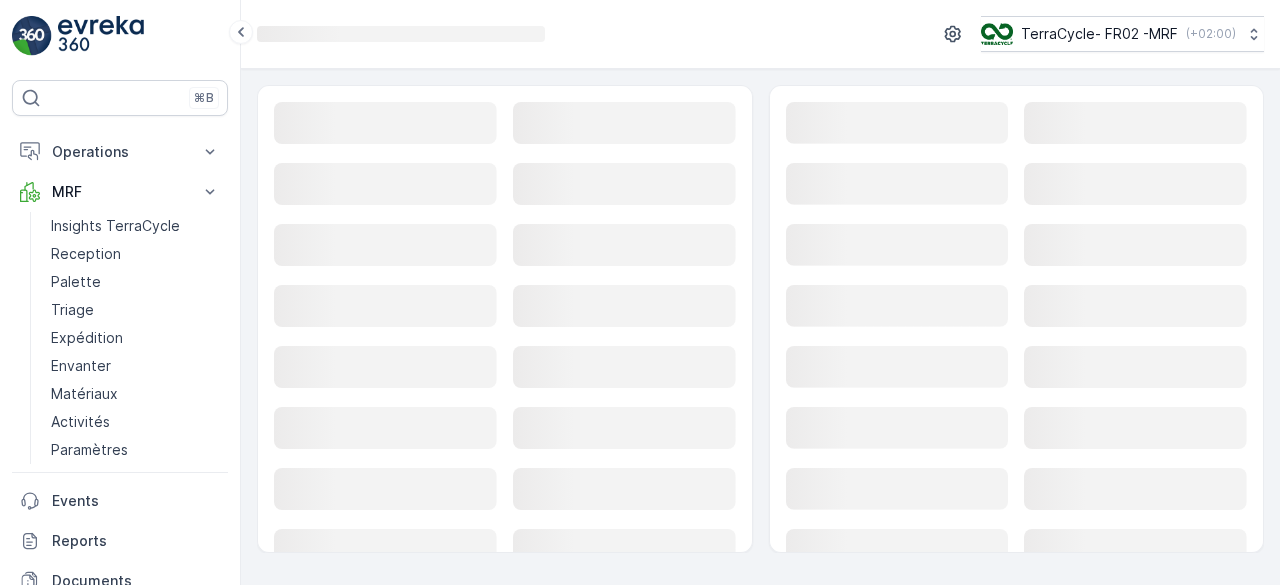click 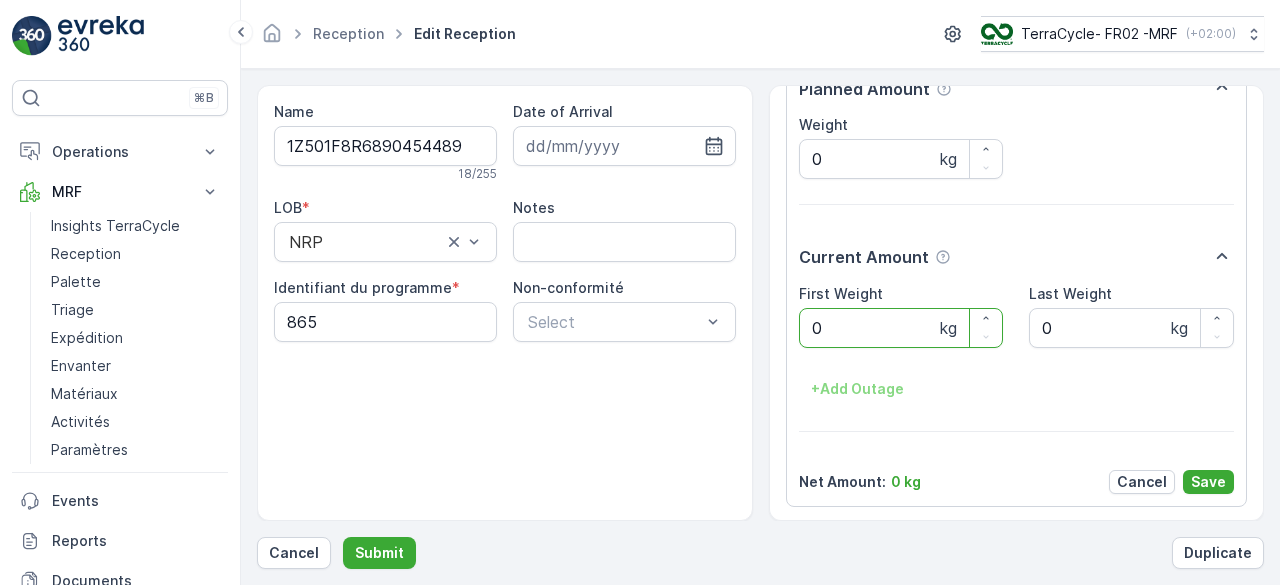 scroll, scrollTop: 0, scrollLeft: 0, axis: both 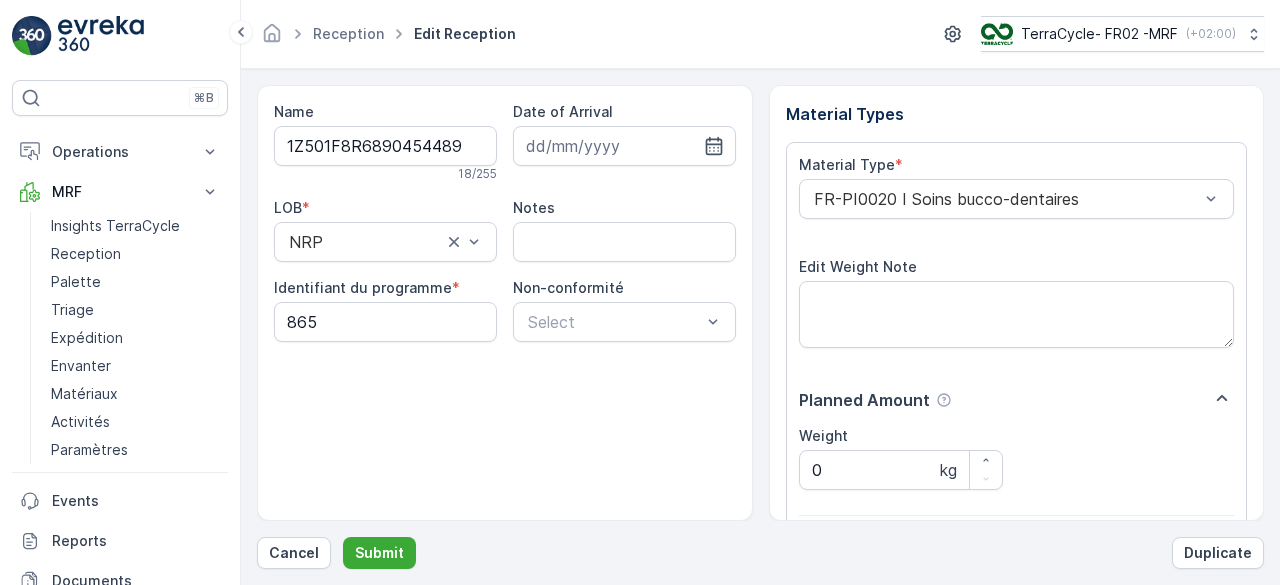click on "Submit" at bounding box center (379, 553) 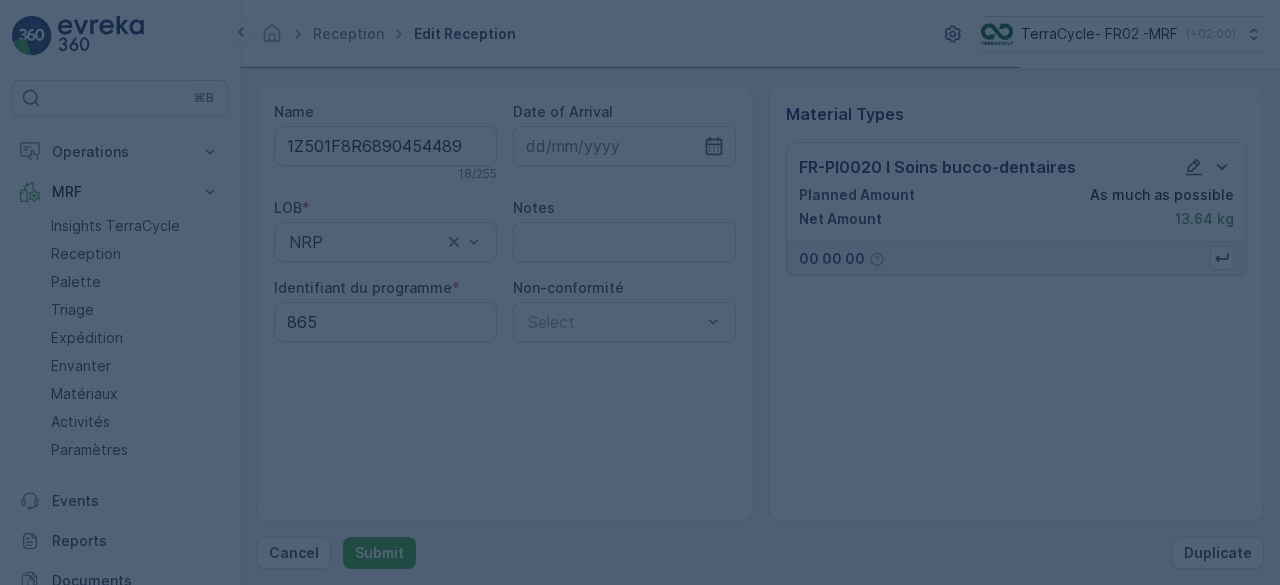scroll, scrollTop: 0, scrollLeft: 0, axis: both 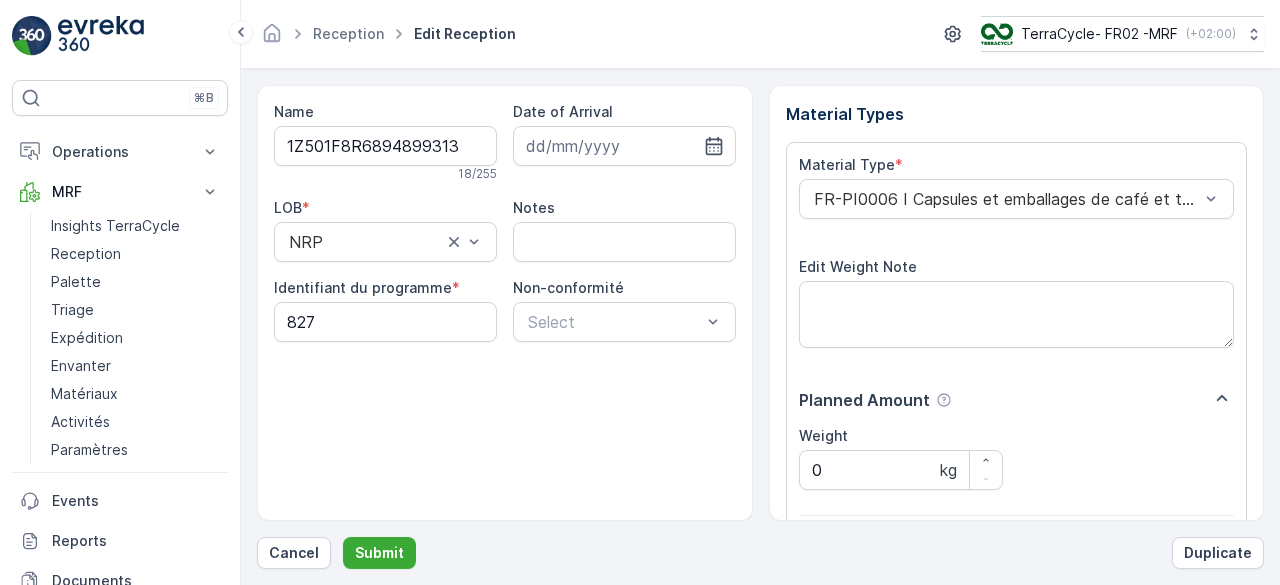 click on "Submit" at bounding box center (379, 553) 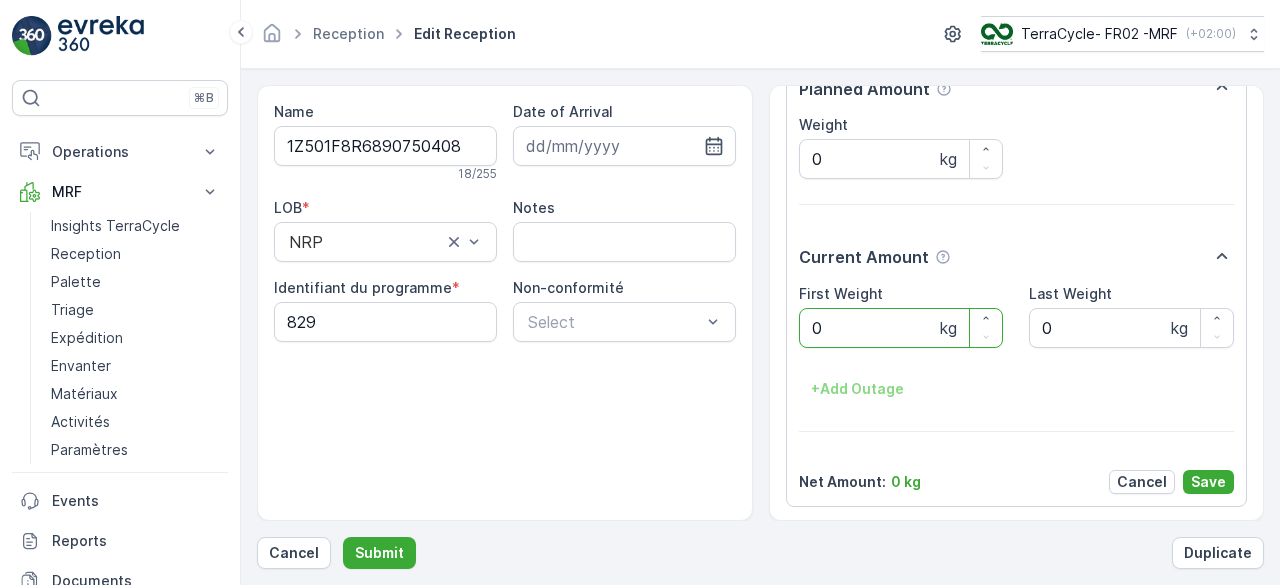 scroll, scrollTop: 0, scrollLeft: 0, axis: both 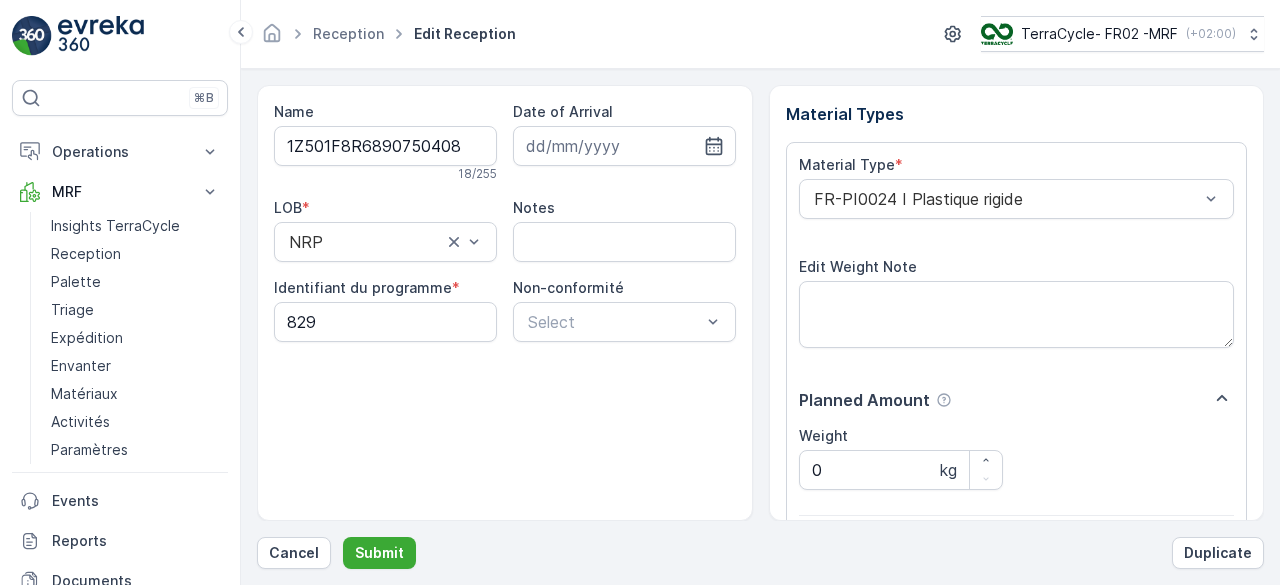 click on "Submit" at bounding box center (379, 553) 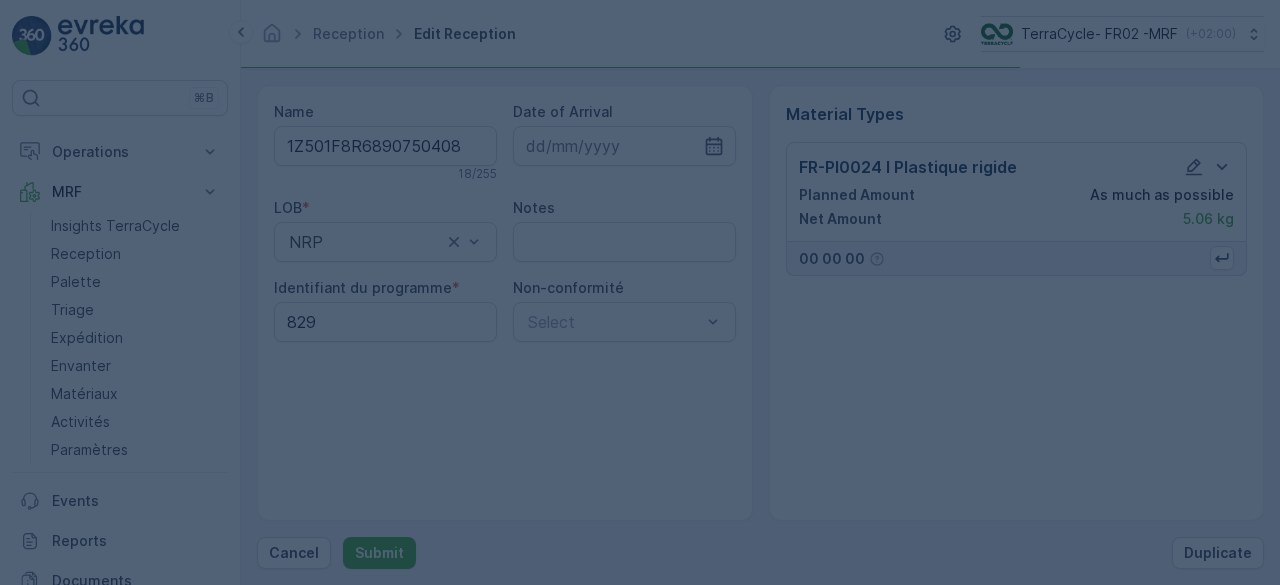 scroll, scrollTop: 0, scrollLeft: 0, axis: both 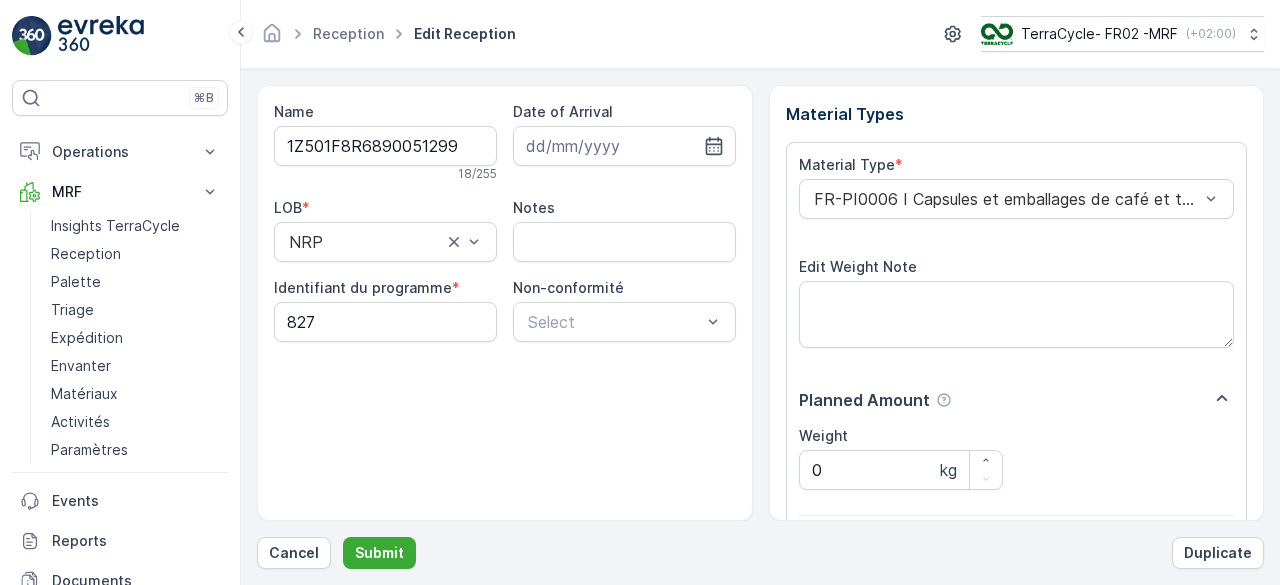 click on "Submit" at bounding box center (379, 553) 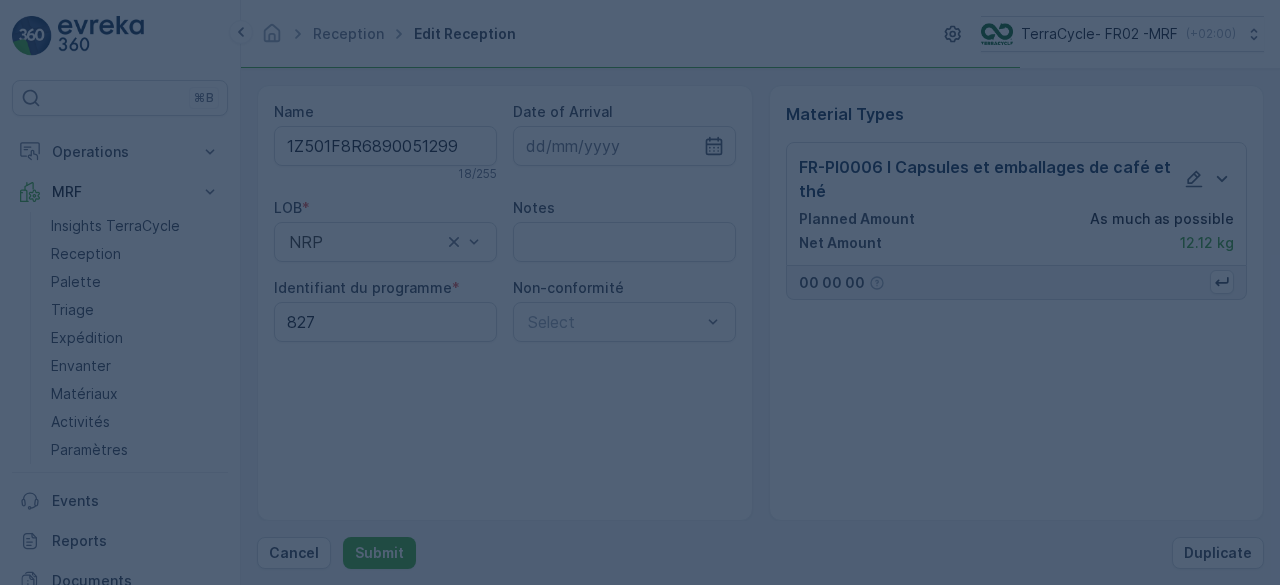 scroll, scrollTop: 0, scrollLeft: 0, axis: both 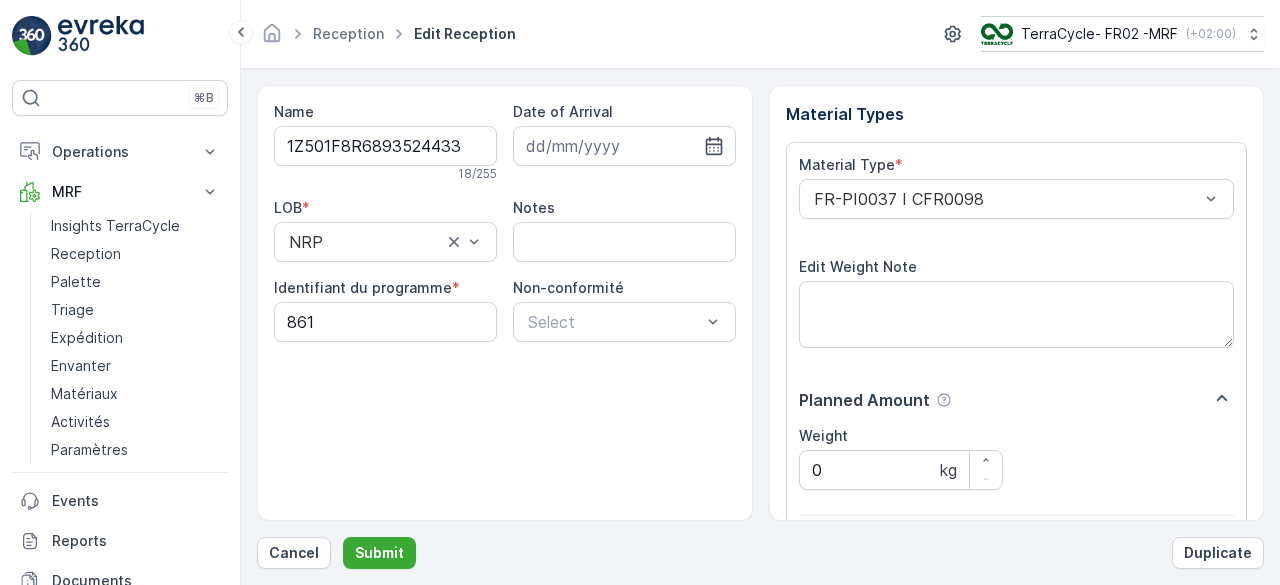 click on "Submit" at bounding box center (379, 553) 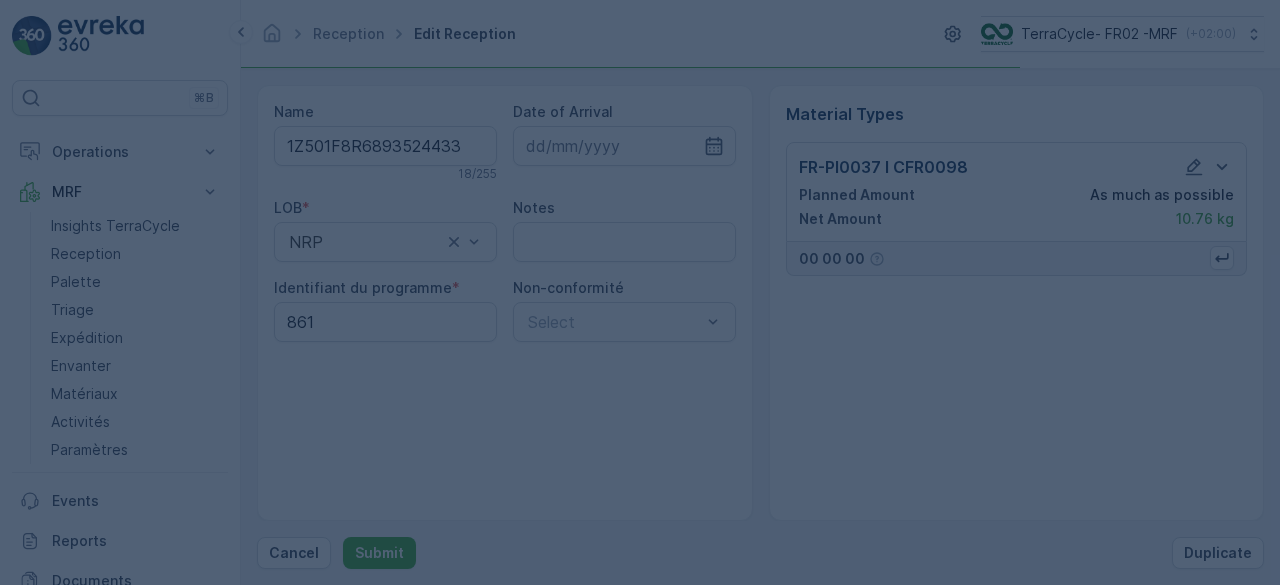 scroll, scrollTop: 0, scrollLeft: 0, axis: both 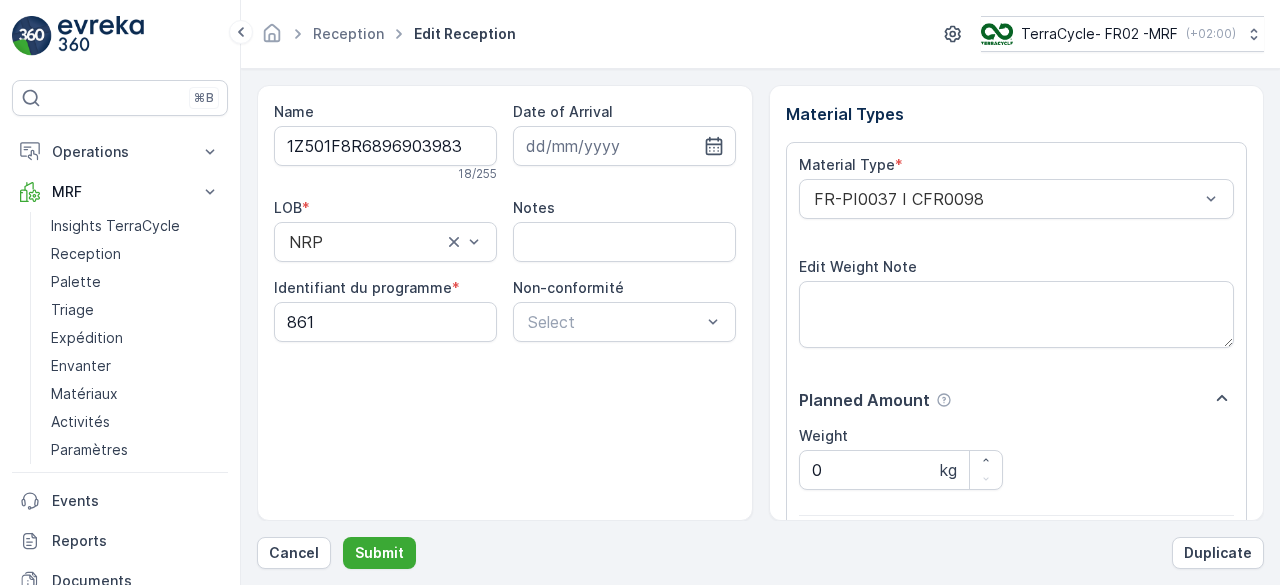 click on "Submit" at bounding box center (379, 553) 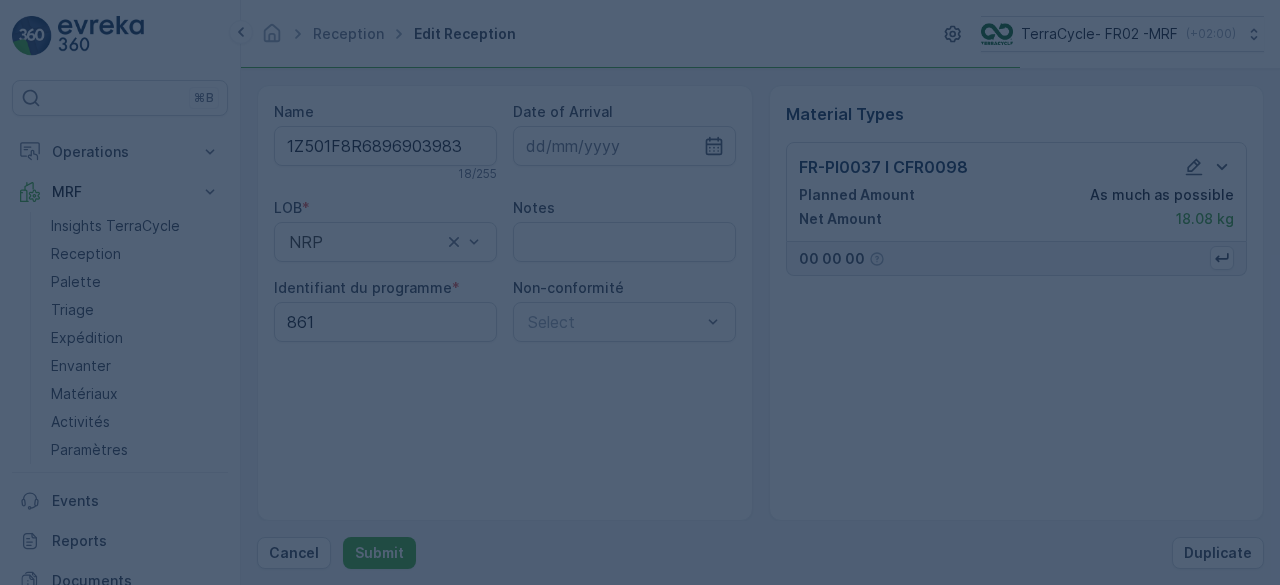 scroll, scrollTop: 0, scrollLeft: 0, axis: both 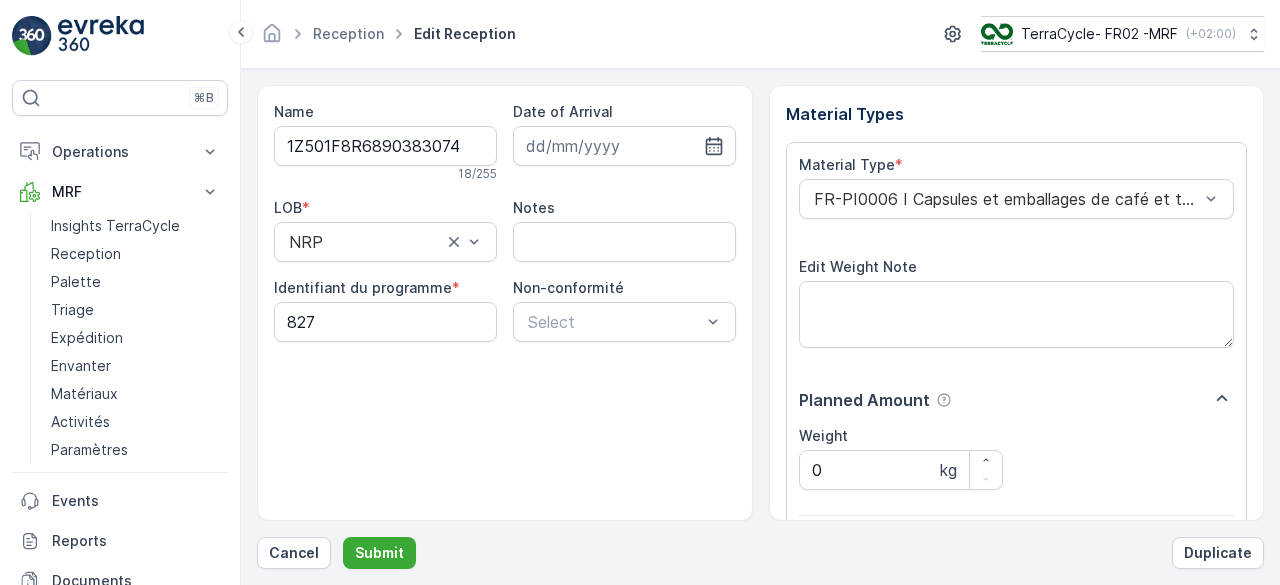 click on "Submit" at bounding box center (379, 553) 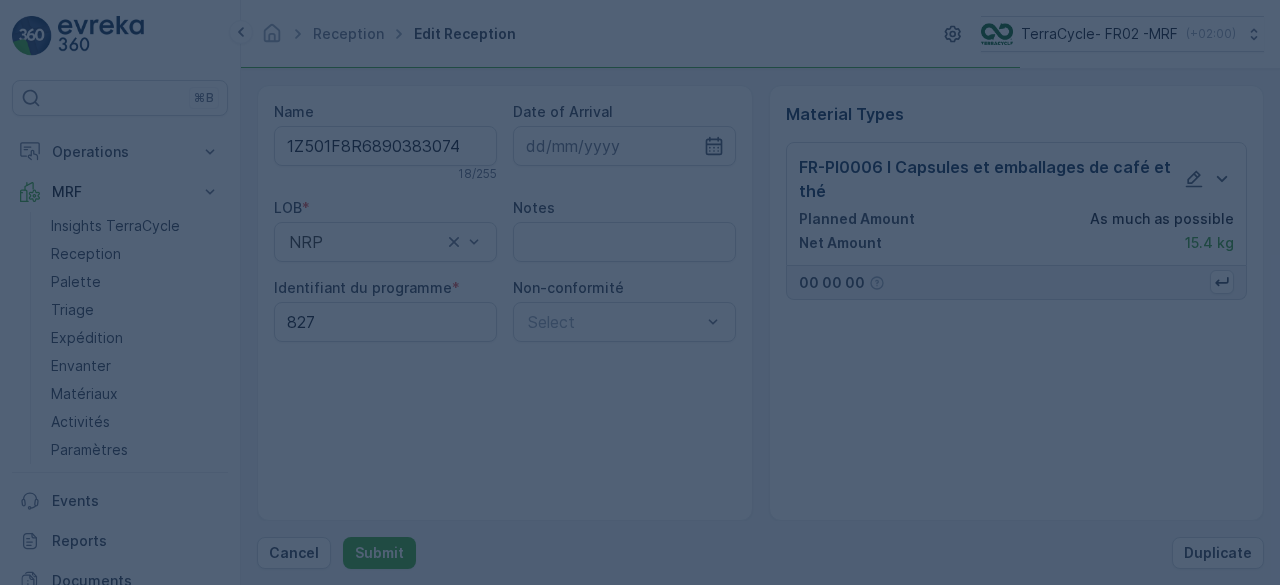 scroll, scrollTop: 0, scrollLeft: 0, axis: both 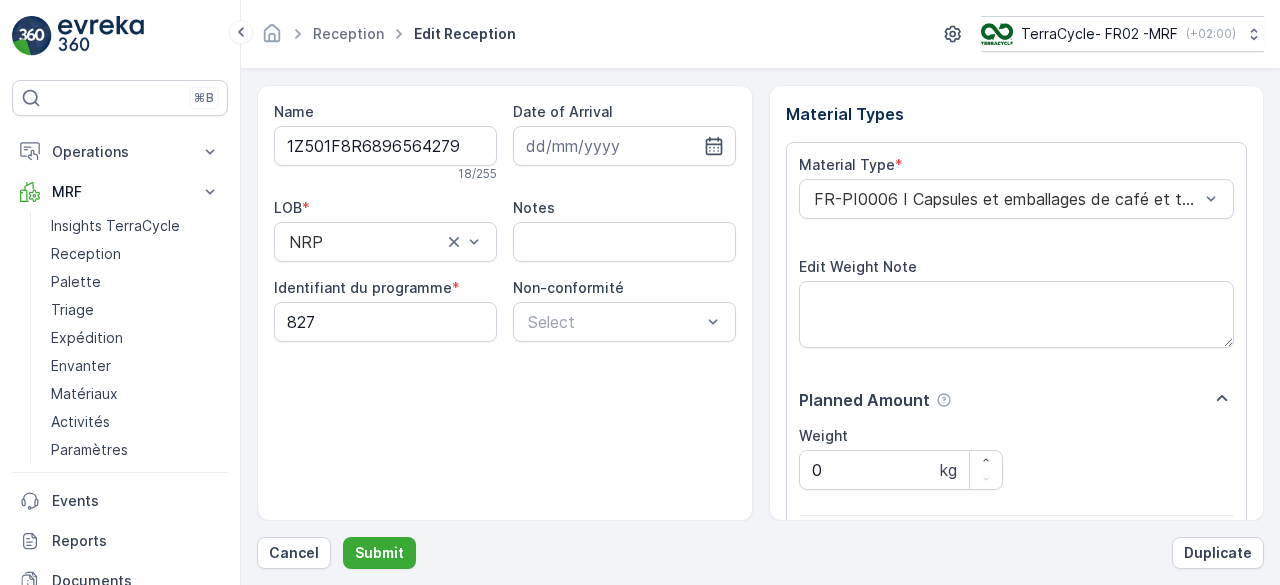 click on "Submit" at bounding box center [379, 553] 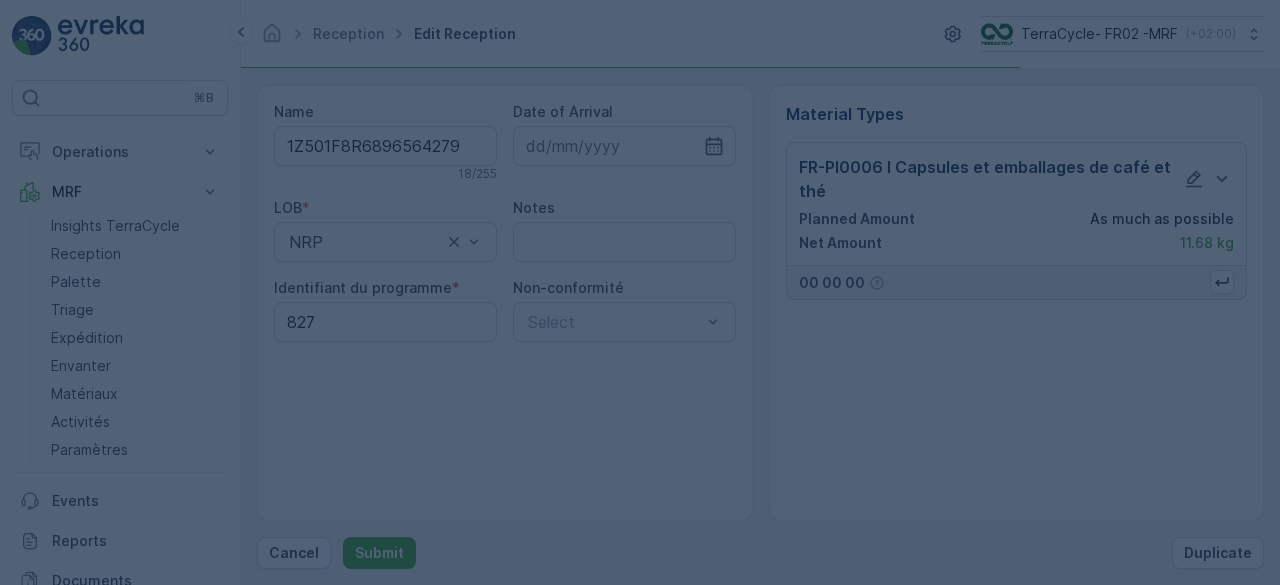 scroll, scrollTop: 0, scrollLeft: 0, axis: both 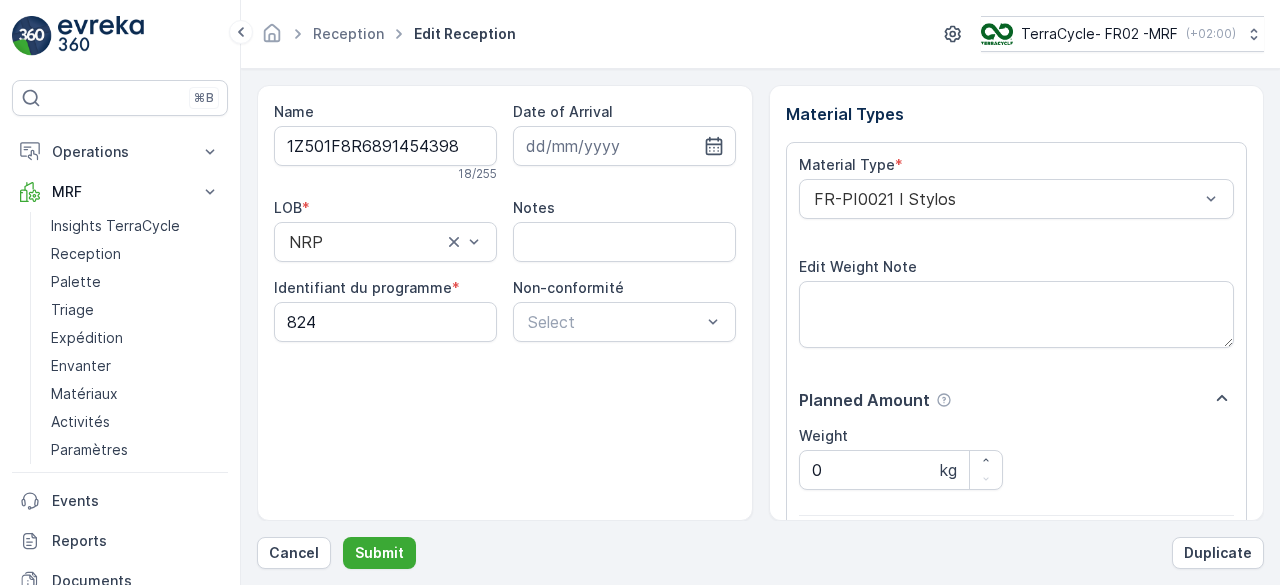 click on "Submit" at bounding box center [379, 553] 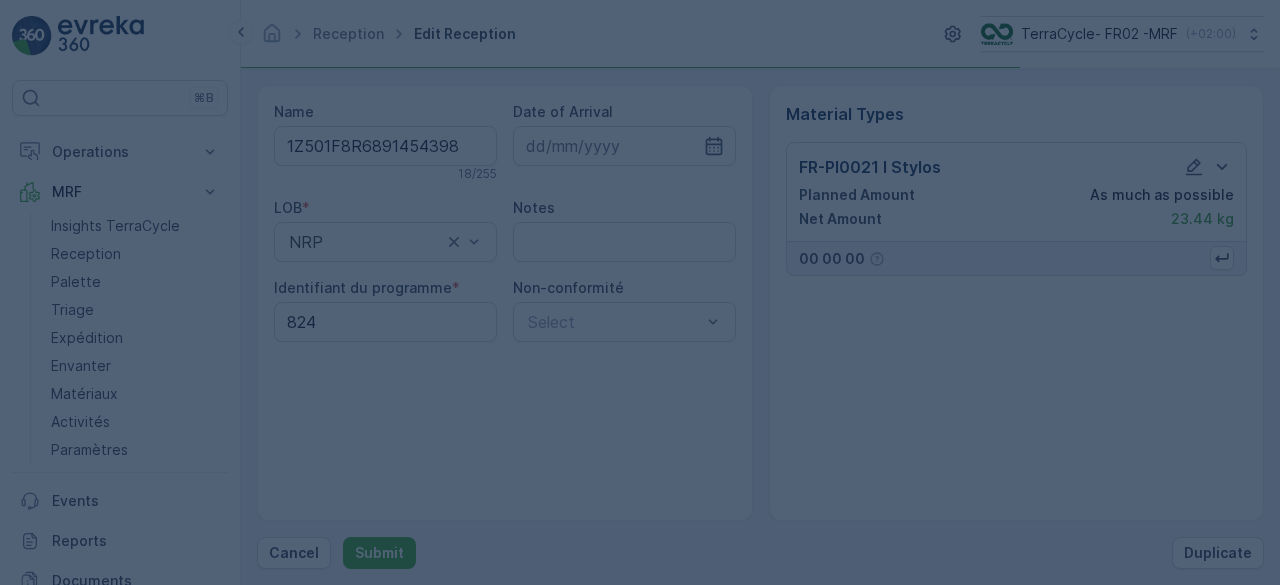 scroll, scrollTop: 0, scrollLeft: 0, axis: both 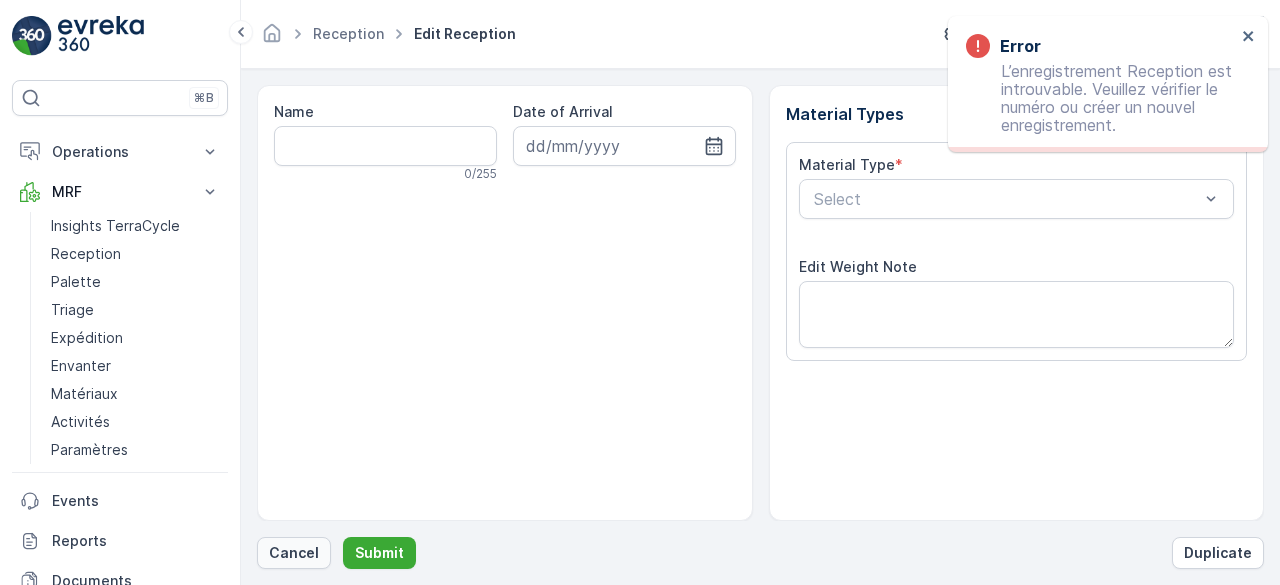 click on "Cancel" at bounding box center [294, 553] 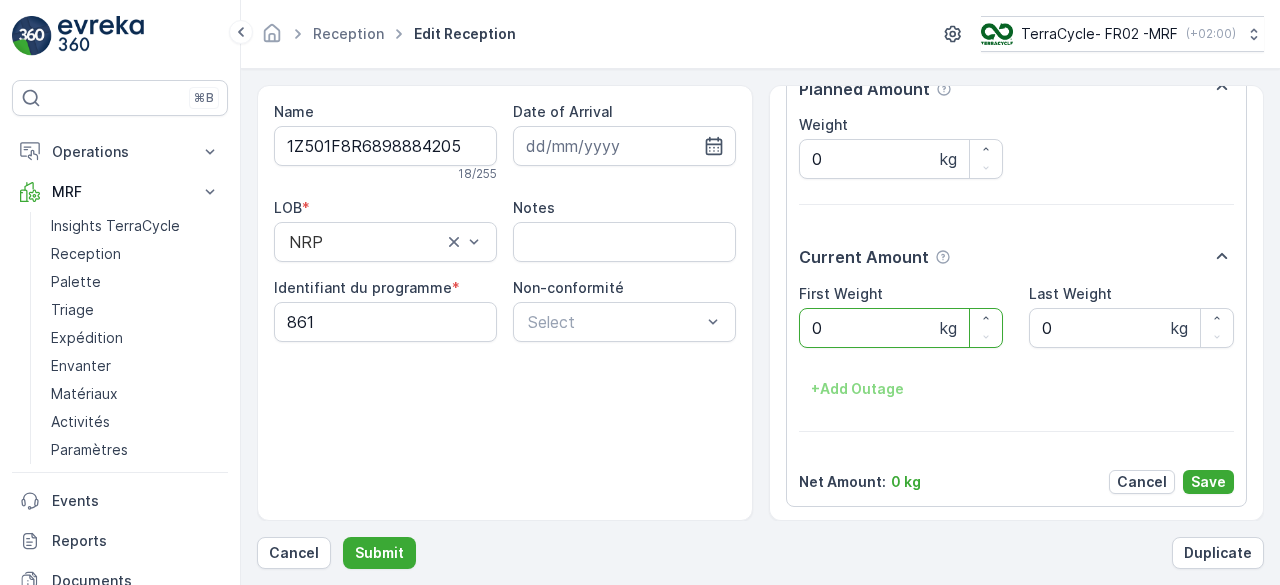 scroll, scrollTop: 0, scrollLeft: 0, axis: both 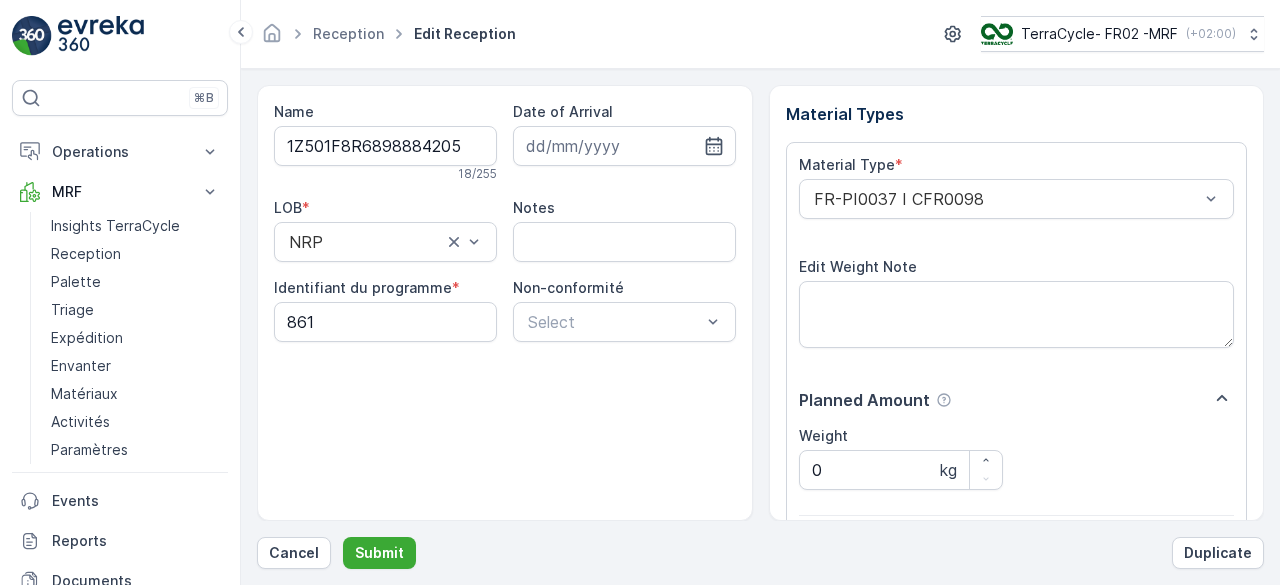 click on "Submit" at bounding box center [379, 553] 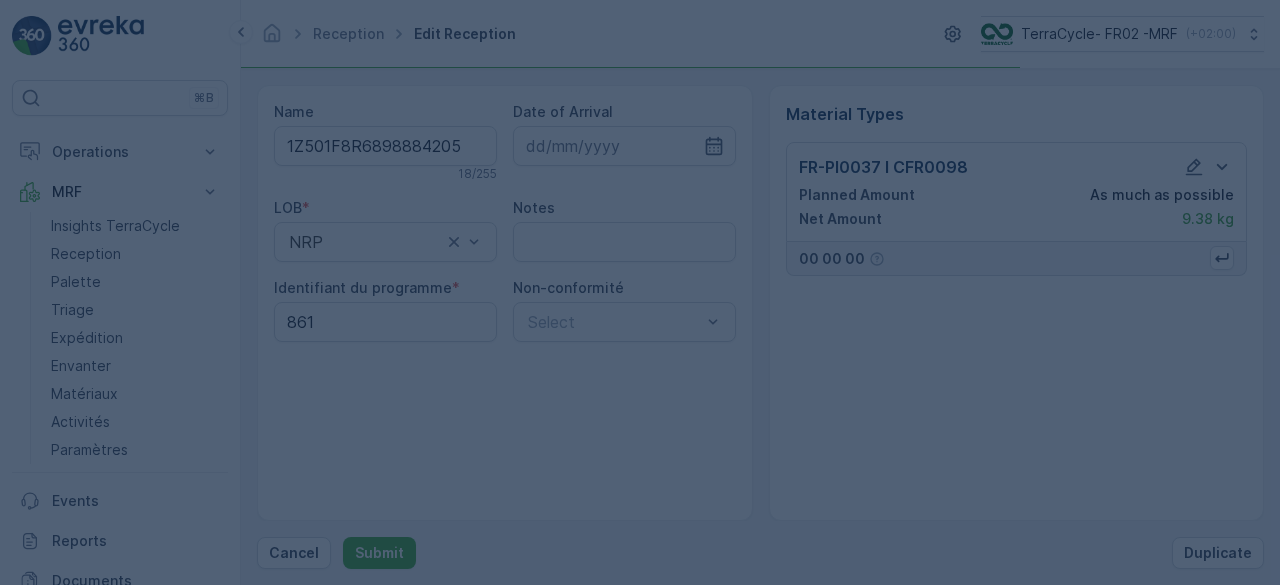 scroll, scrollTop: 0, scrollLeft: 0, axis: both 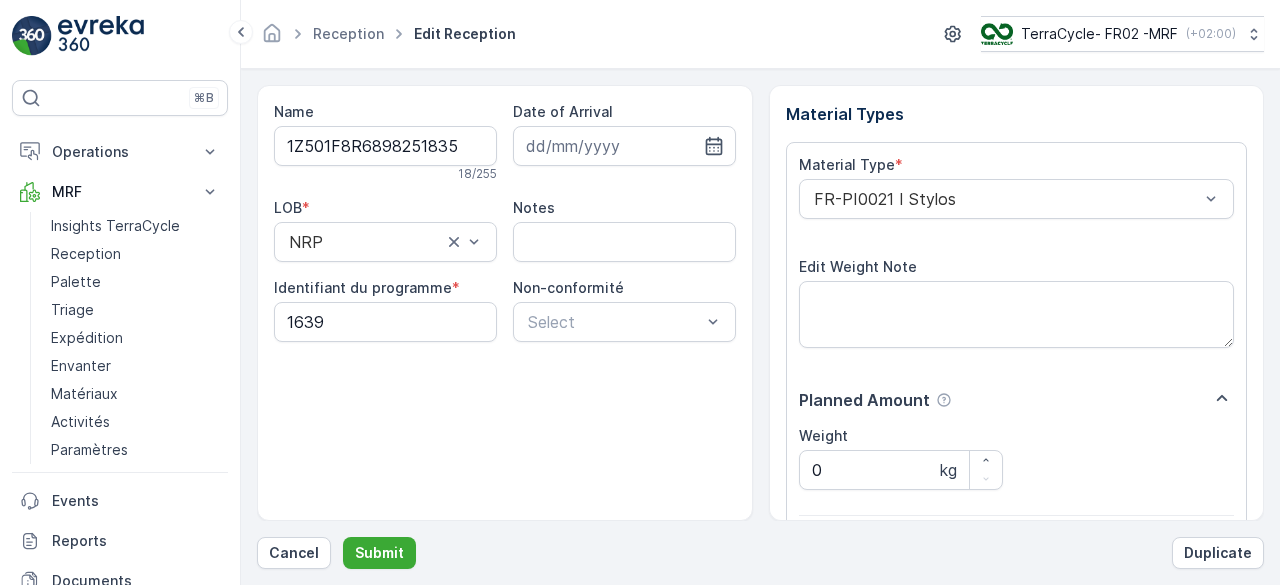 click on "Submit" at bounding box center [379, 553] 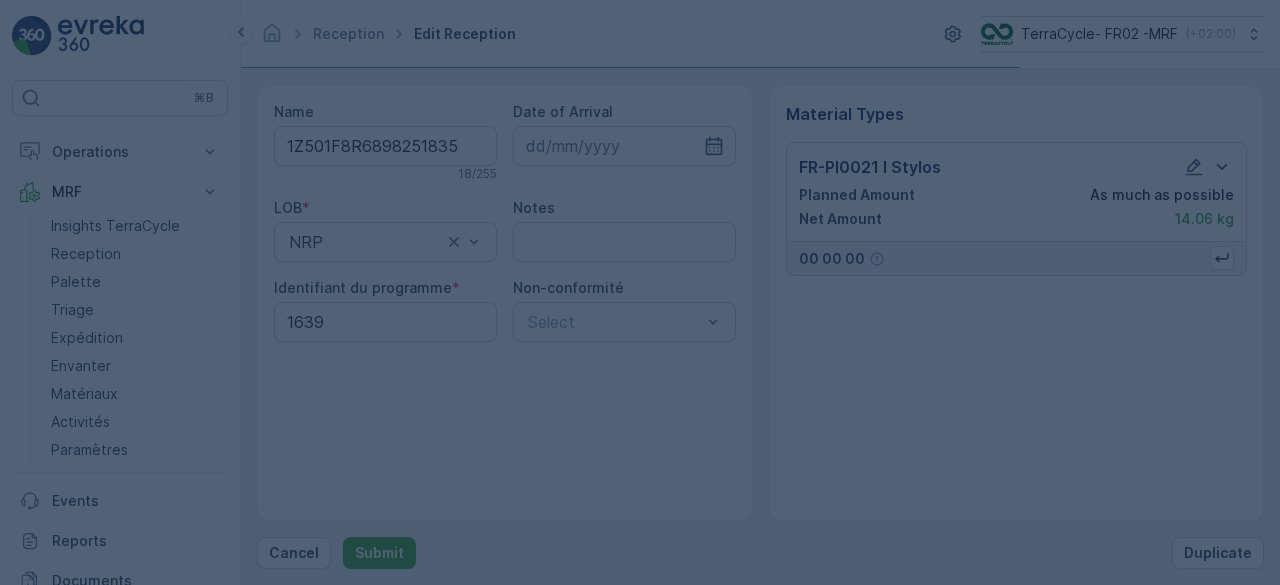 scroll, scrollTop: 0, scrollLeft: 0, axis: both 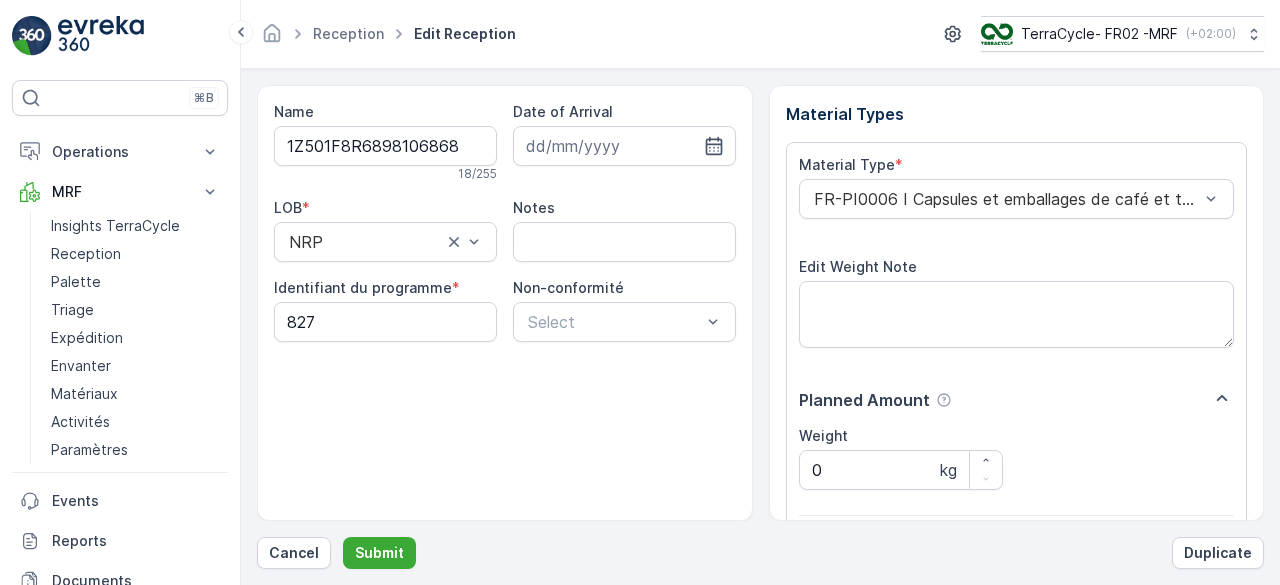 click on "Submit" at bounding box center [379, 553] 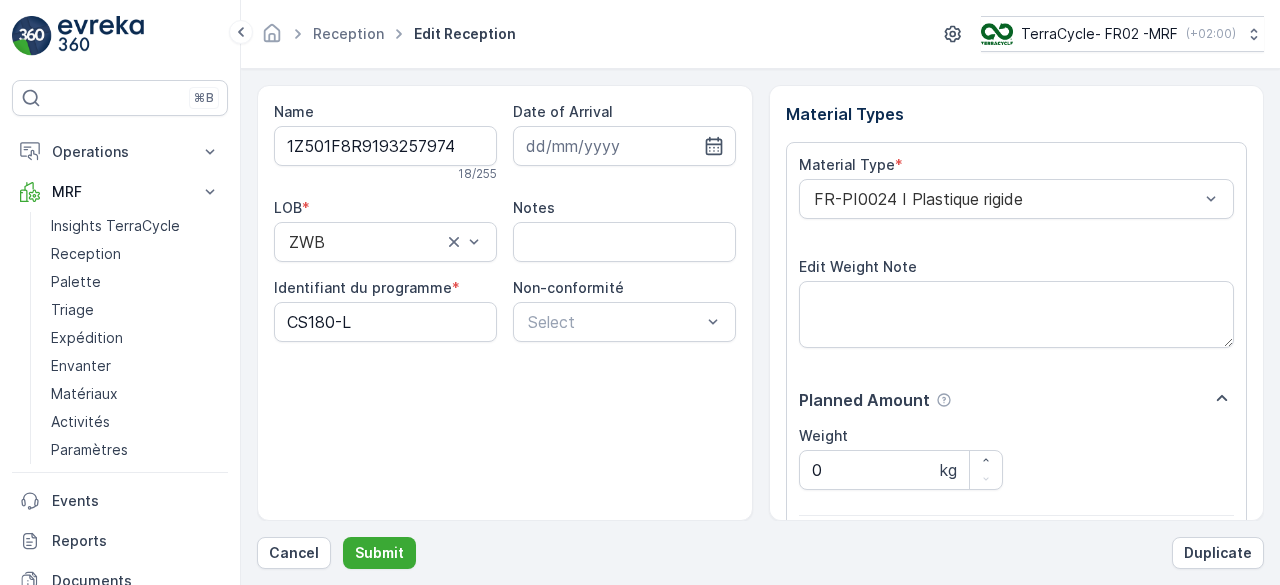 scroll, scrollTop: 311, scrollLeft: 0, axis: vertical 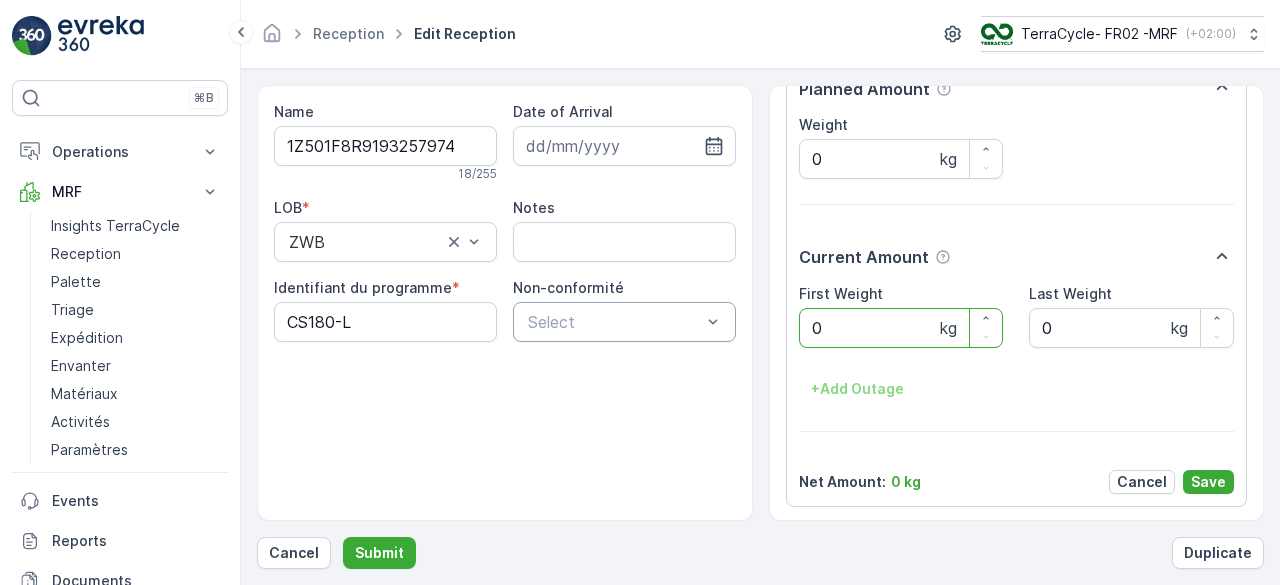 click at bounding box center [614, 322] 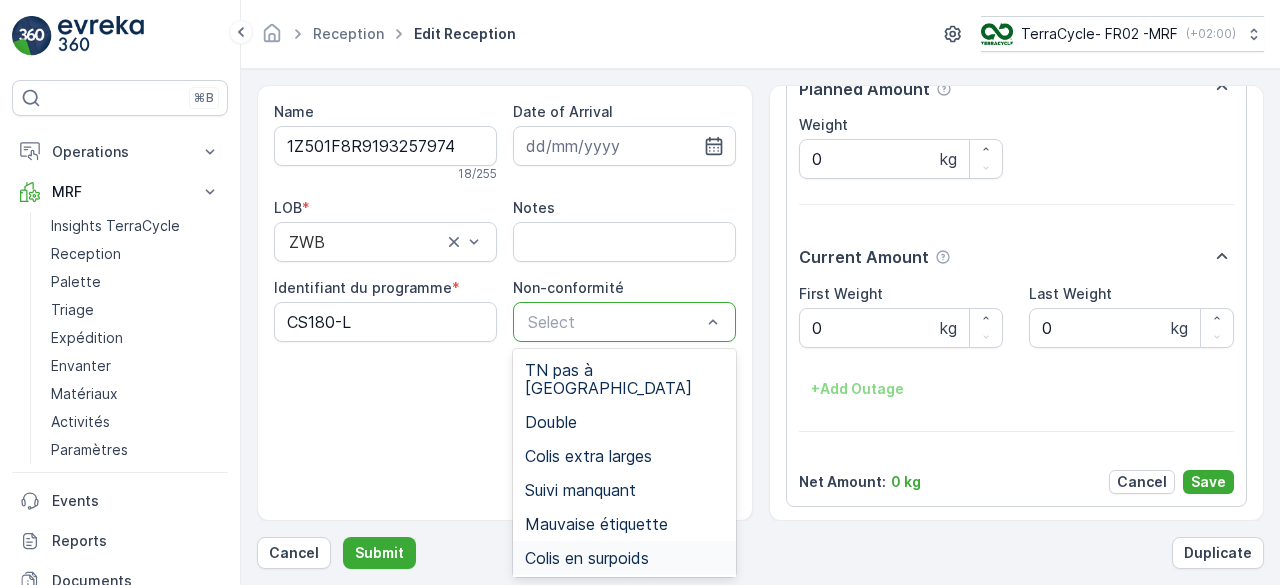 click on "Colis en surpoids" at bounding box center (587, 558) 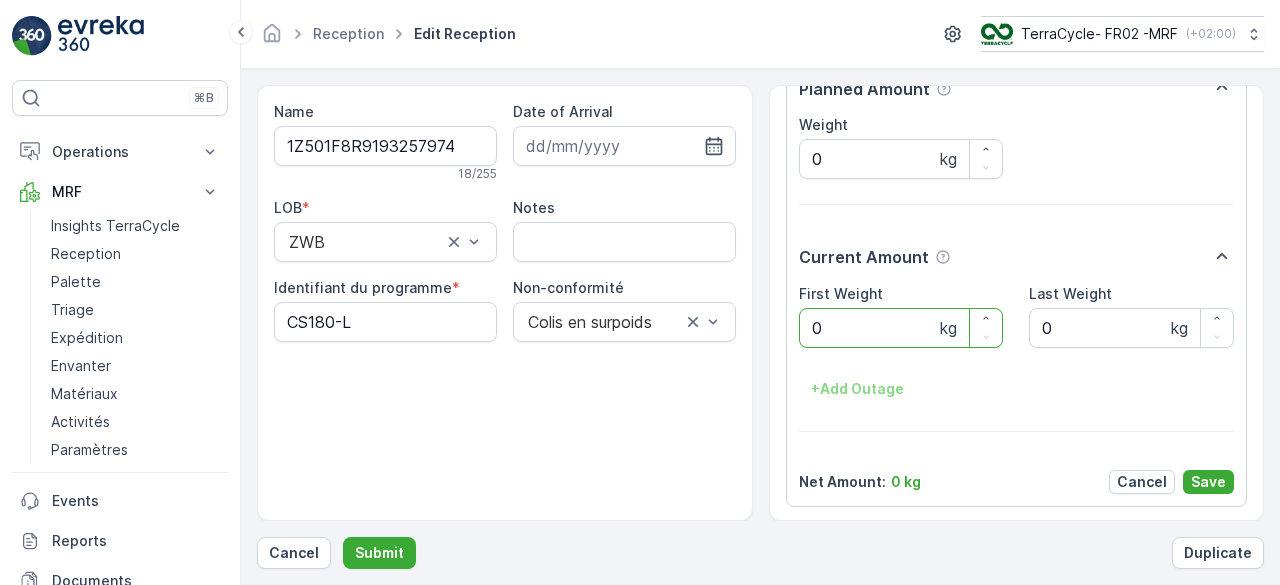 click on "0" at bounding box center [901, 328] 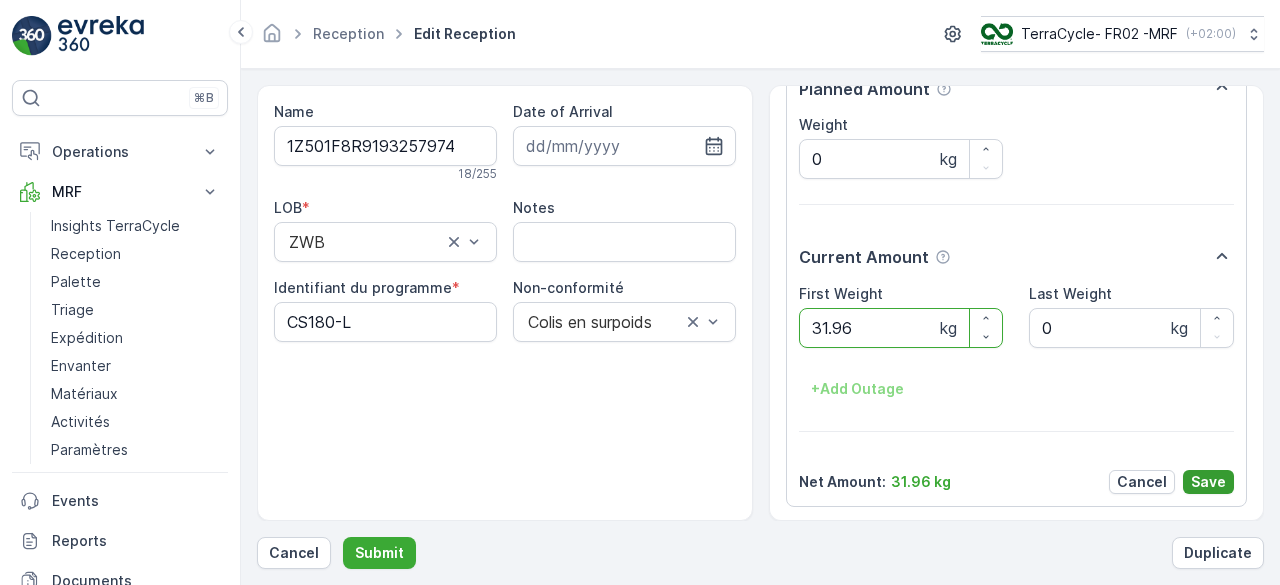 type on "31.96" 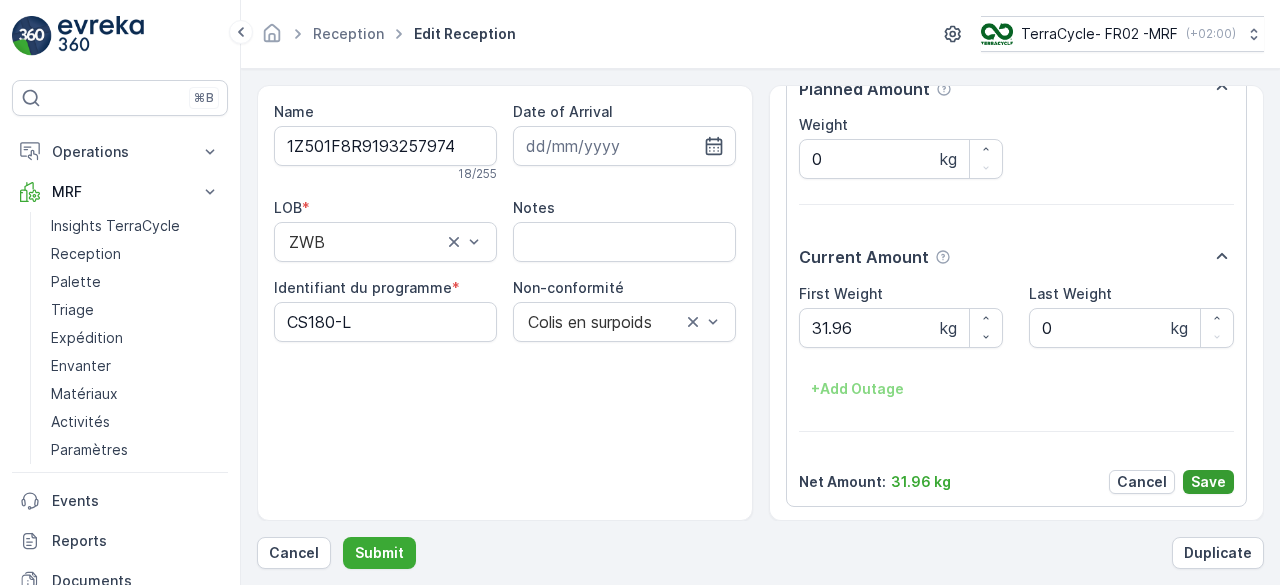 click on "Save" at bounding box center [1208, 482] 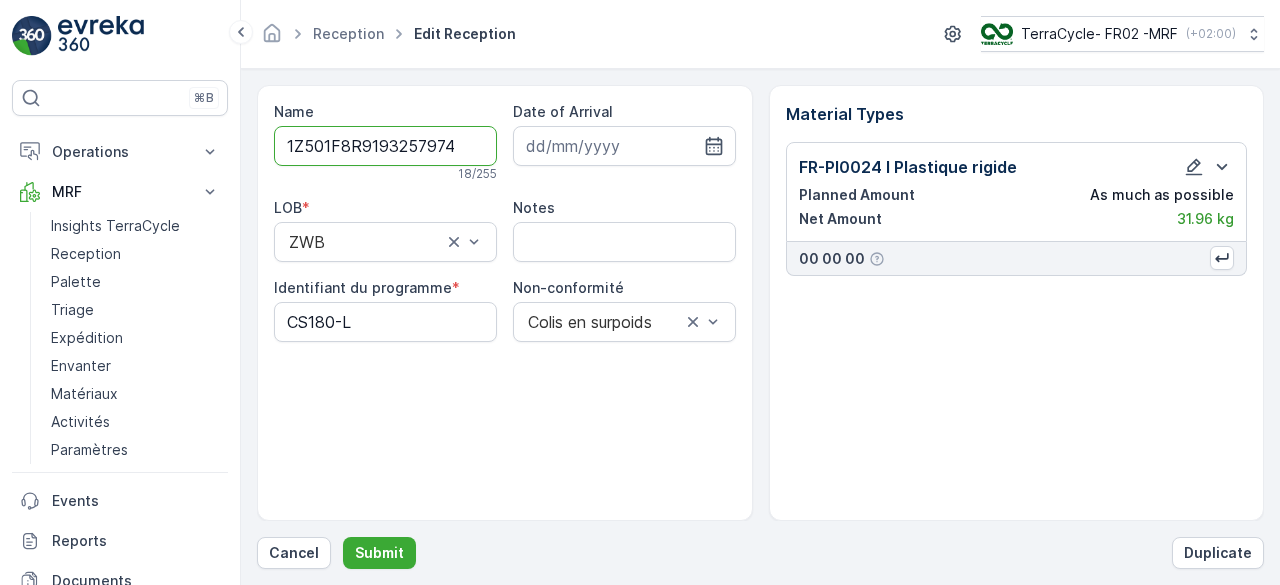 scroll, scrollTop: 0, scrollLeft: 0, axis: both 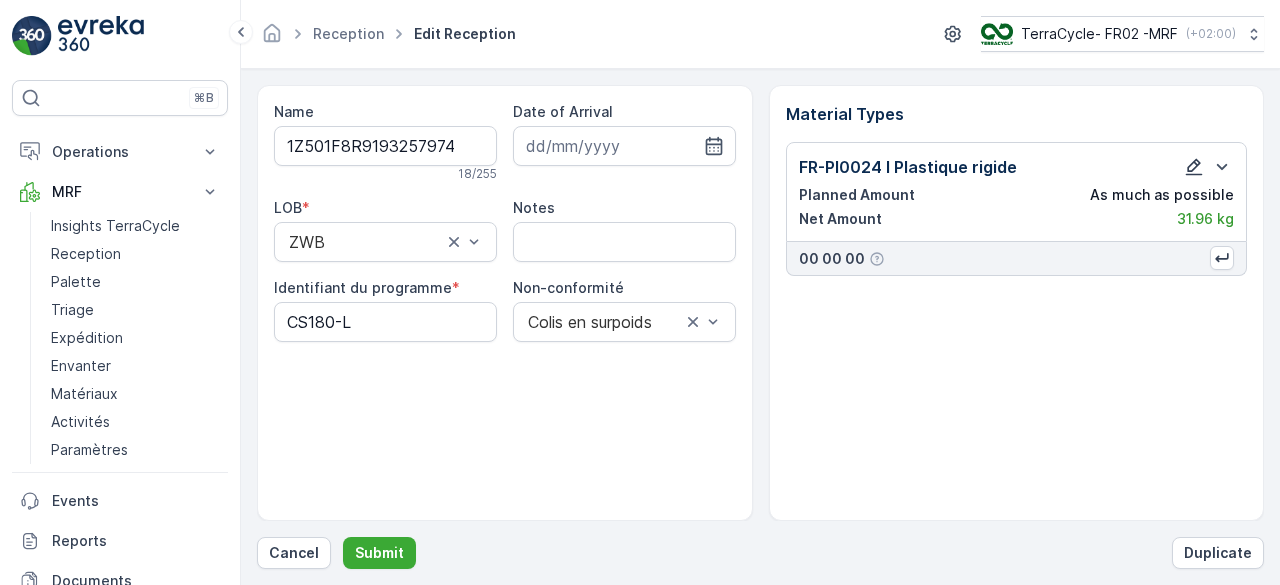 click 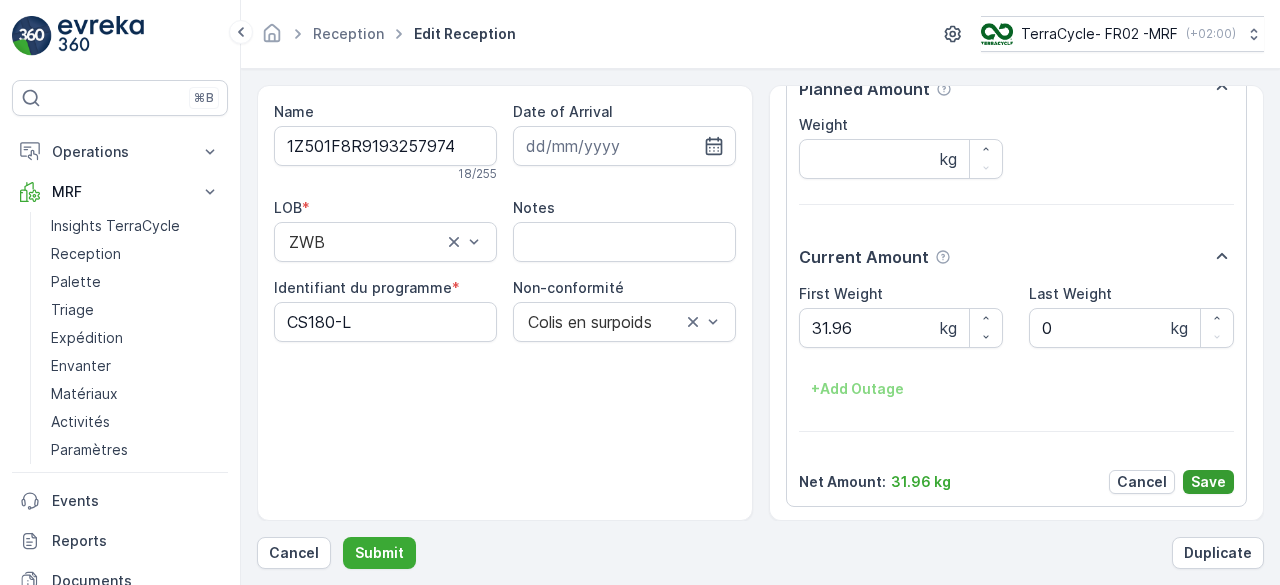 click on "Save" at bounding box center [1208, 482] 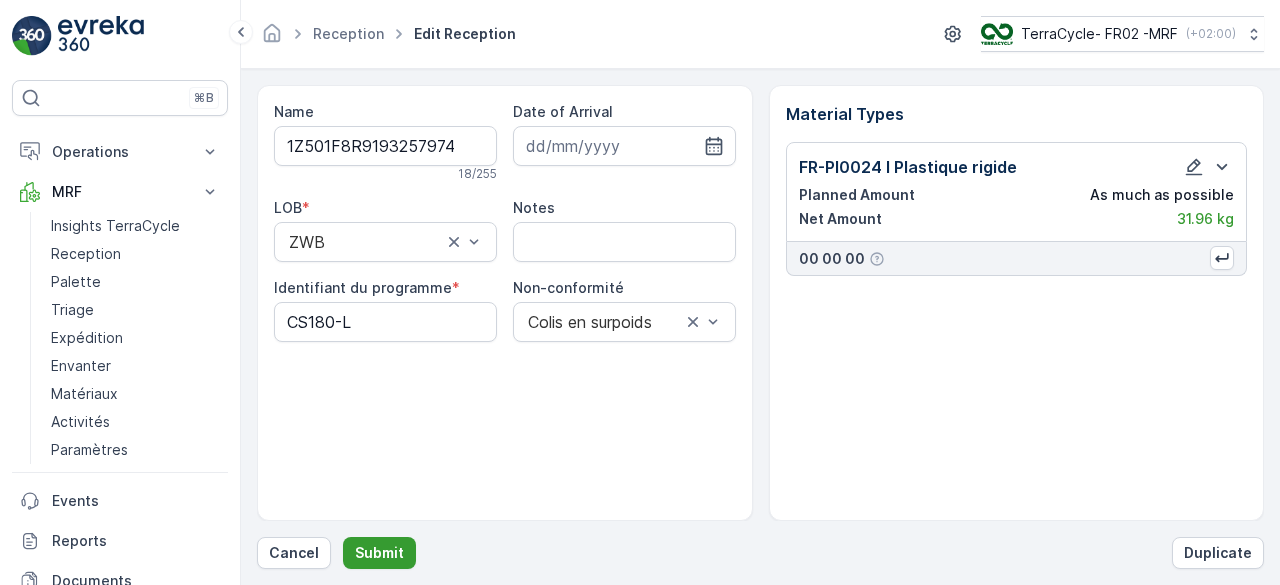 click on "Submit" at bounding box center (379, 553) 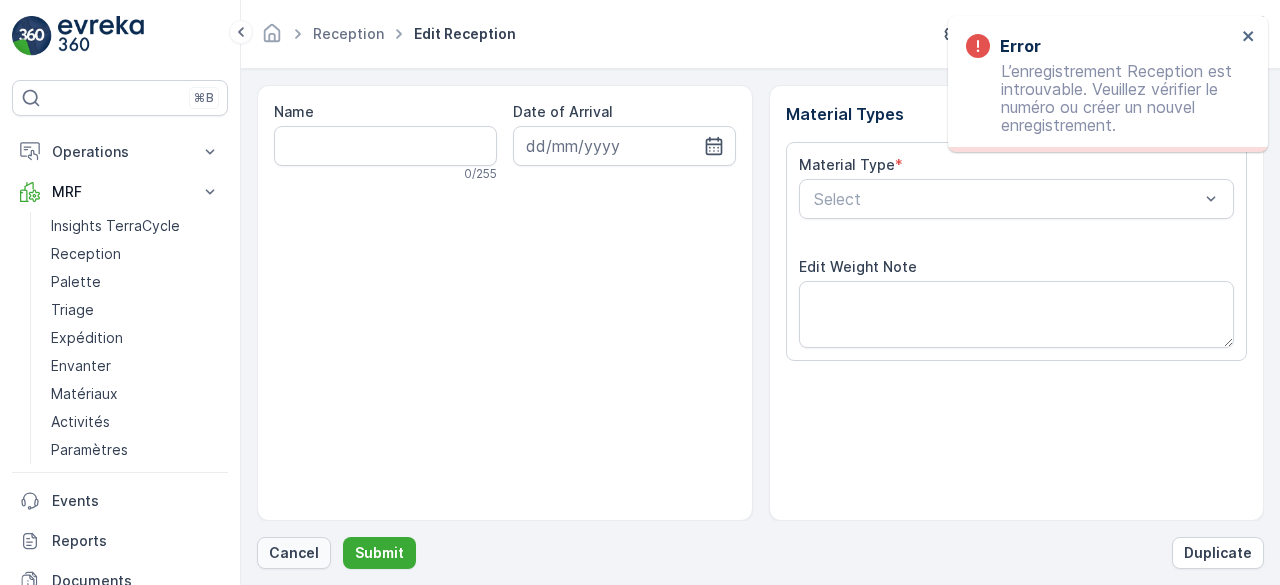 click on "Cancel" at bounding box center [294, 553] 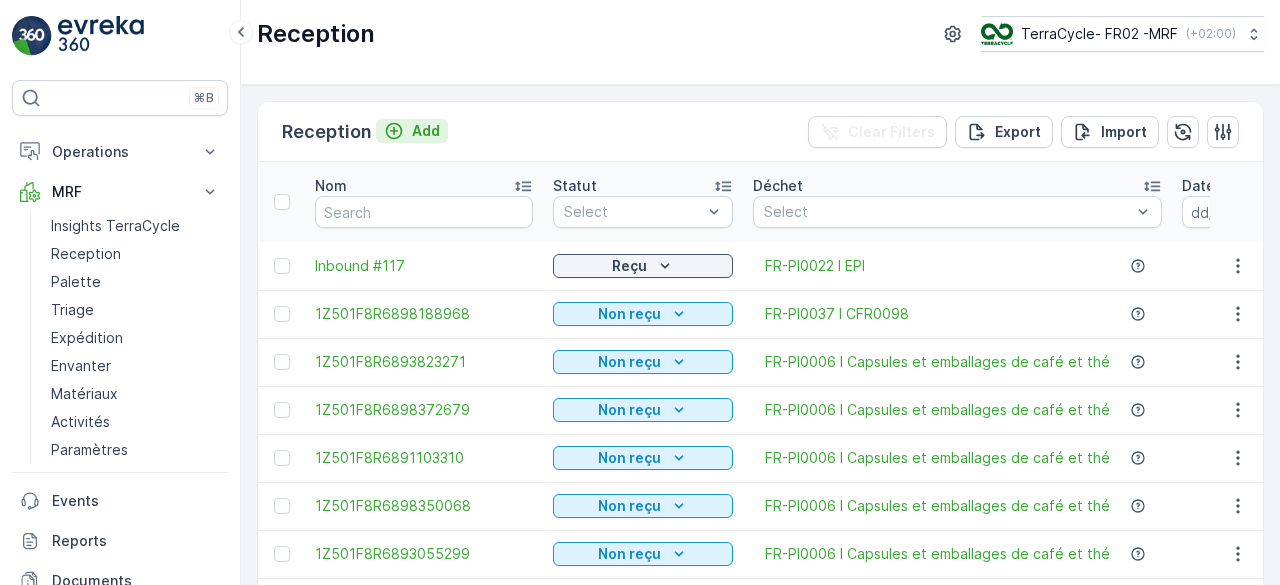 click 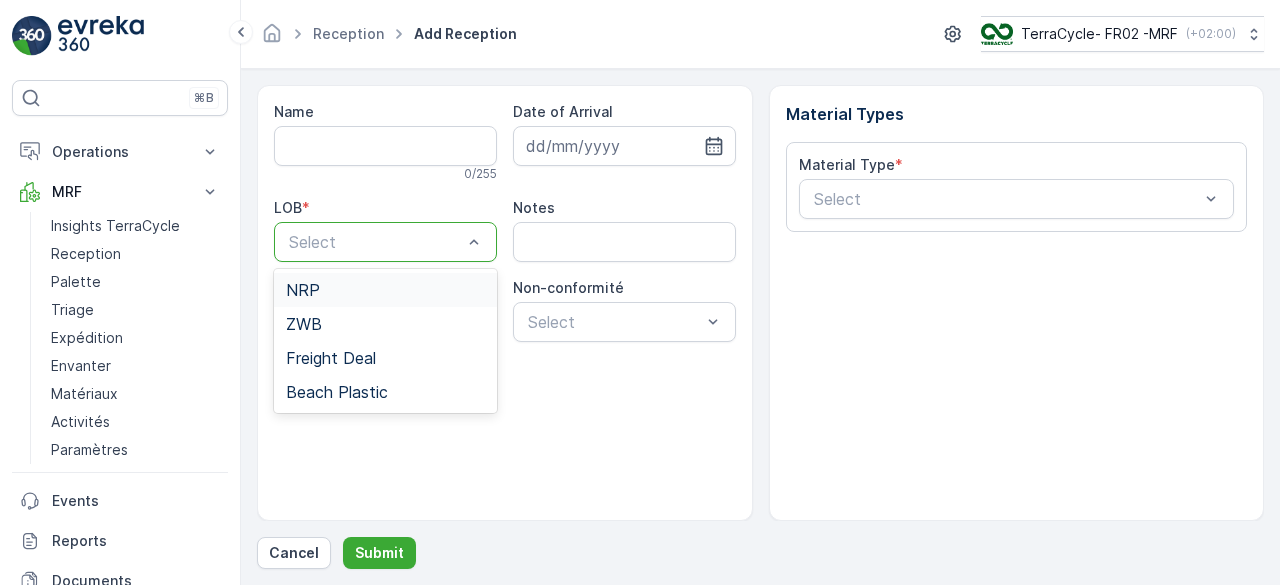 click at bounding box center [375, 242] 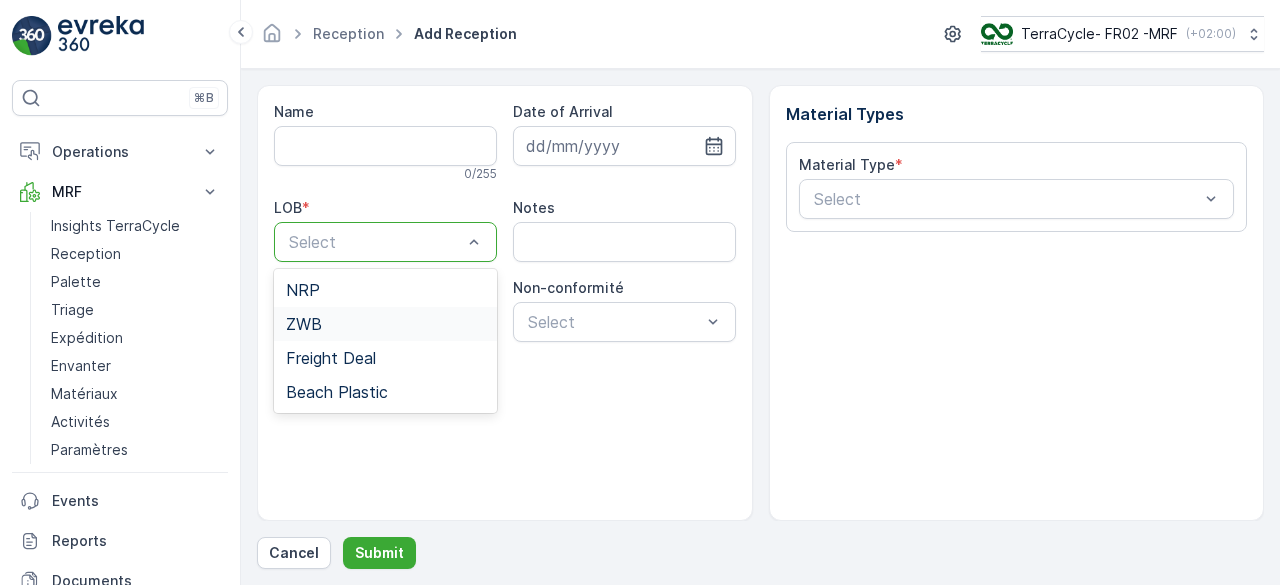 click on "ZWB" at bounding box center [385, 324] 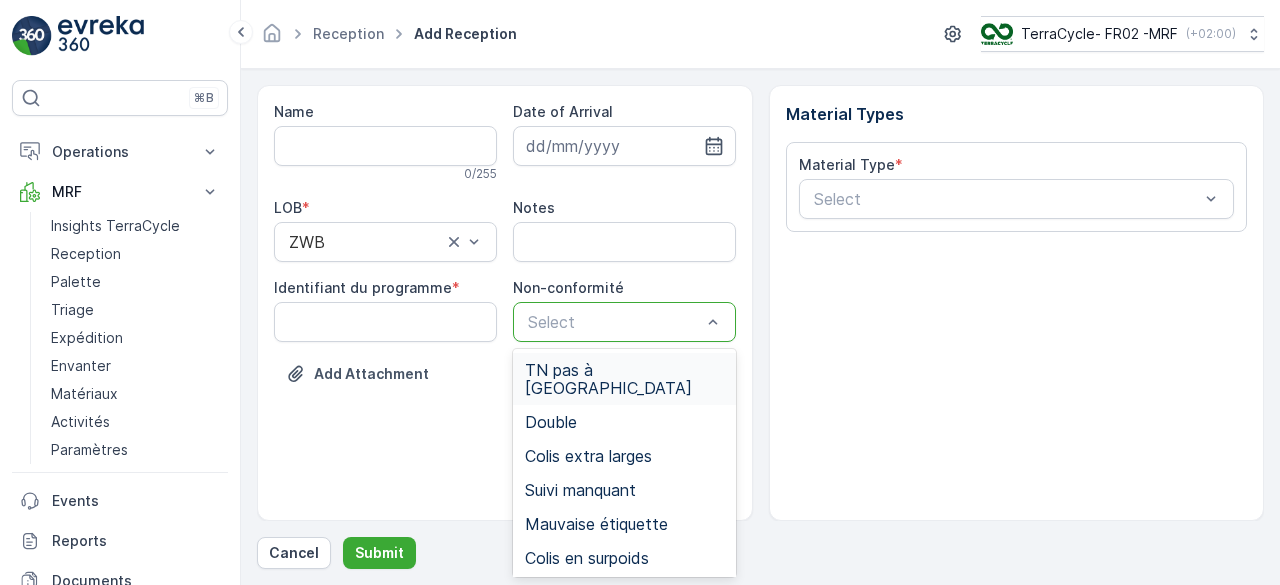 click at bounding box center (614, 322) 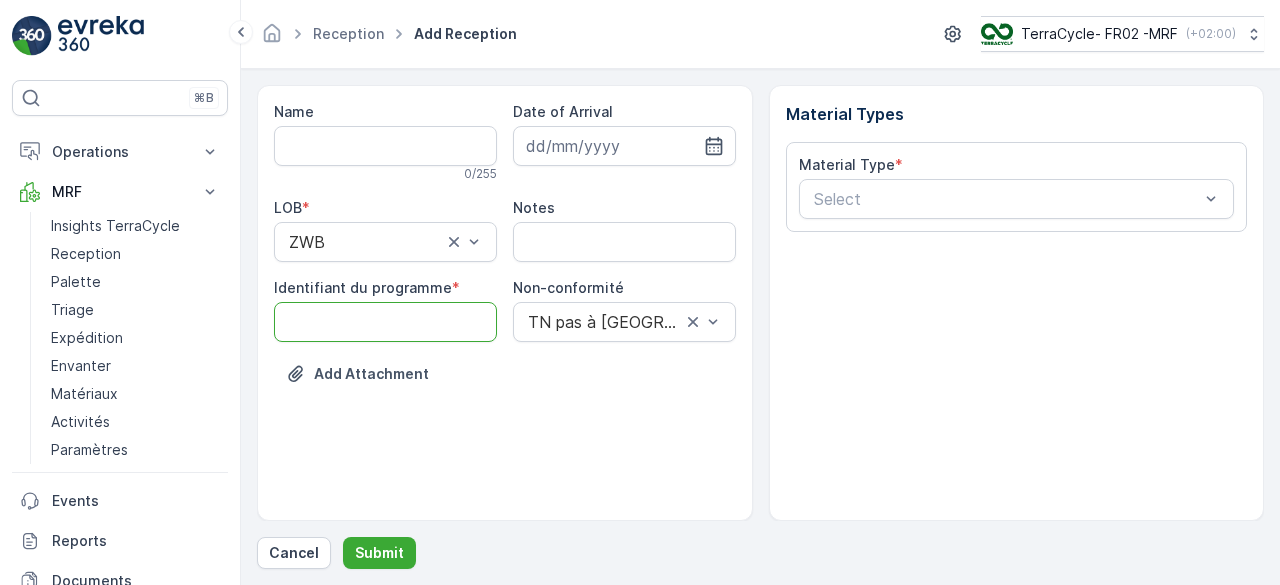 click on "Identifiant du programme" at bounding box center [385, 322] 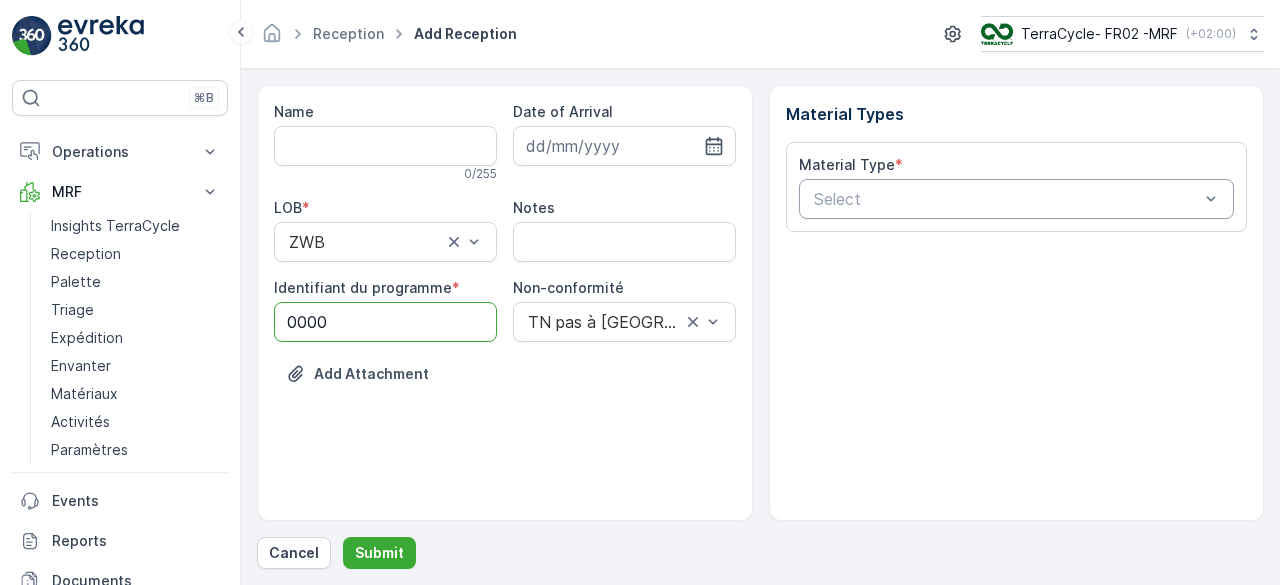 type on "0000" 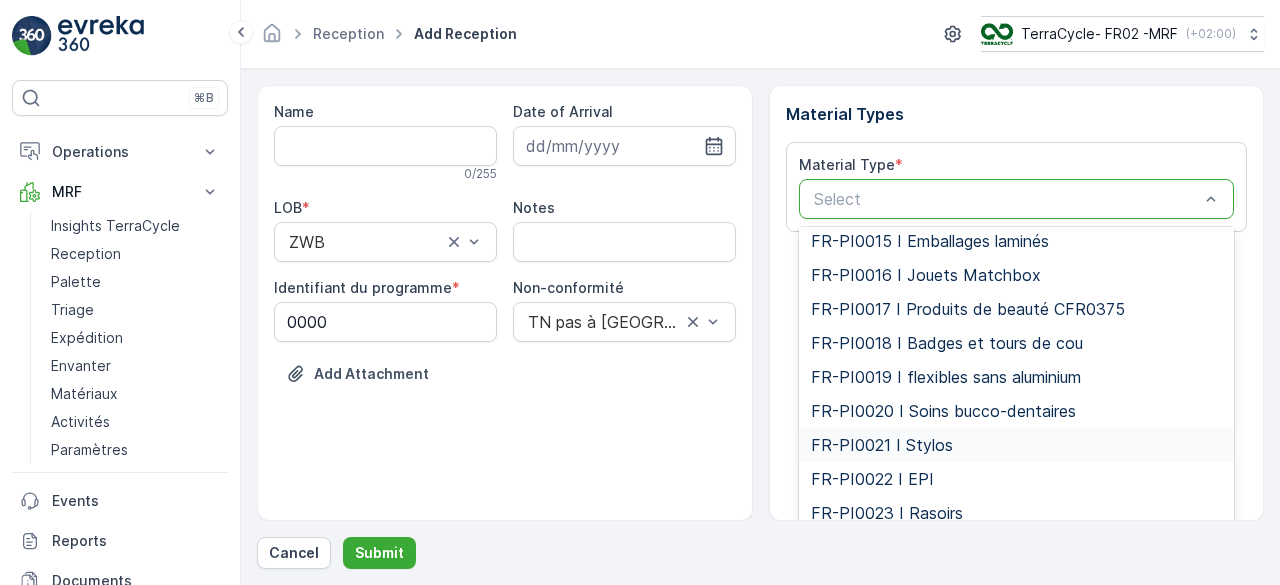 scroll, scrollTop: 3603, scrollLeft: 0, axis: vertical 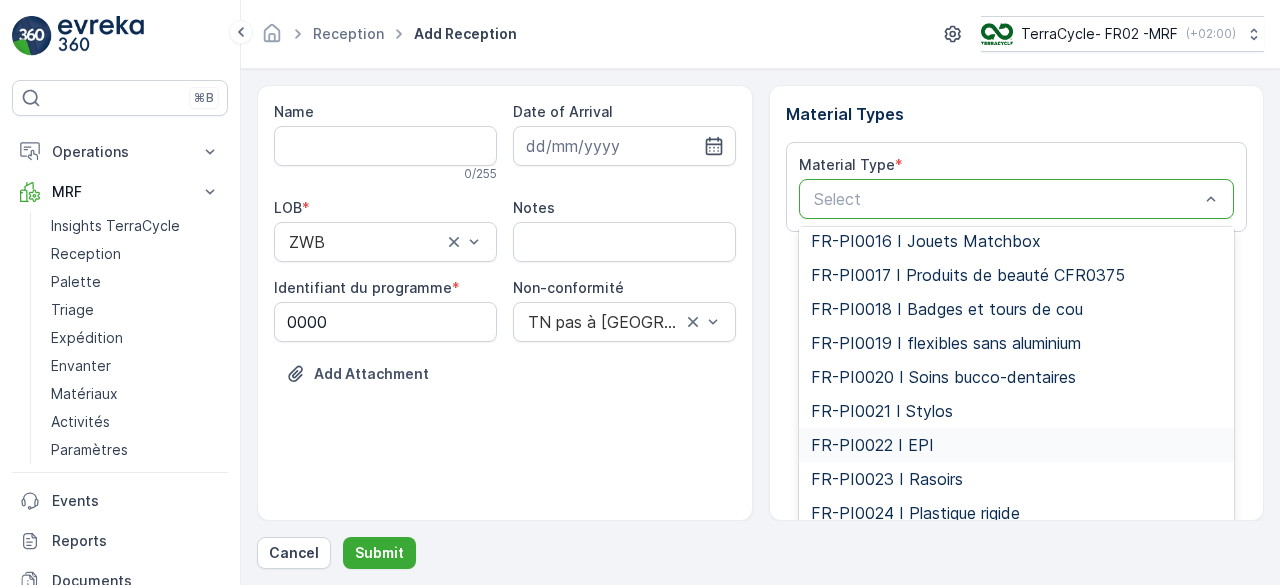 click on "FR-PI0022 I EPI" at bounding box center [872, 445] 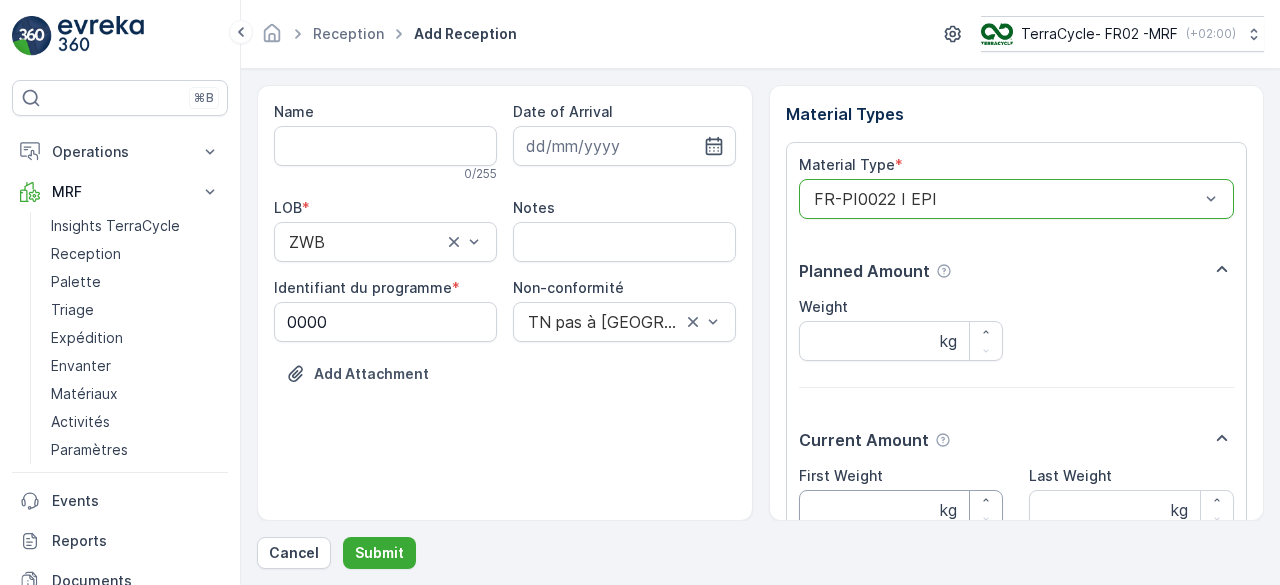 scroll, scrollTop: 183, scrollLeft: 0, axis: vertical 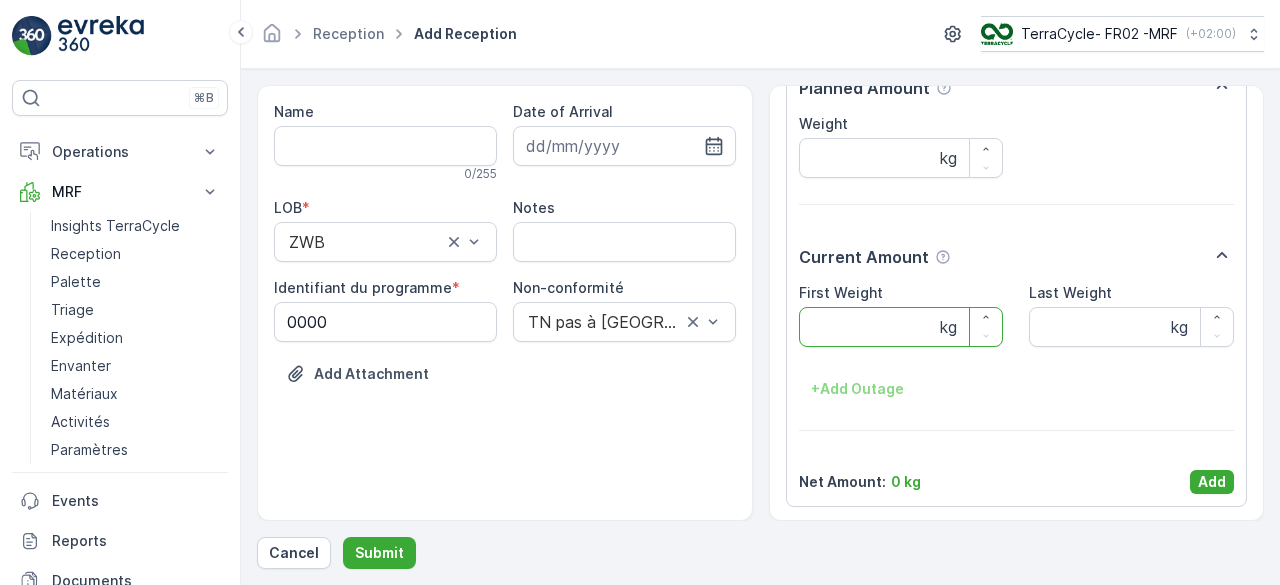 click on "First Weight" at bounding box center [901, 327] 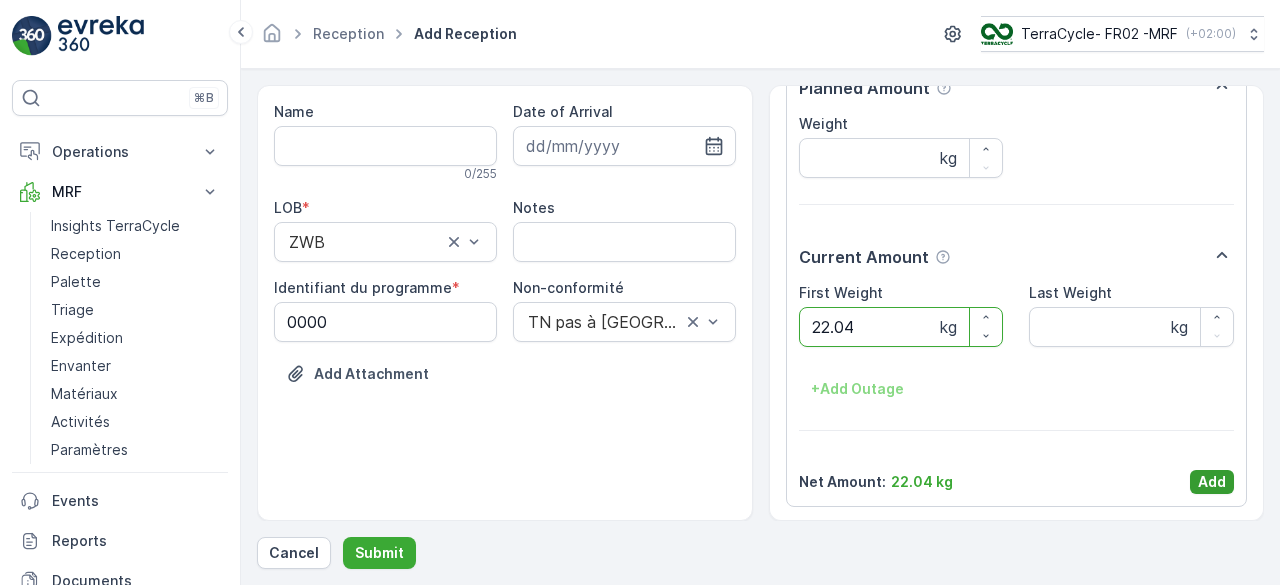 type on "22.04" 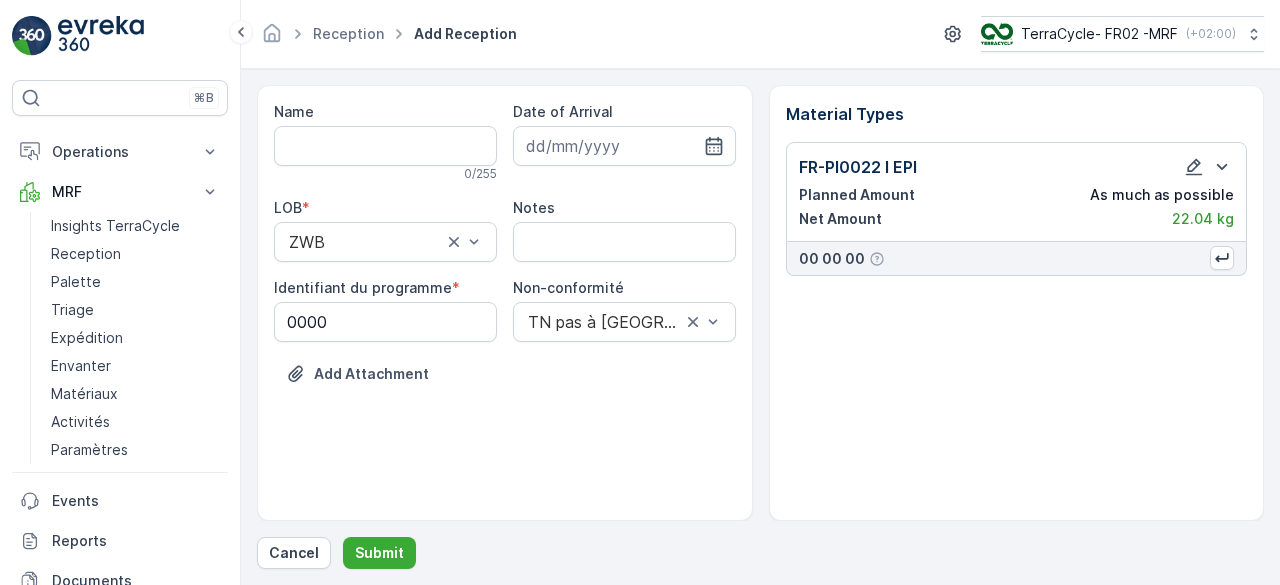 scroll, scrollTop: 0, scrollLeft: 0, axis: both 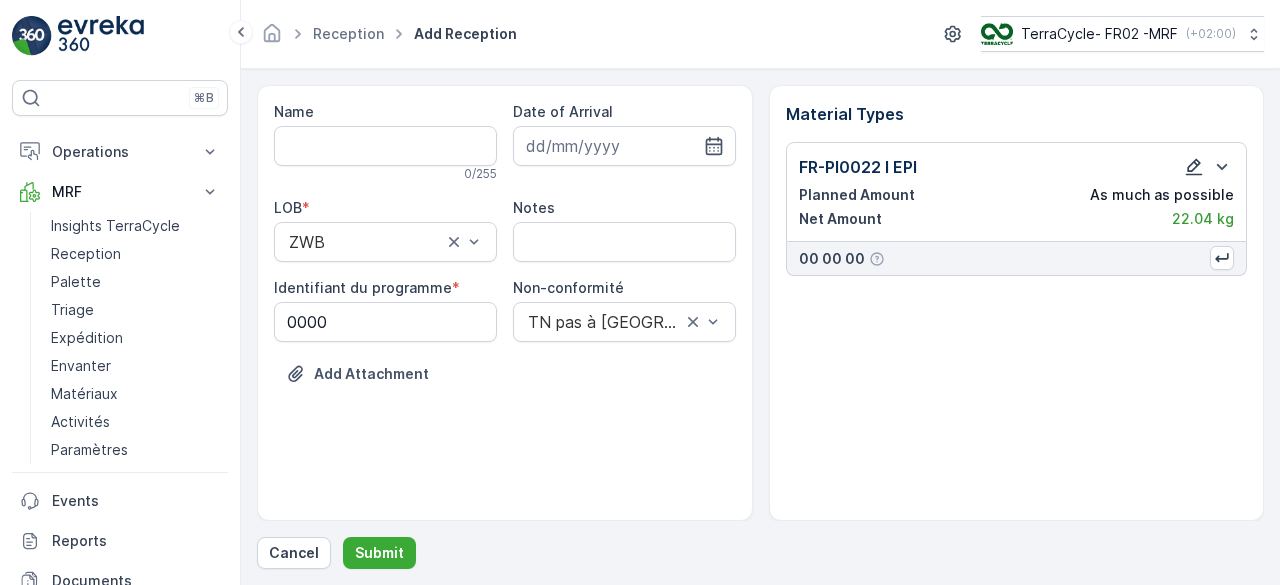 click 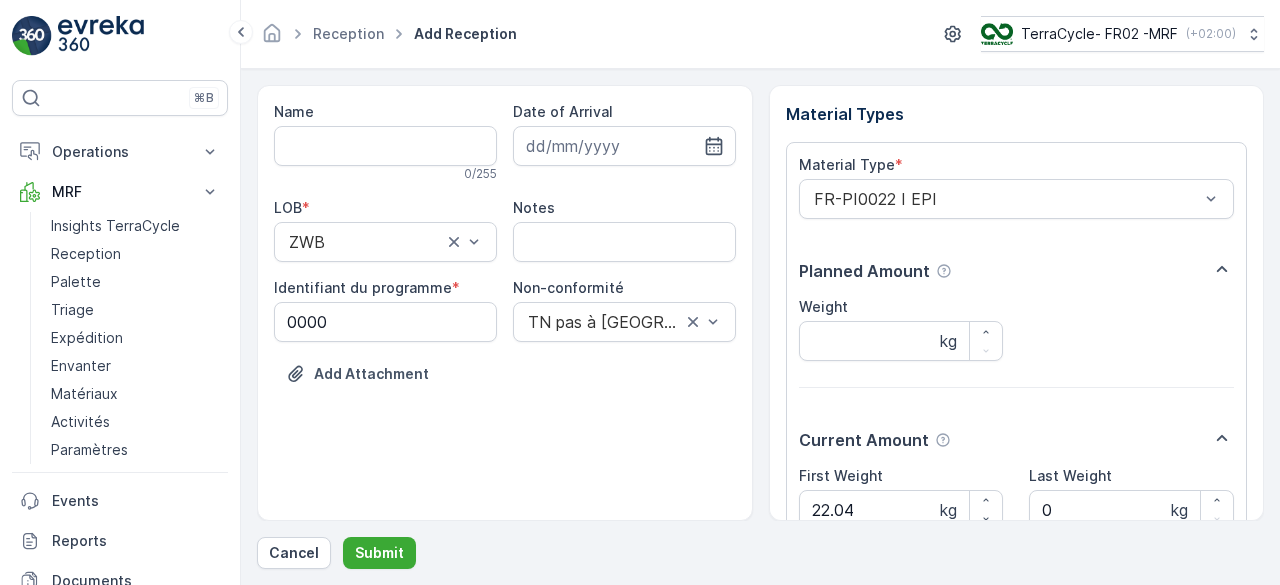 scroll, scrollTop: 183, scrollLeft: 0, axis: vertical 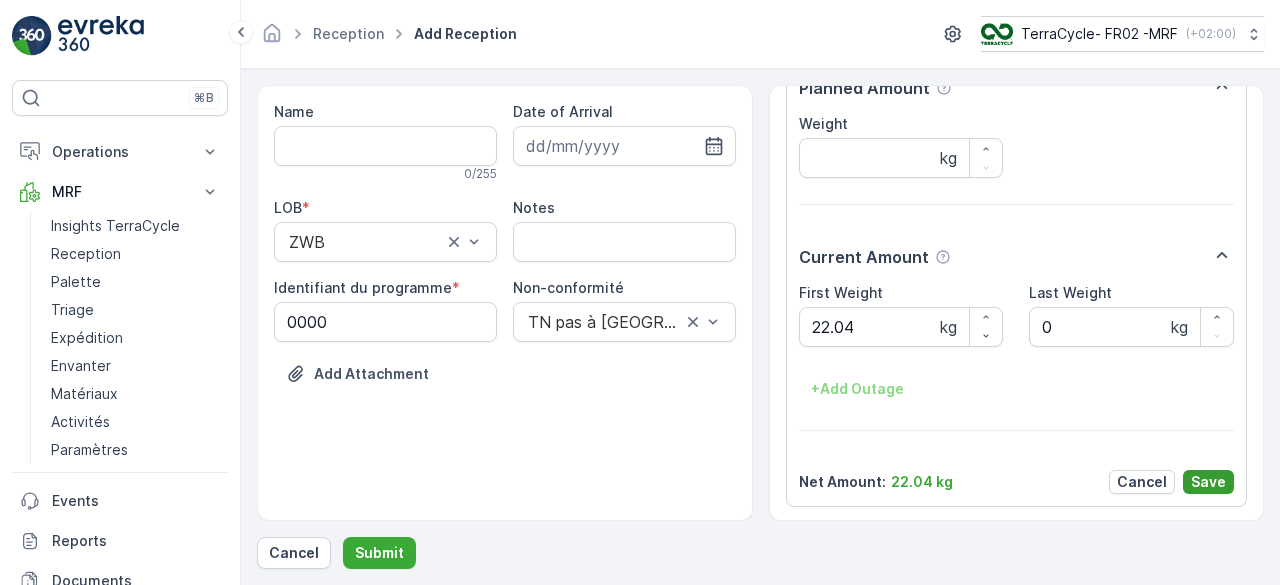 click on "Save" at bounding box center [1208, 482] 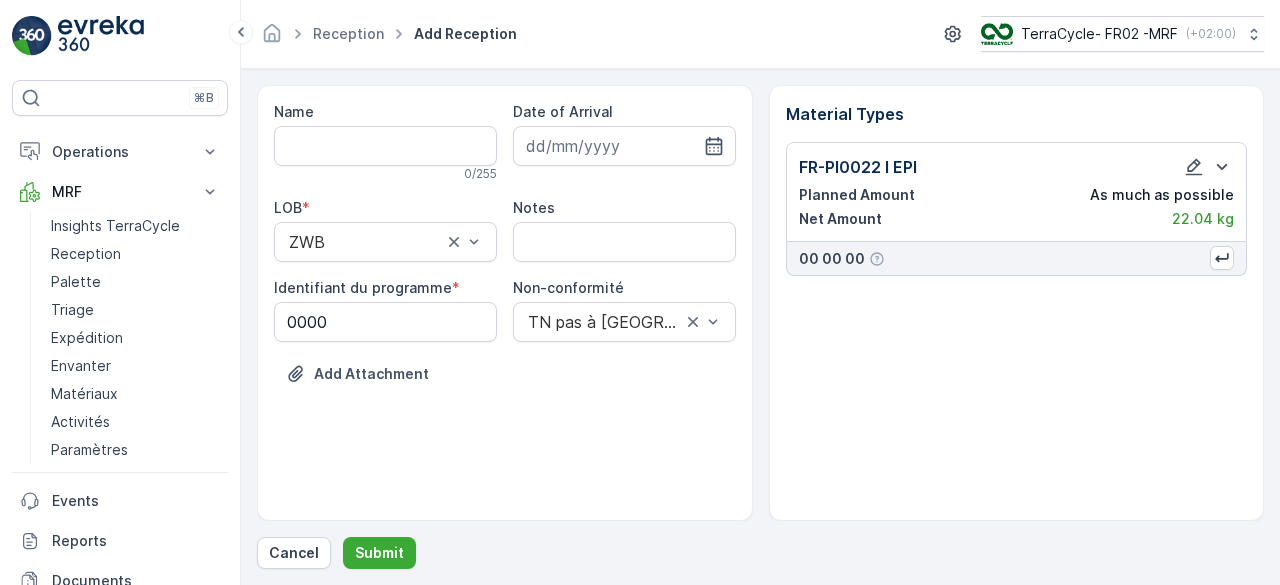 scroll, scrollTop: 0, scrollLeft: 0, axis: both 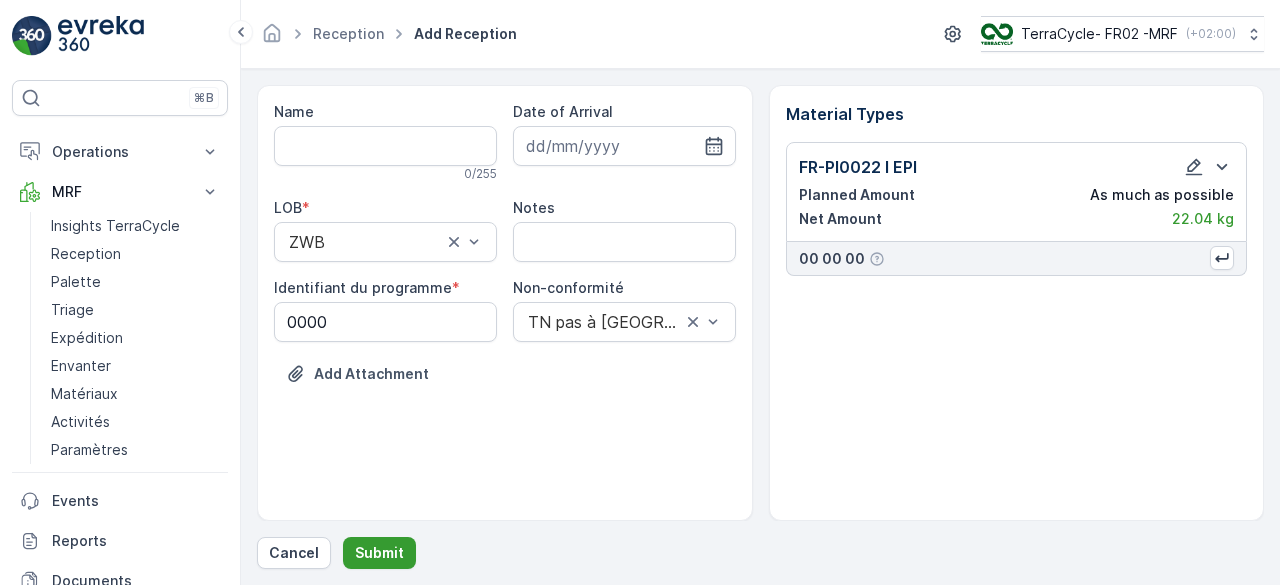 click on "Submit" at bounding box center (379, 553) 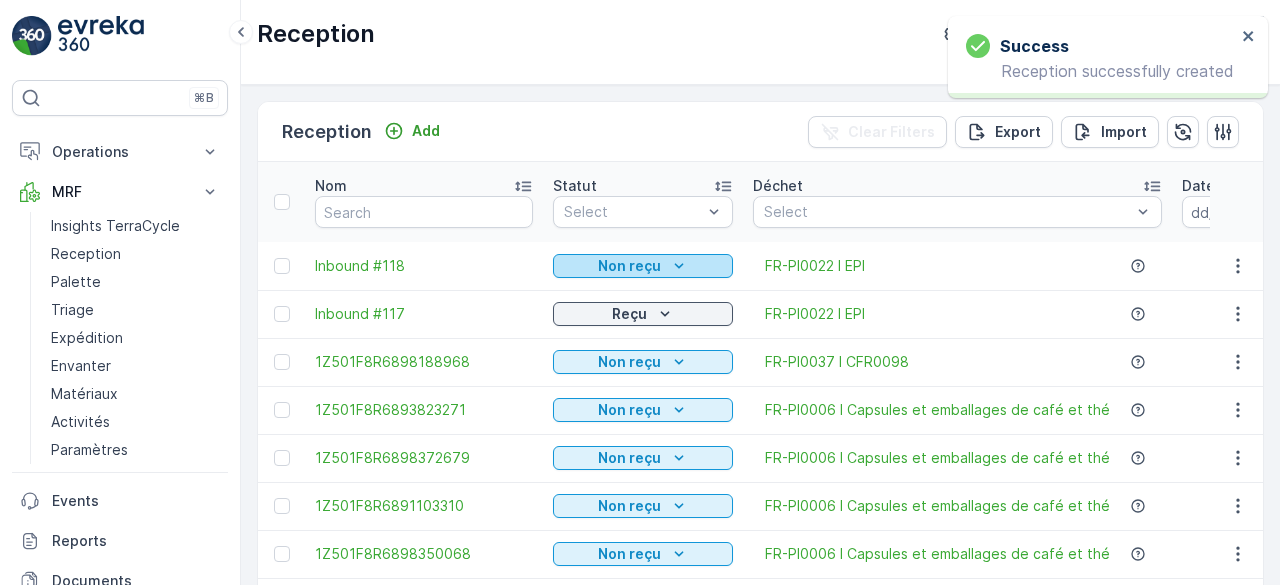 click 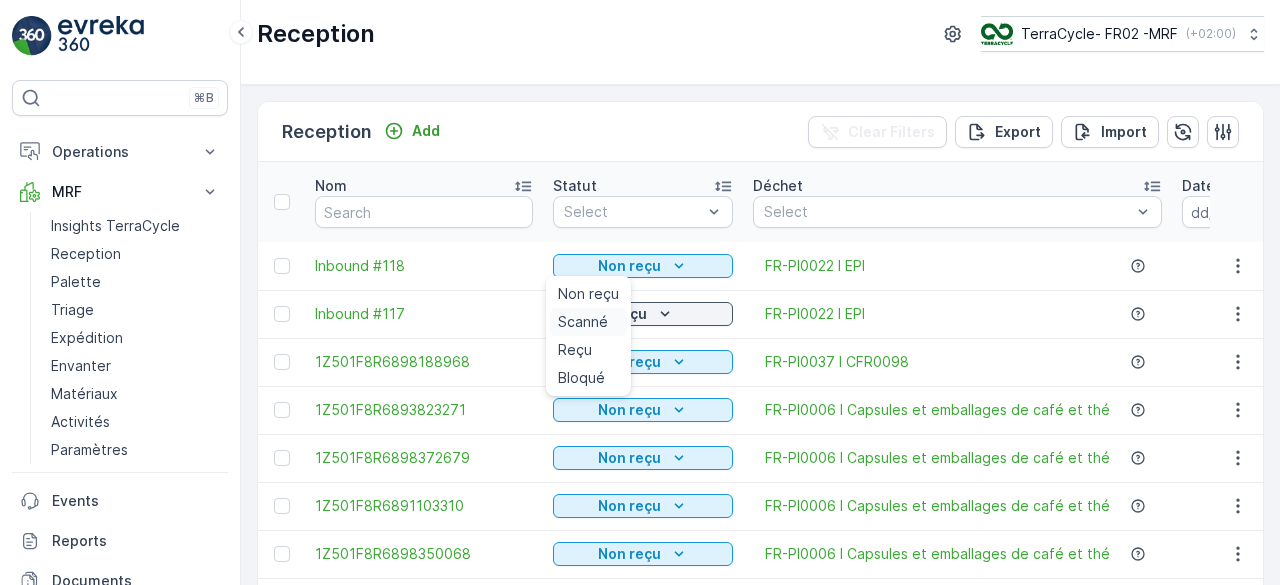 click on "Scanné" at bounding box center [583, 322] 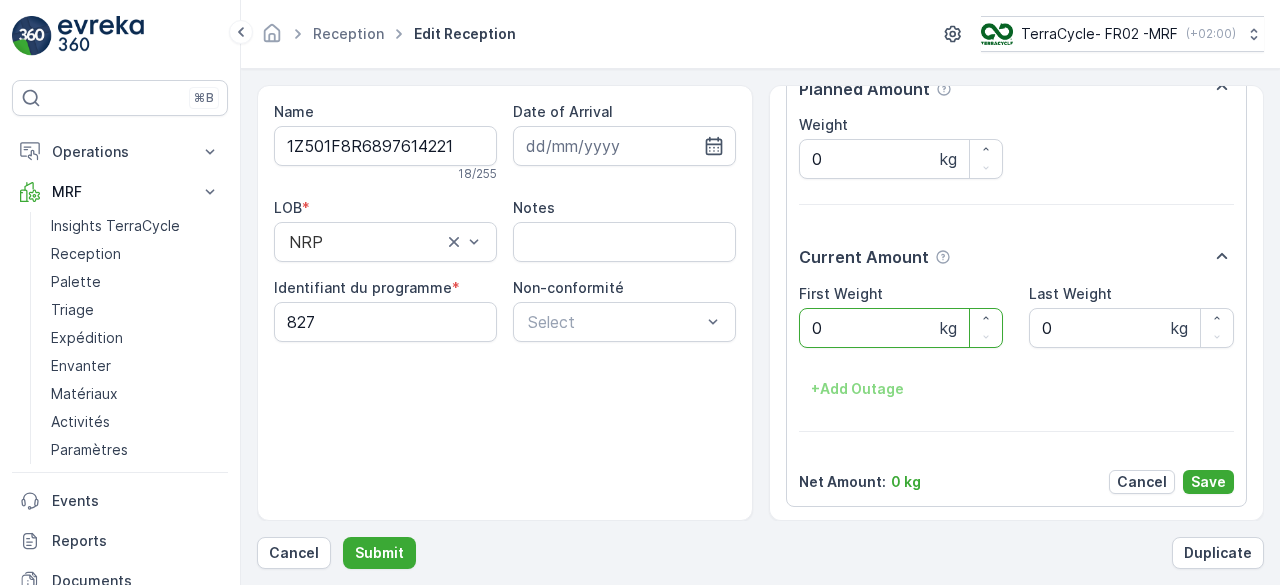 scroll, scrollTop: 0, scrollLeft: 0, axis: both 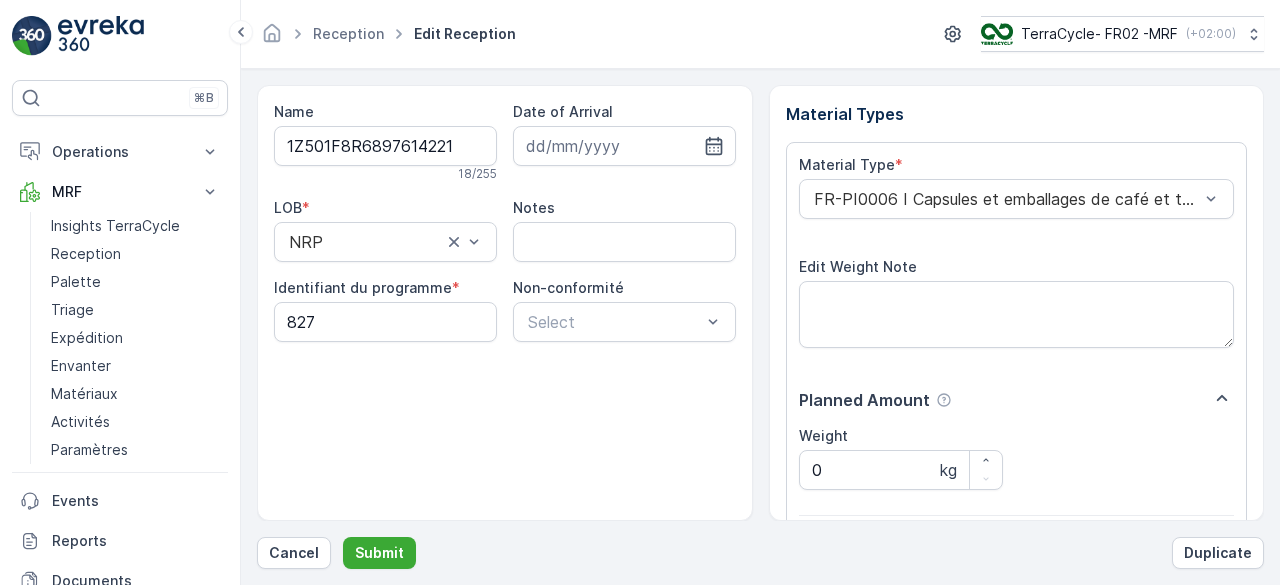 click on "Submit" at bounding box center (379, 553) 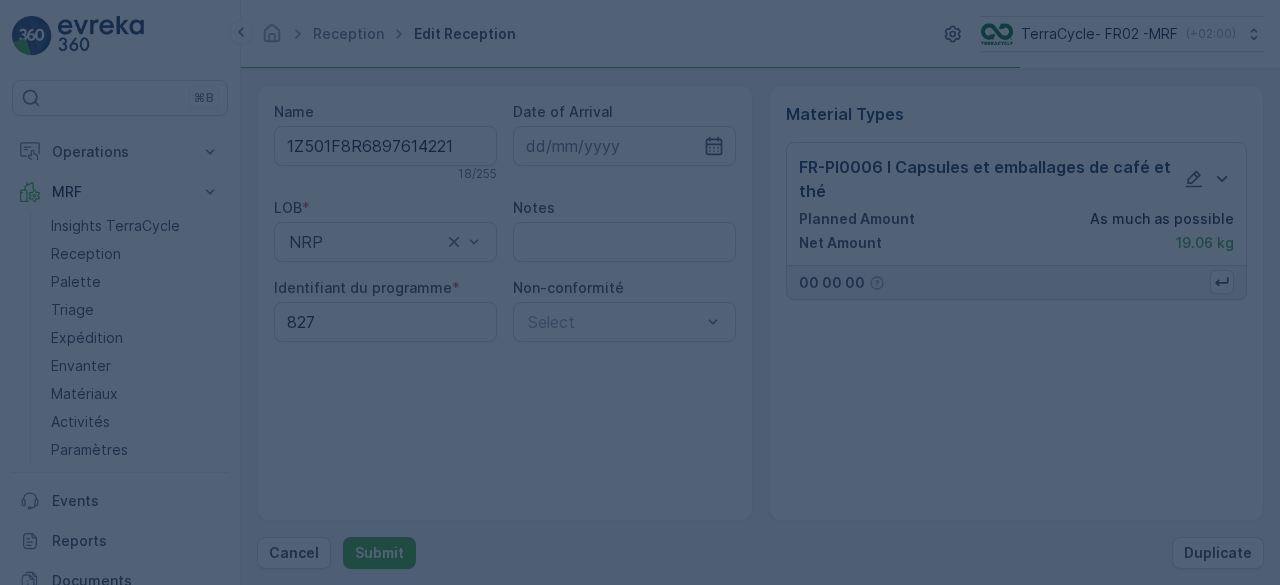 scroll, scrollTop: 0, scrollLeft: 0, axis: both 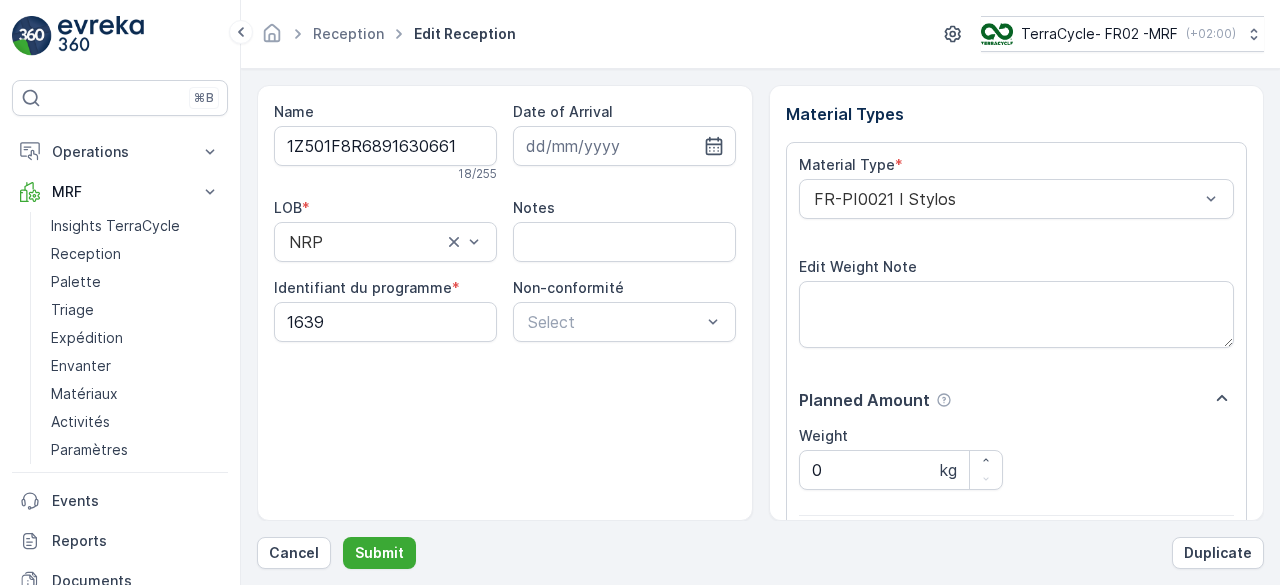 click on "Submit" at bounding box center [379, 553] 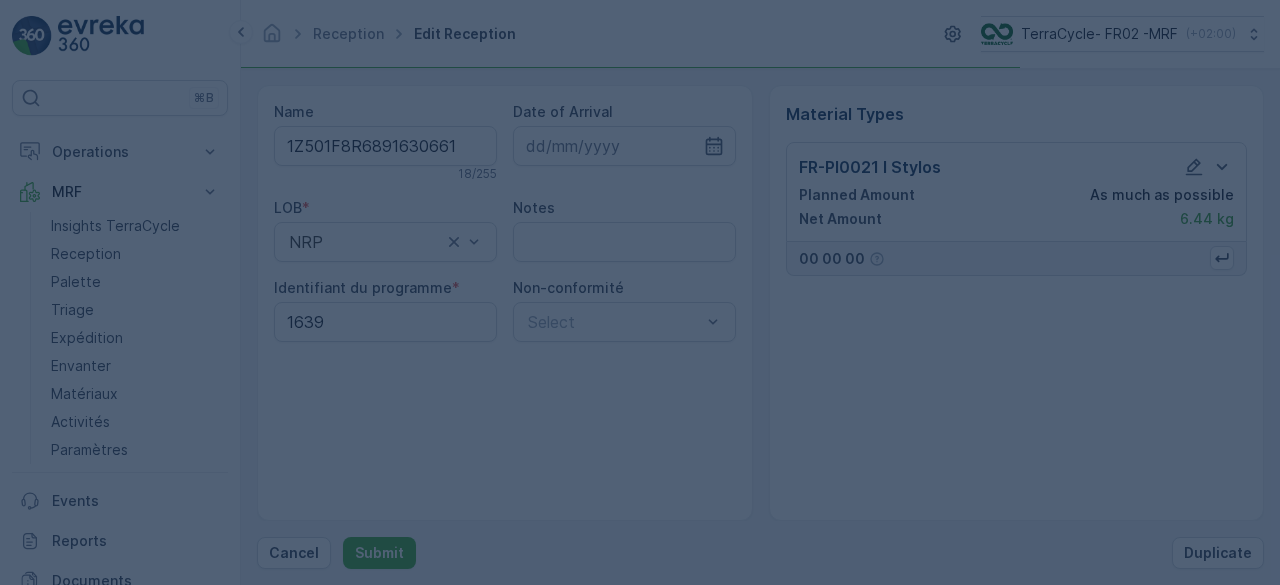 scroll, scrollTop: 0, scrollLeft: 0, axis: both 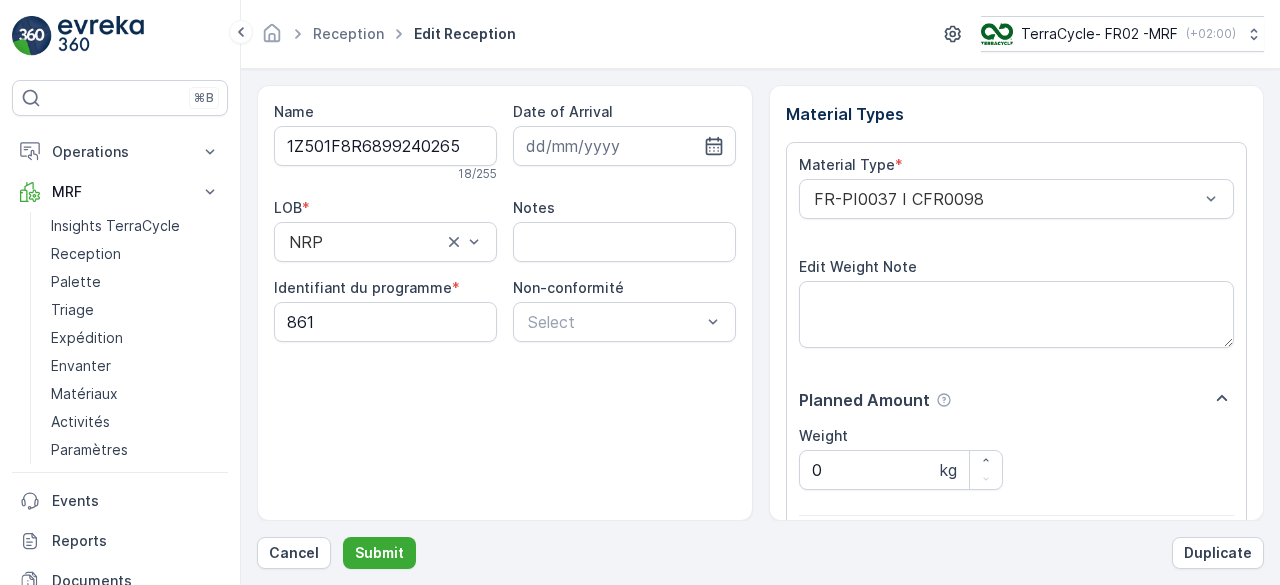 click on "Submit" at bounding box center (379, 553) 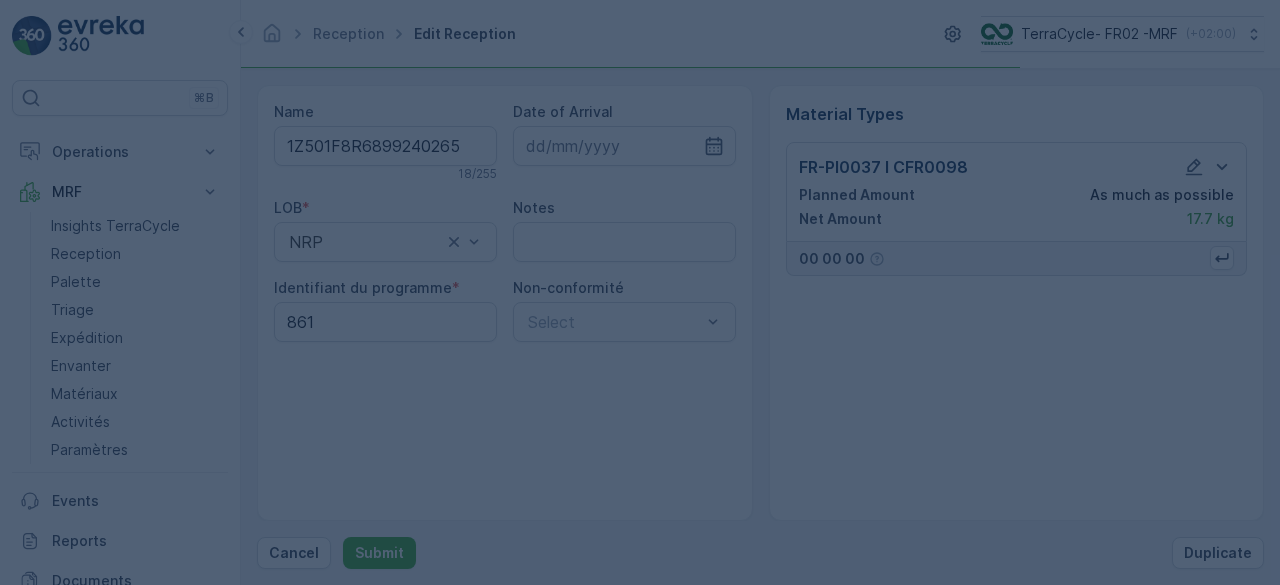 scroll, scrollTop: 0, scrollLeft: 0, axis: both 